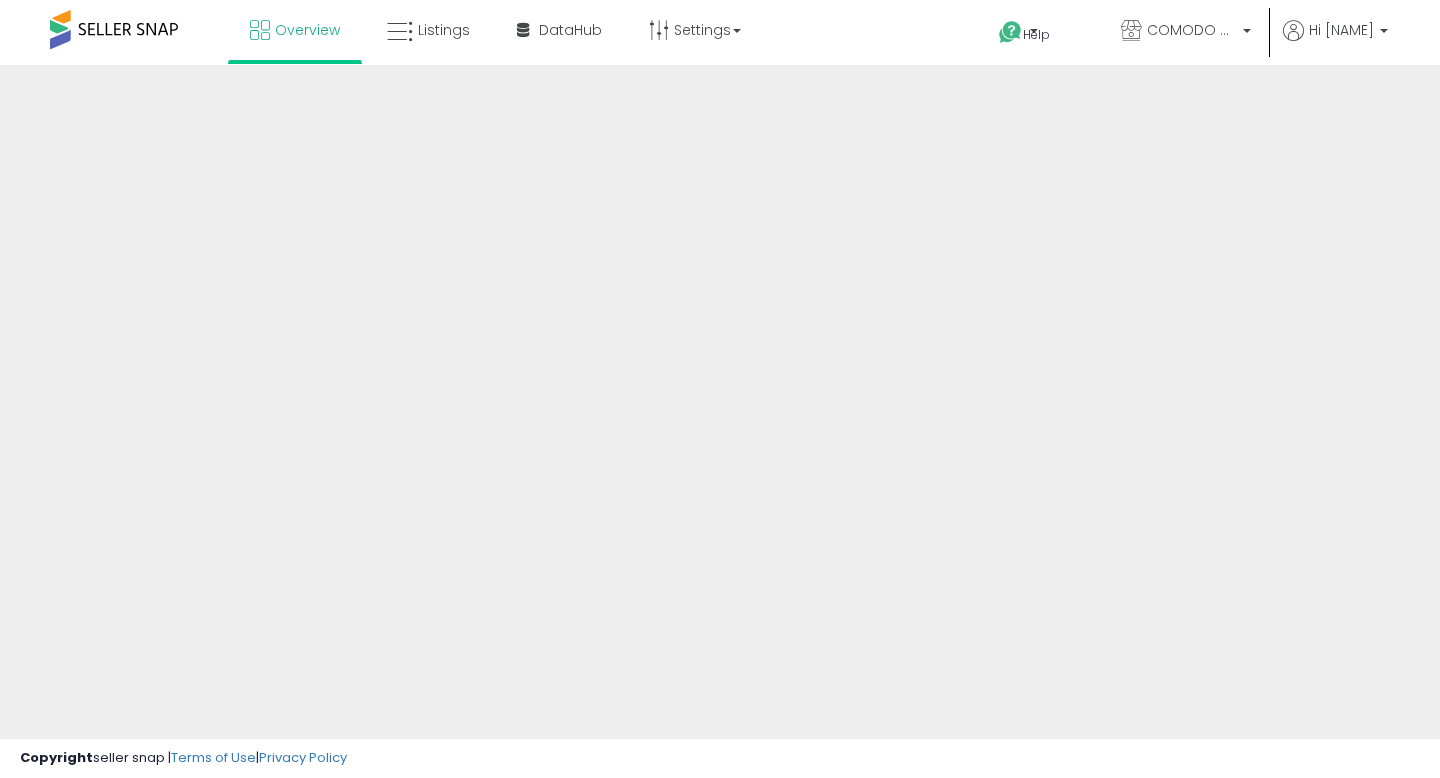 scroll, scrollTop: 0, scrollLeft: 0, axis: both 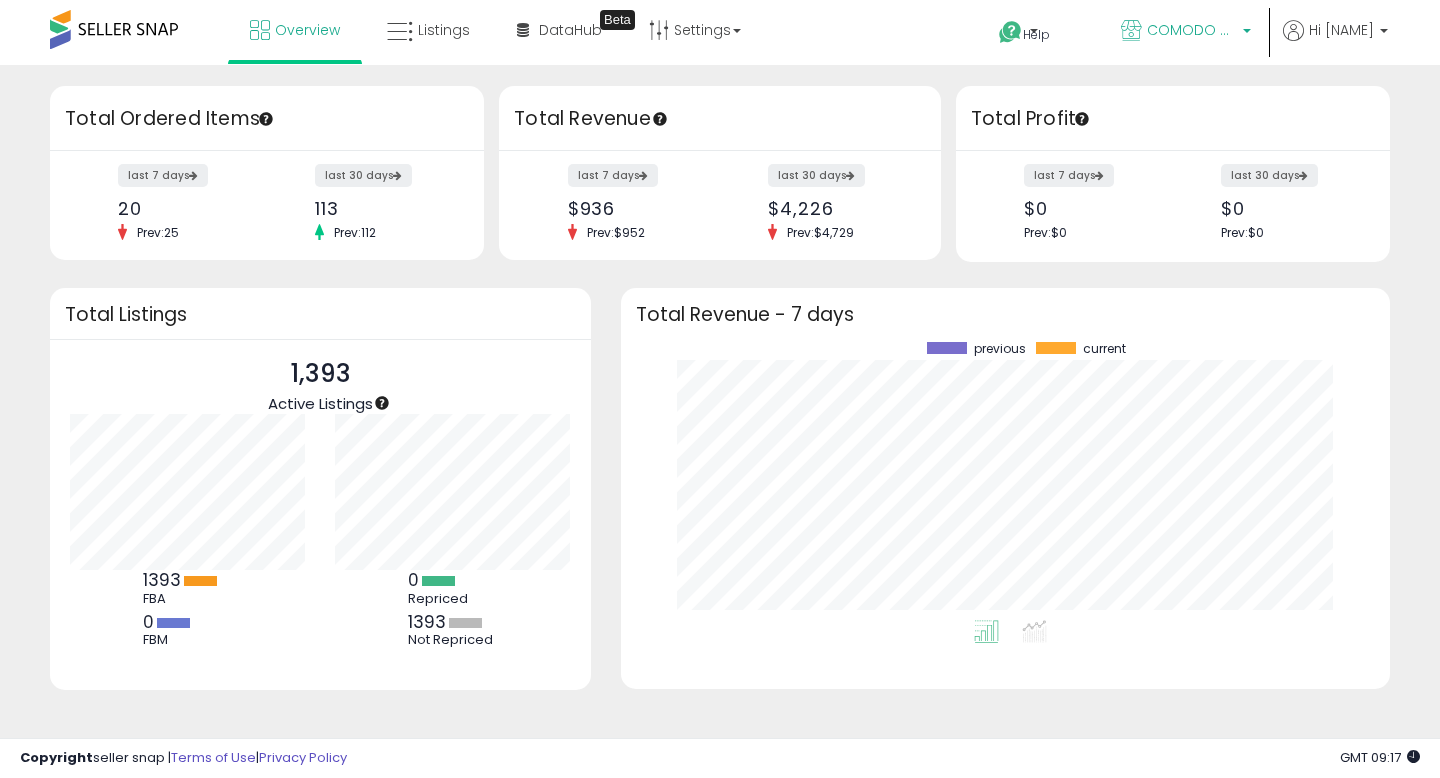 click on "COMODO HOME [STATE]" at bounding box center [1192, 30] 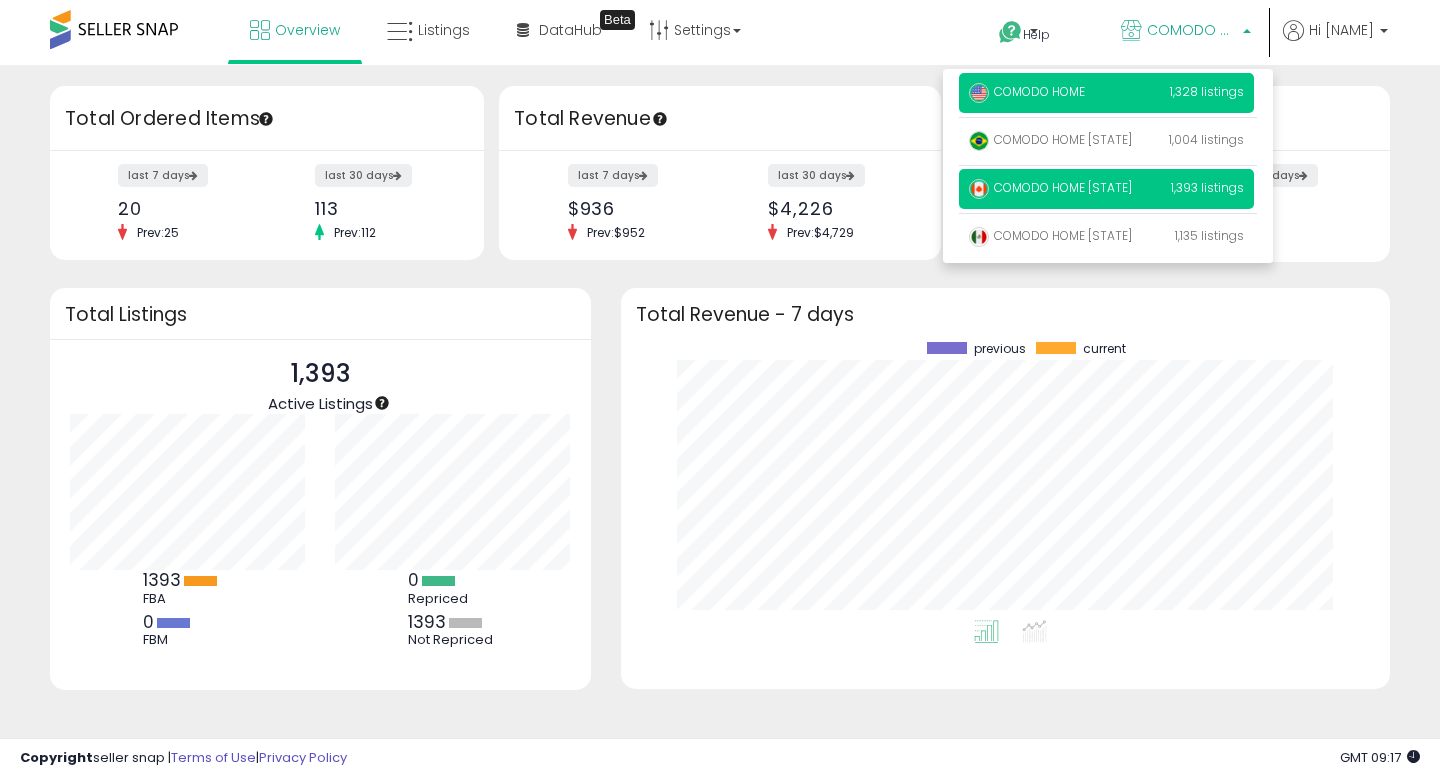 click on "COMODO HOME
1,328
listings" at bounding box center [1106, 93] 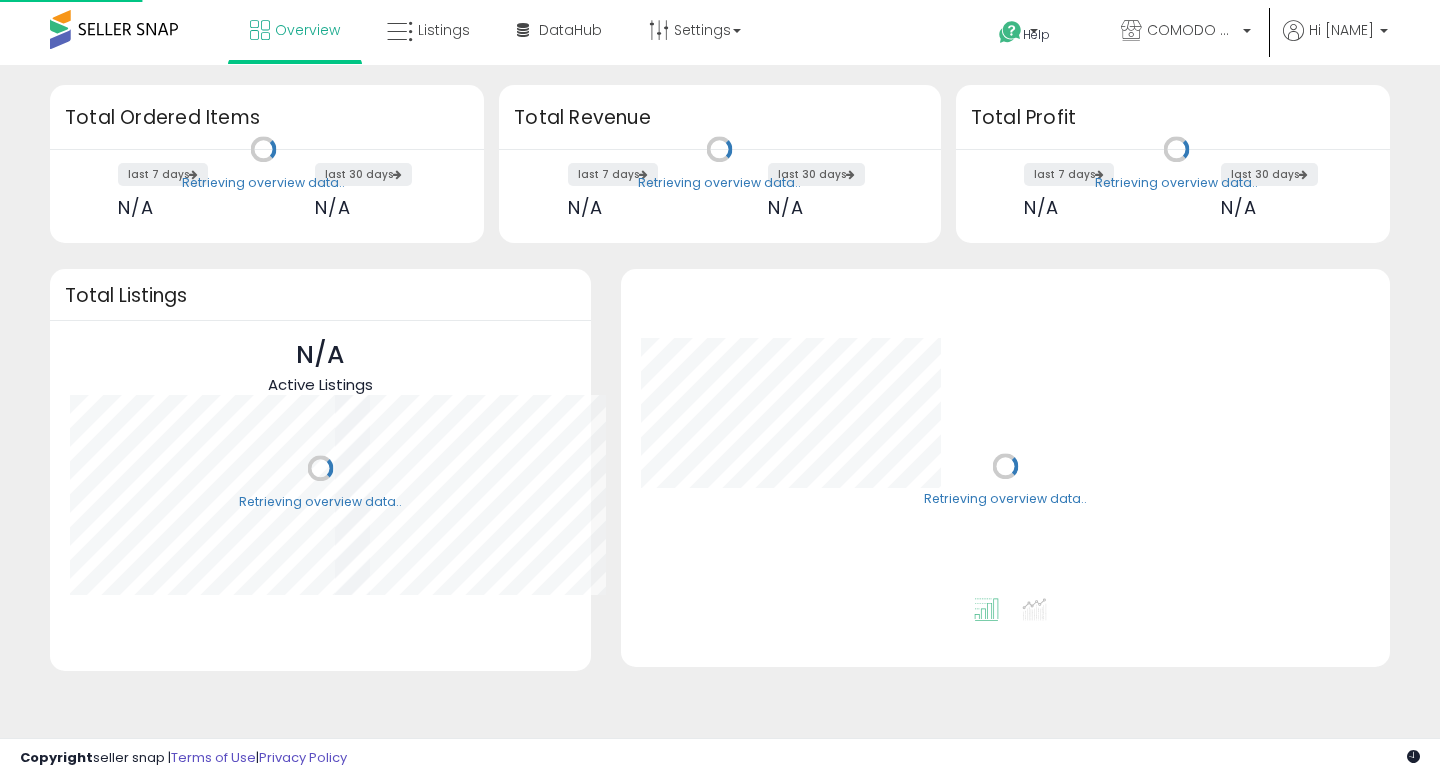 scroll, scrollTop: 0, scrollLeft: 0, axis: both 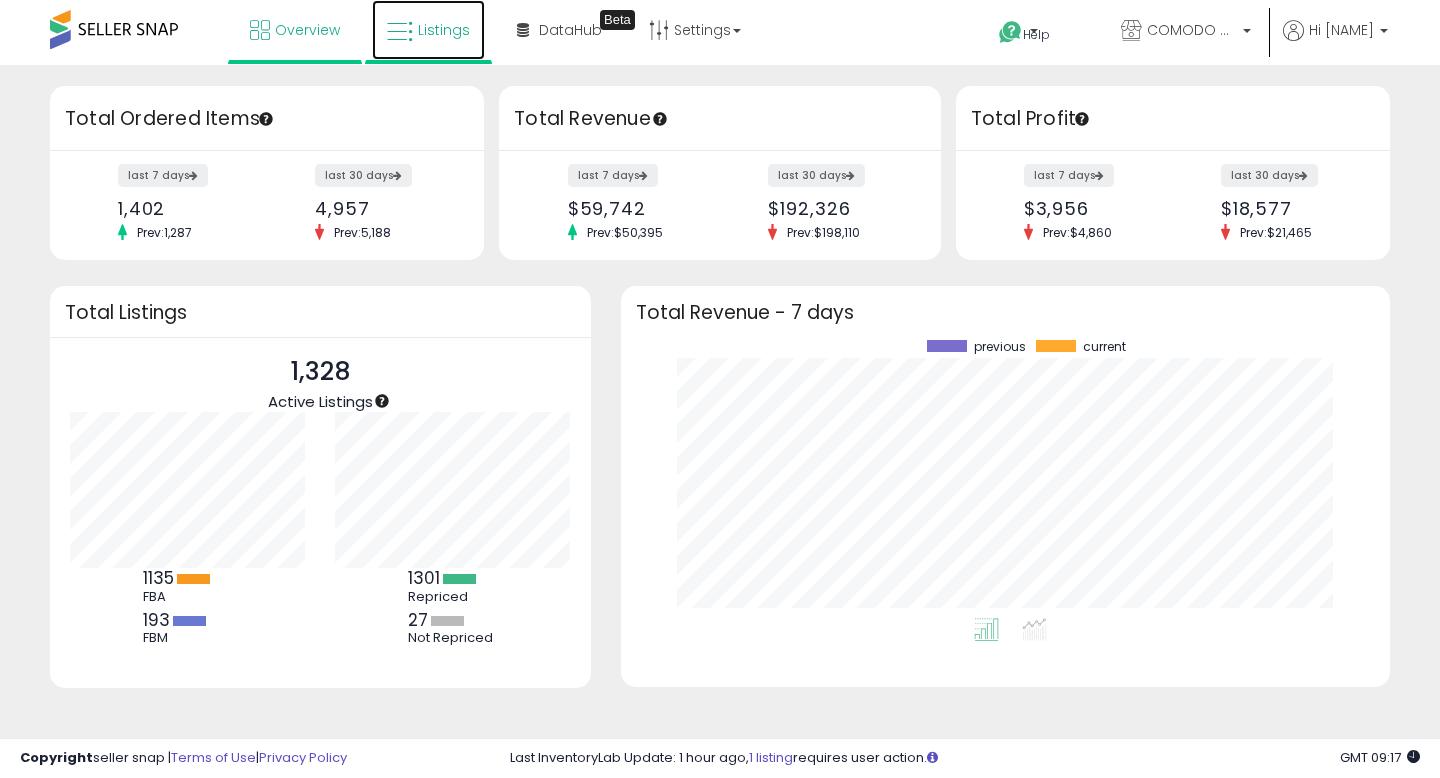 click on "Listings" at bounding box center [444, 30] 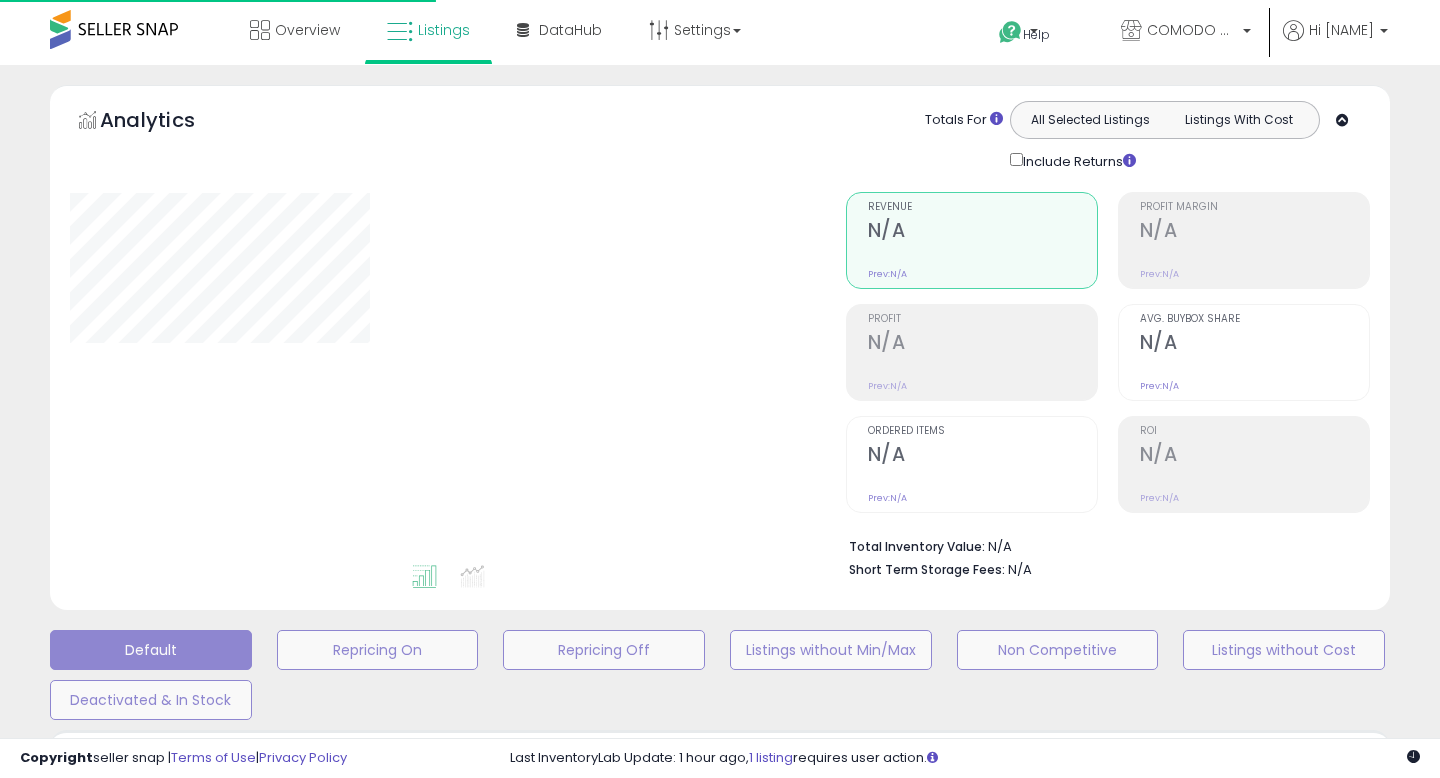 scroll, scrollTop: 0, scrollLeft: 0, axis: both 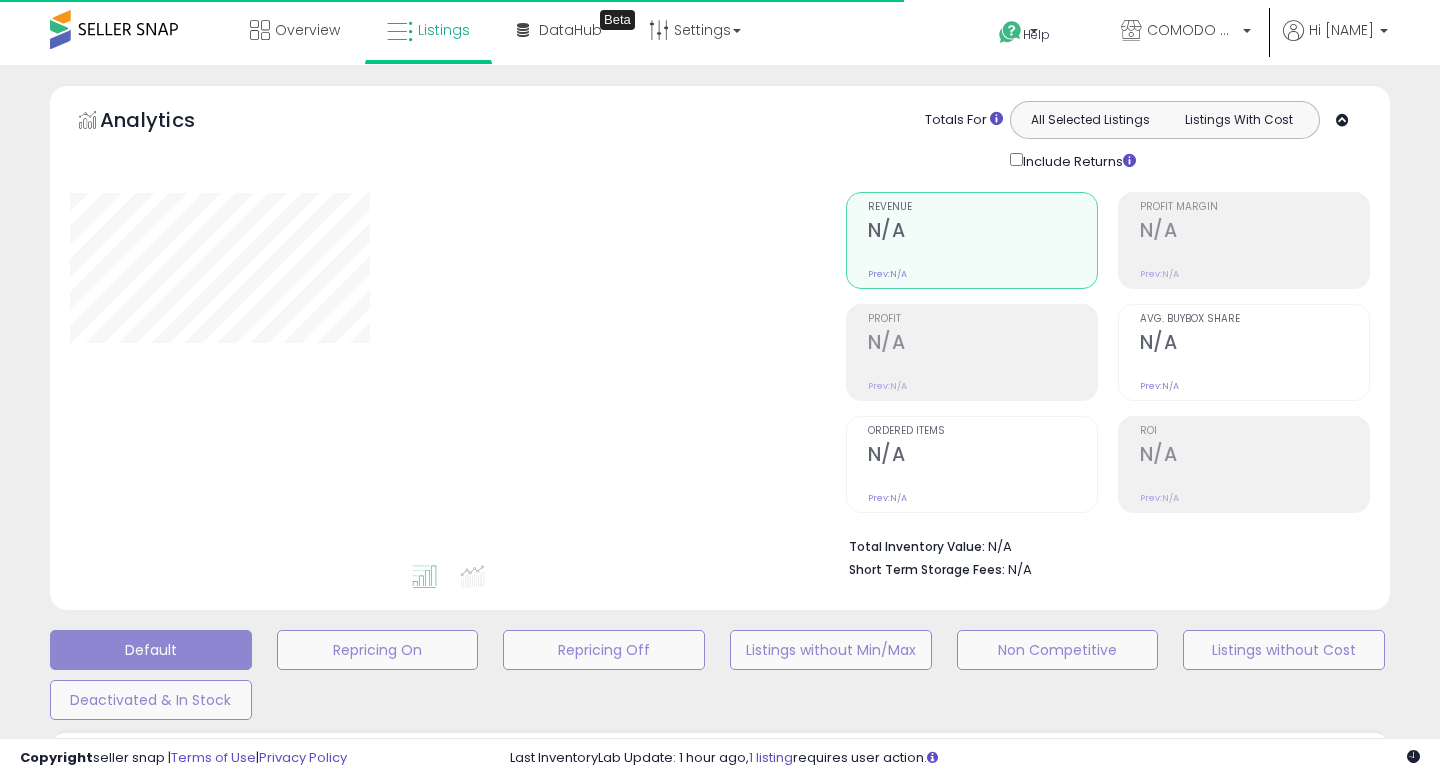 type on "**********" 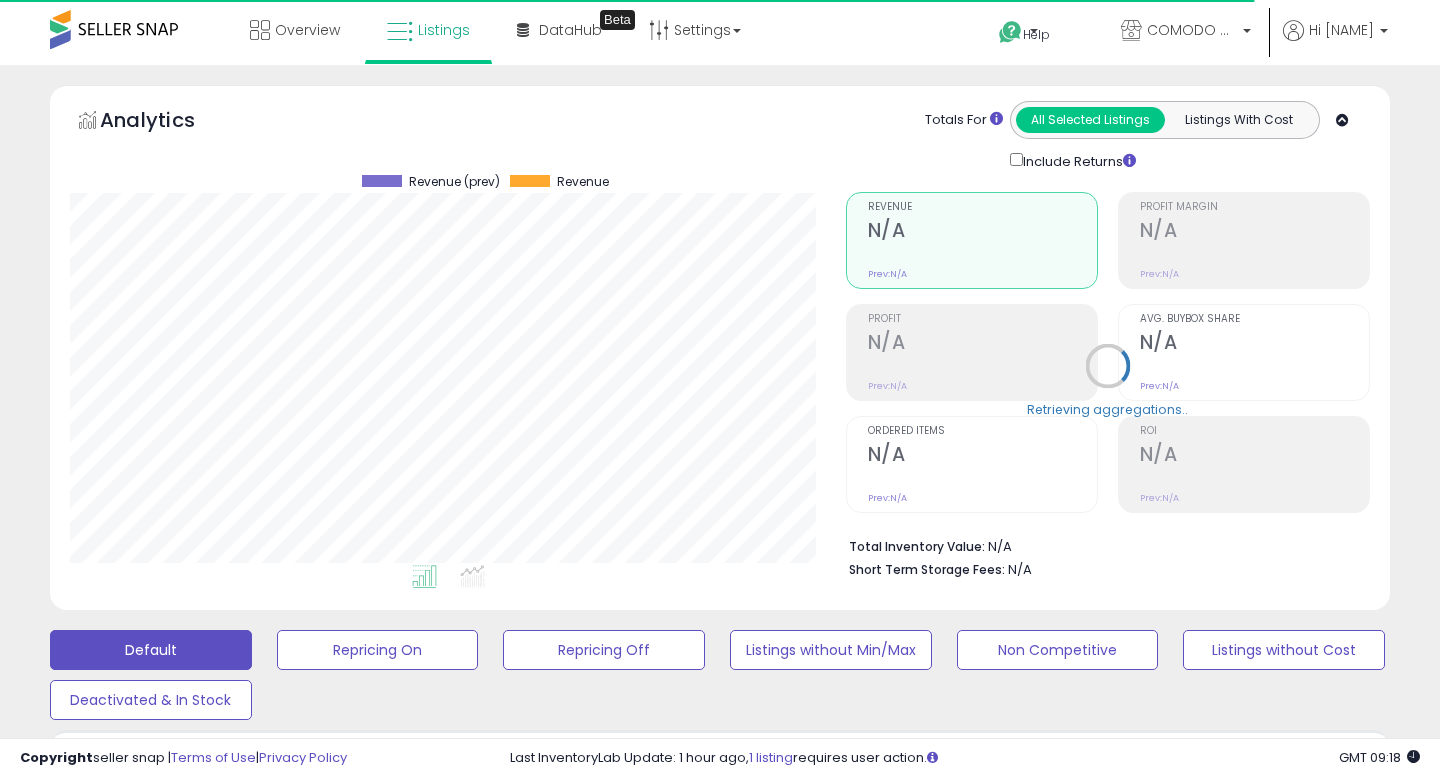 scroll, scrollTop: 999590, scrollLeft: 999224, axis: both 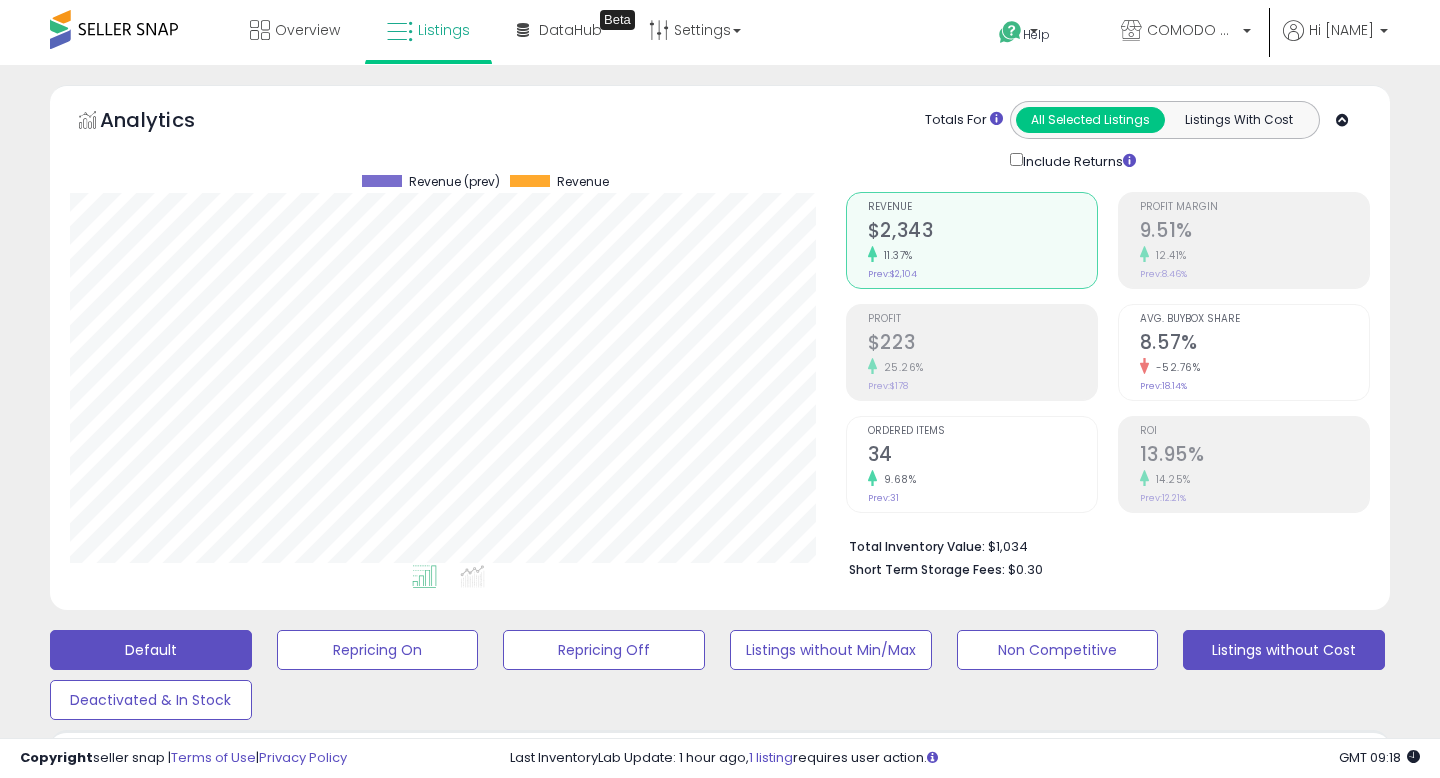 click on "Listings without Cost" at bounding box center (378, 650) 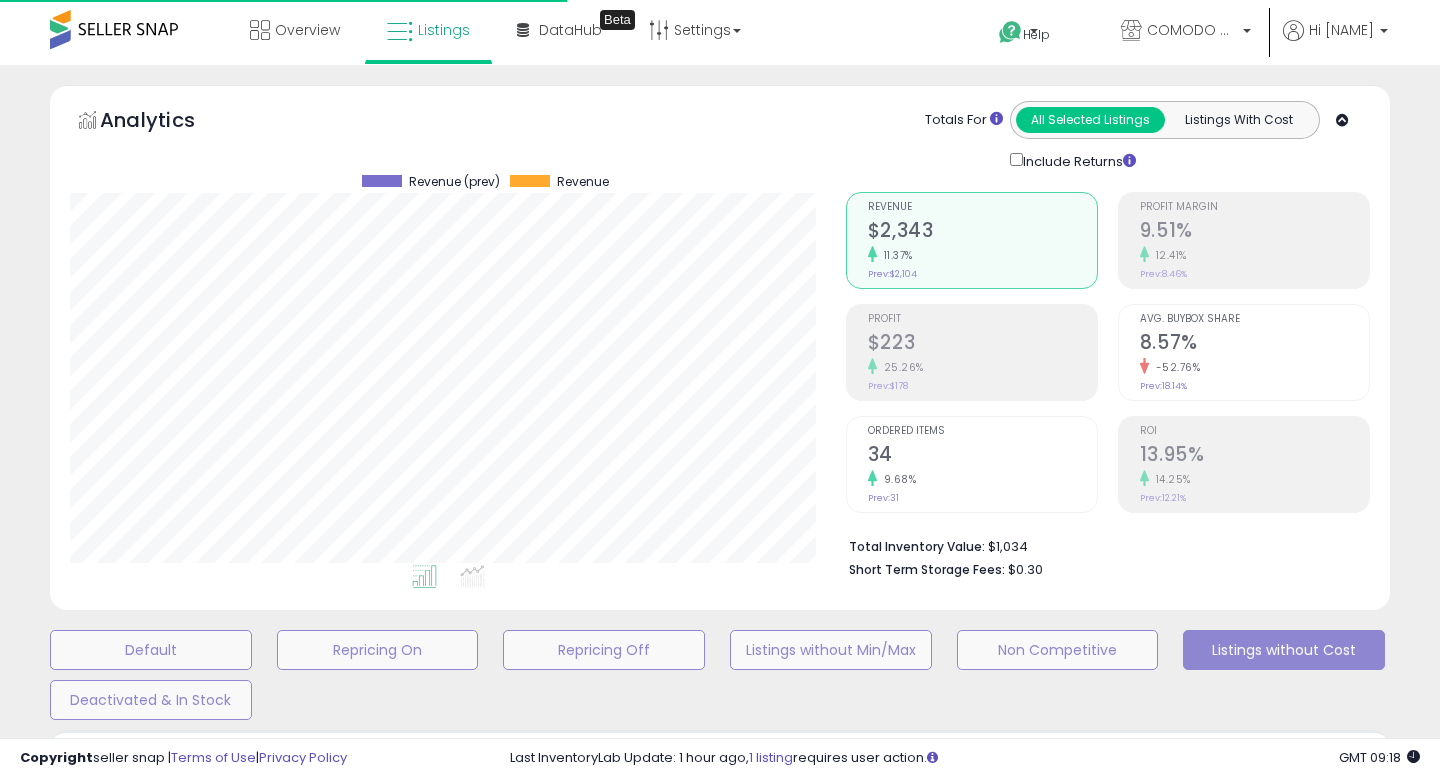 type 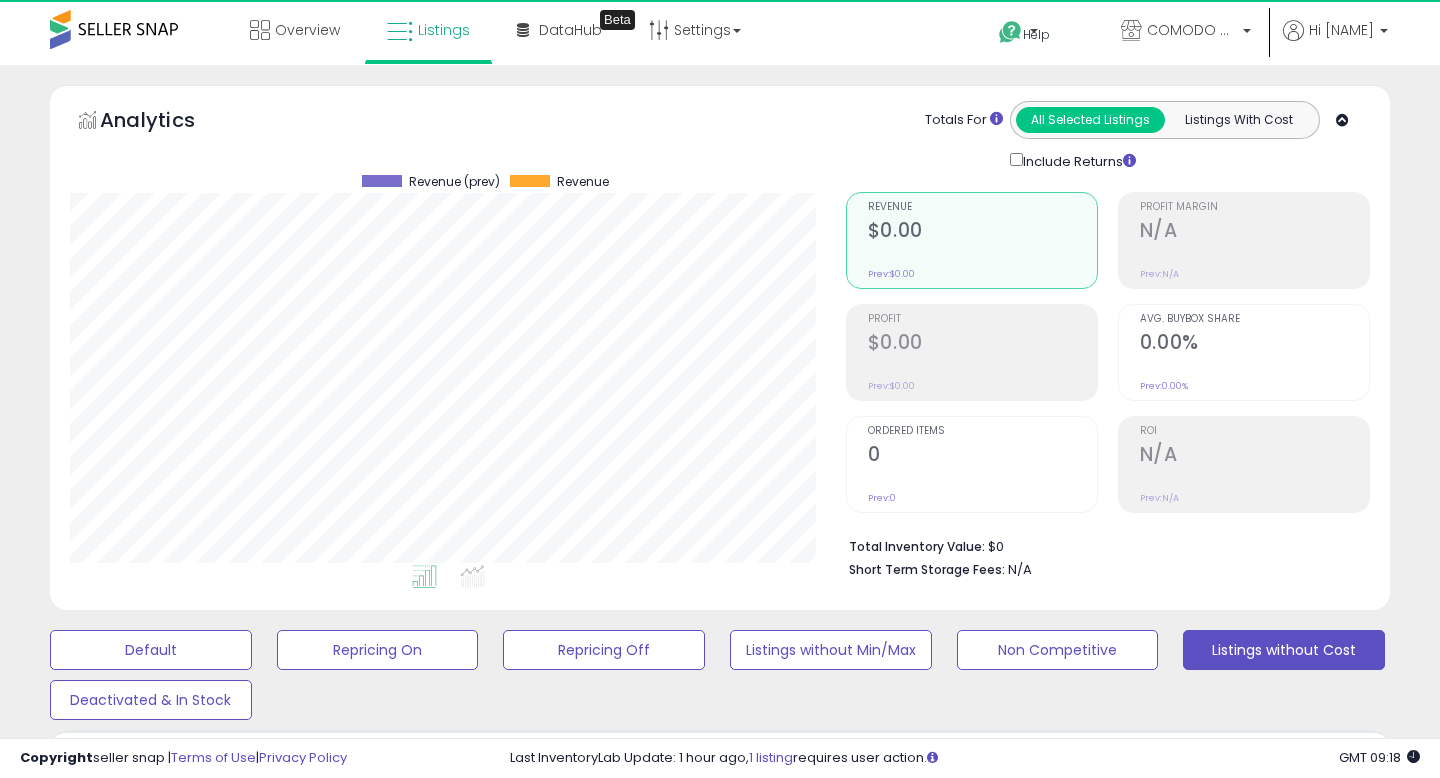 scroll, scrollTop: 999590, scrollLeft: 999224, axis: both 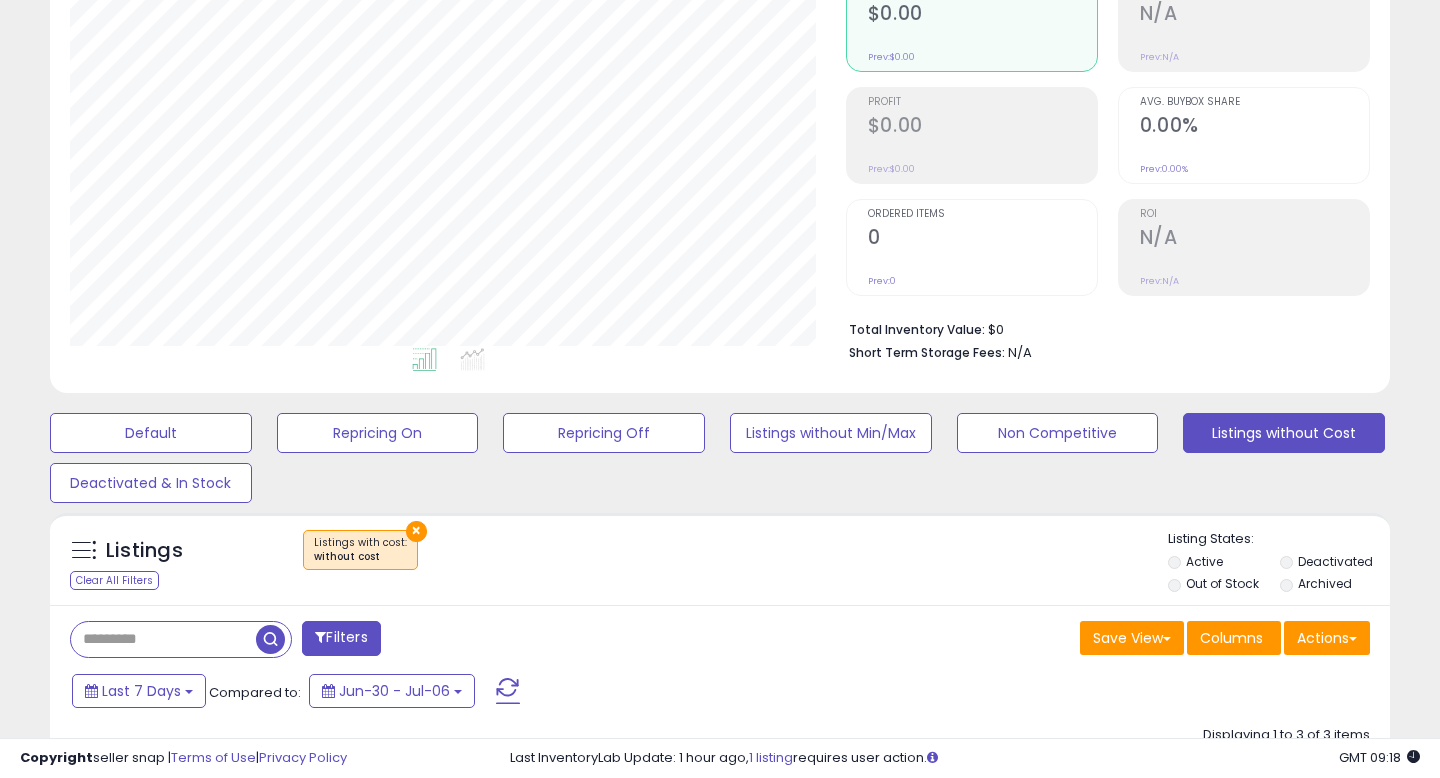 click on "×" at bounding box center (416, 531) 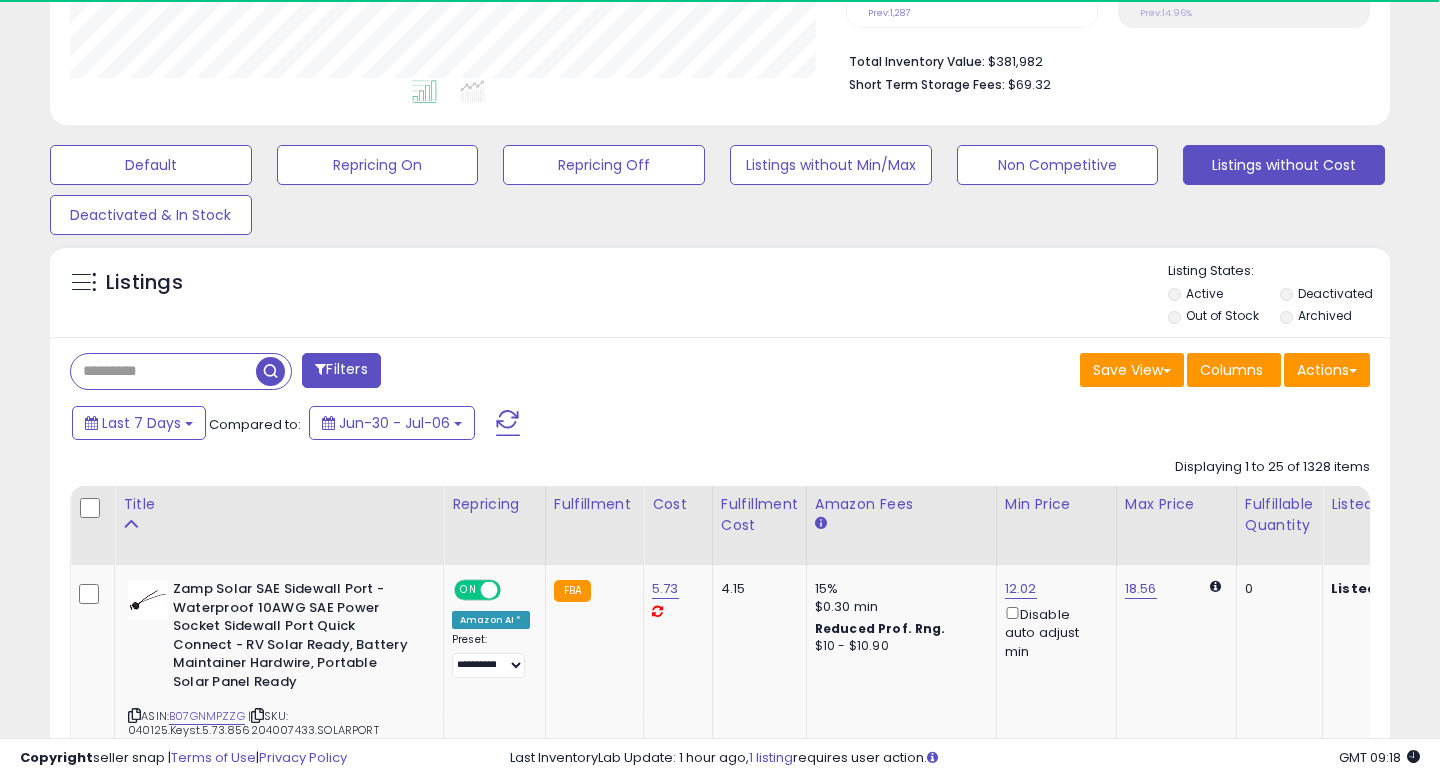 scroll, scrollTop: 486, scrollLeft: 0, axis: vertical 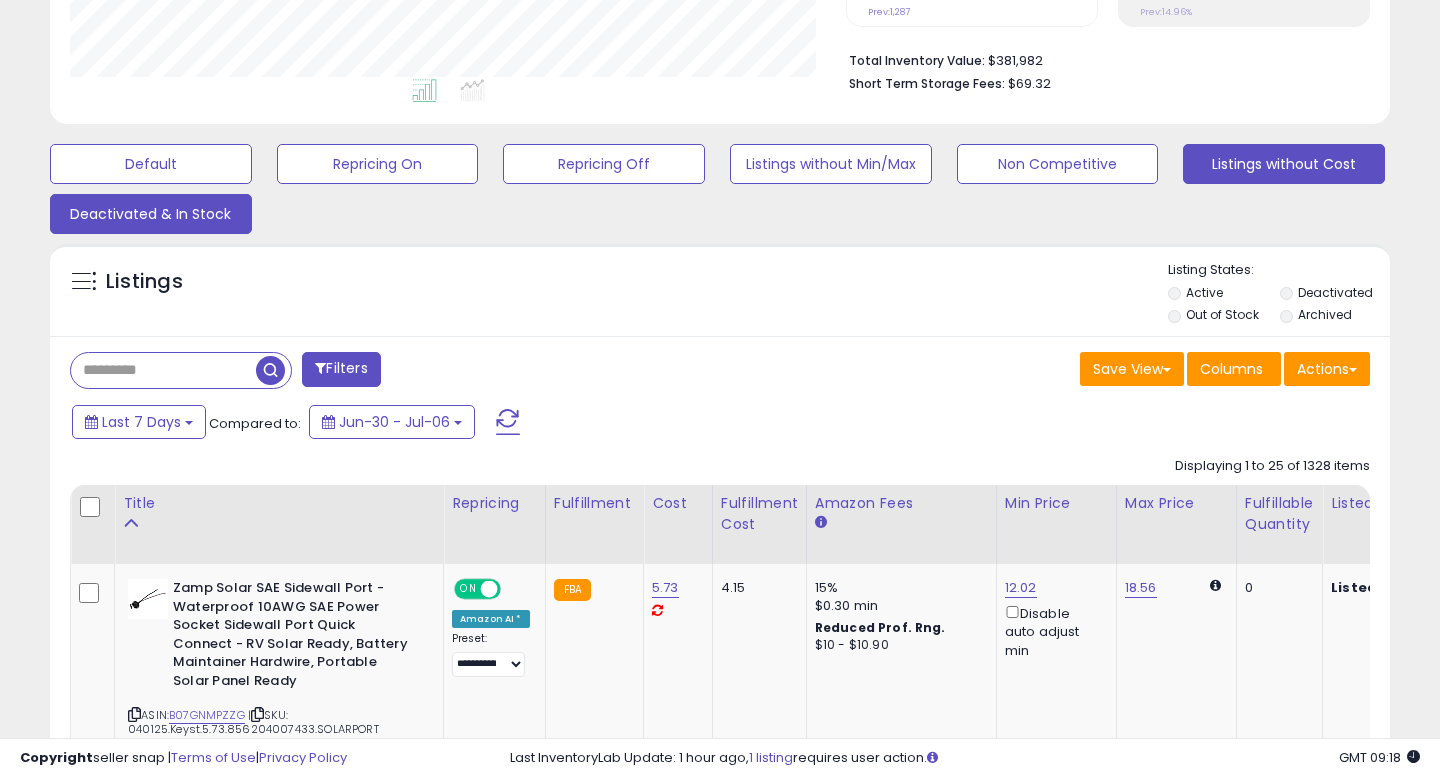 click on "Deactivated & In Stock" at bounding box center [151, 164] 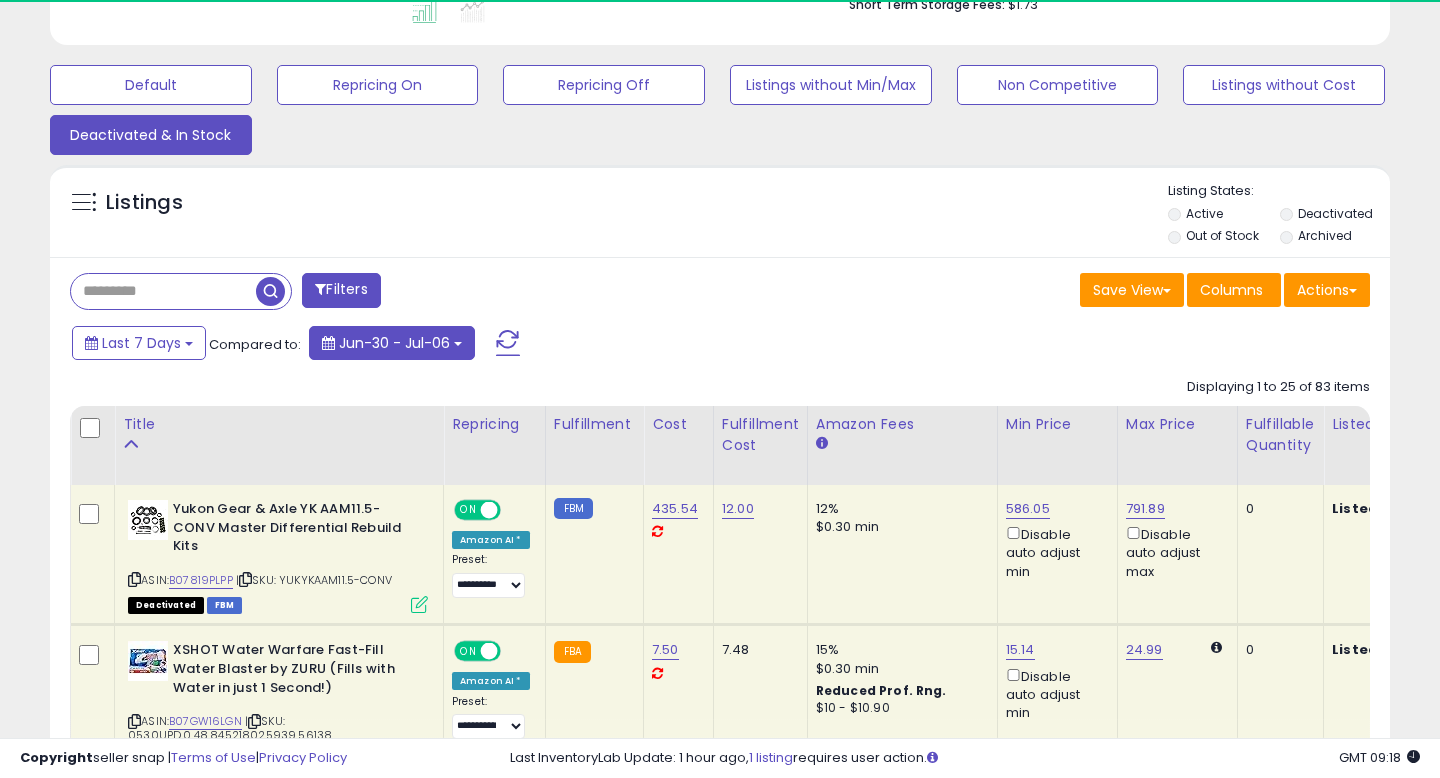 scroll, scrollTop: 656, scrollLeft: 0, axis: vertical 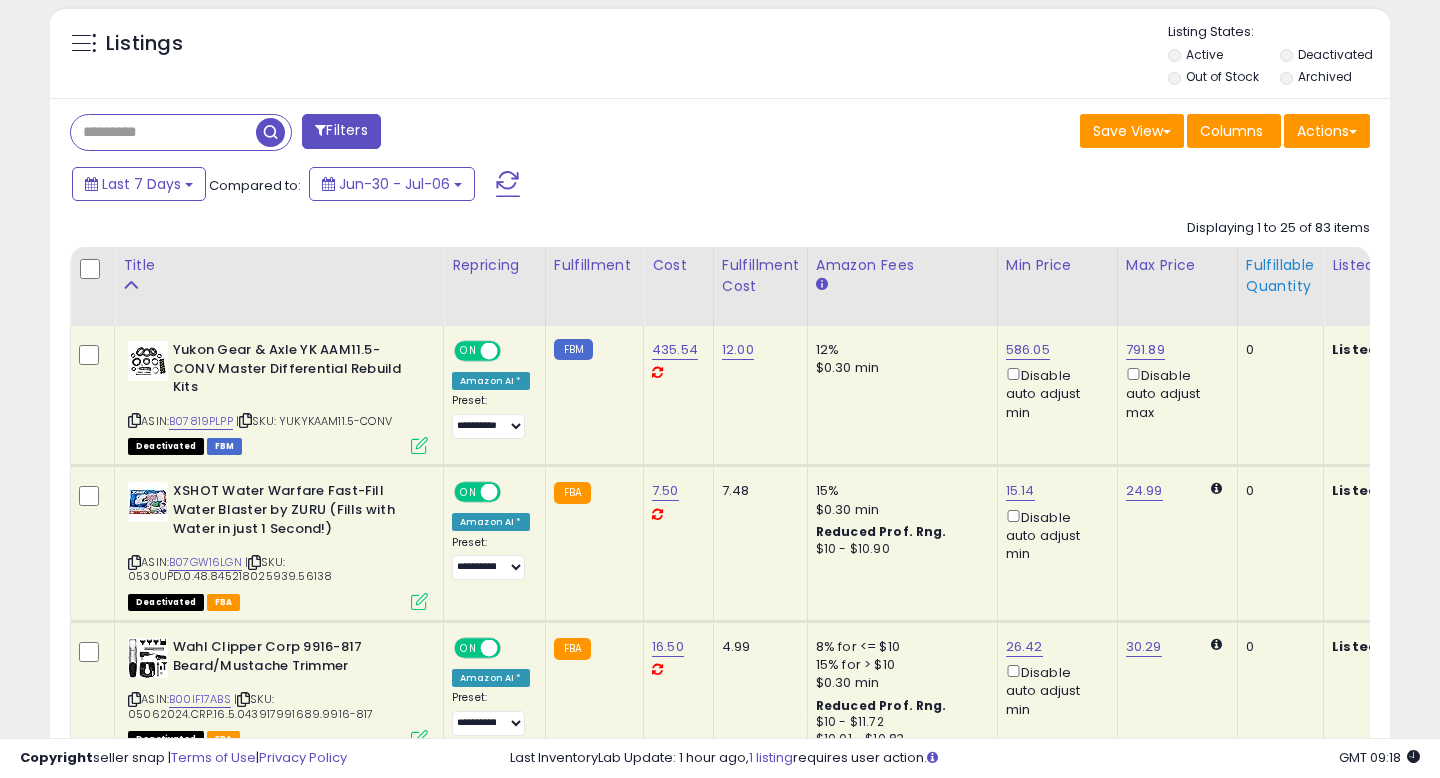 click on "Fulfillable Quantity" at bounding box center (1280, 276) 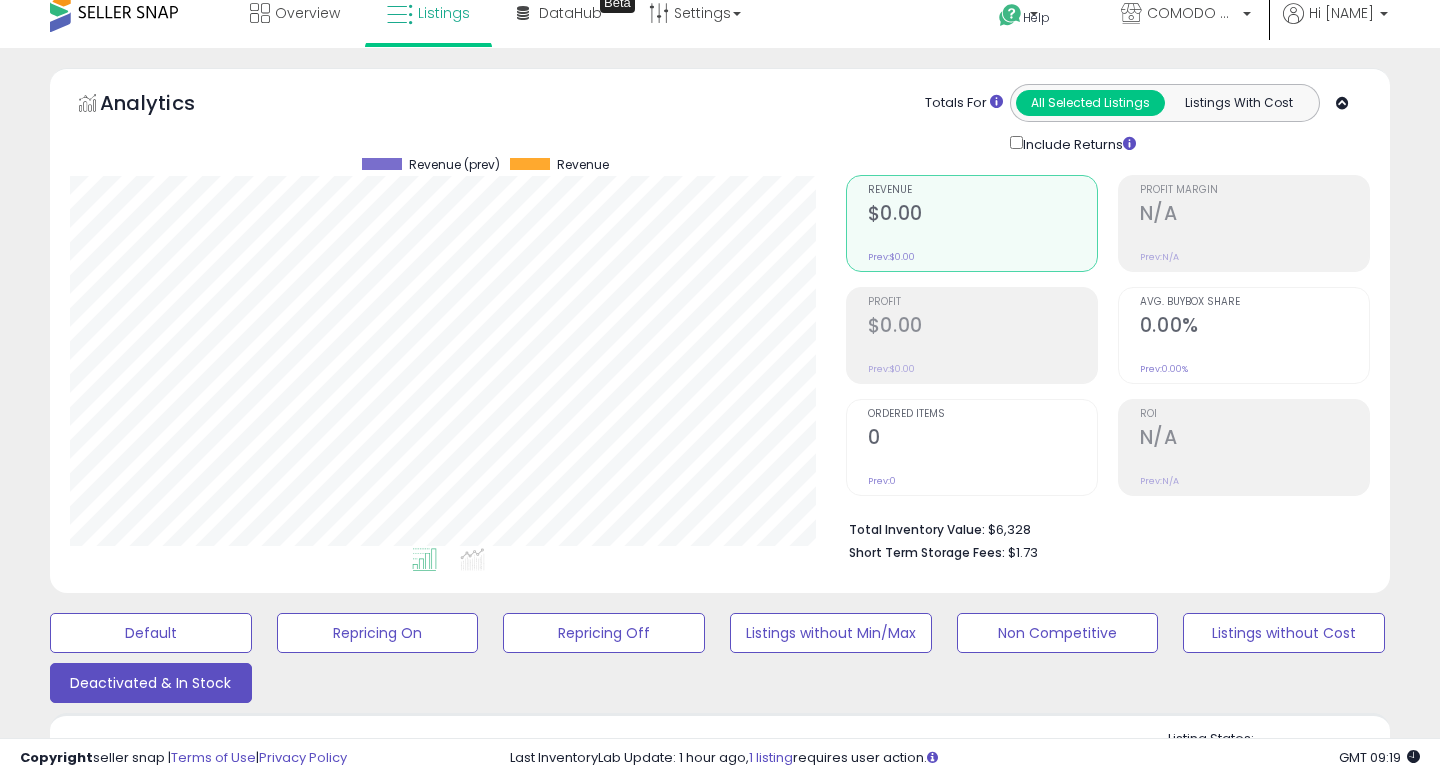 scroll, scrollTop: 0, scrollLeft: 0, axis: both 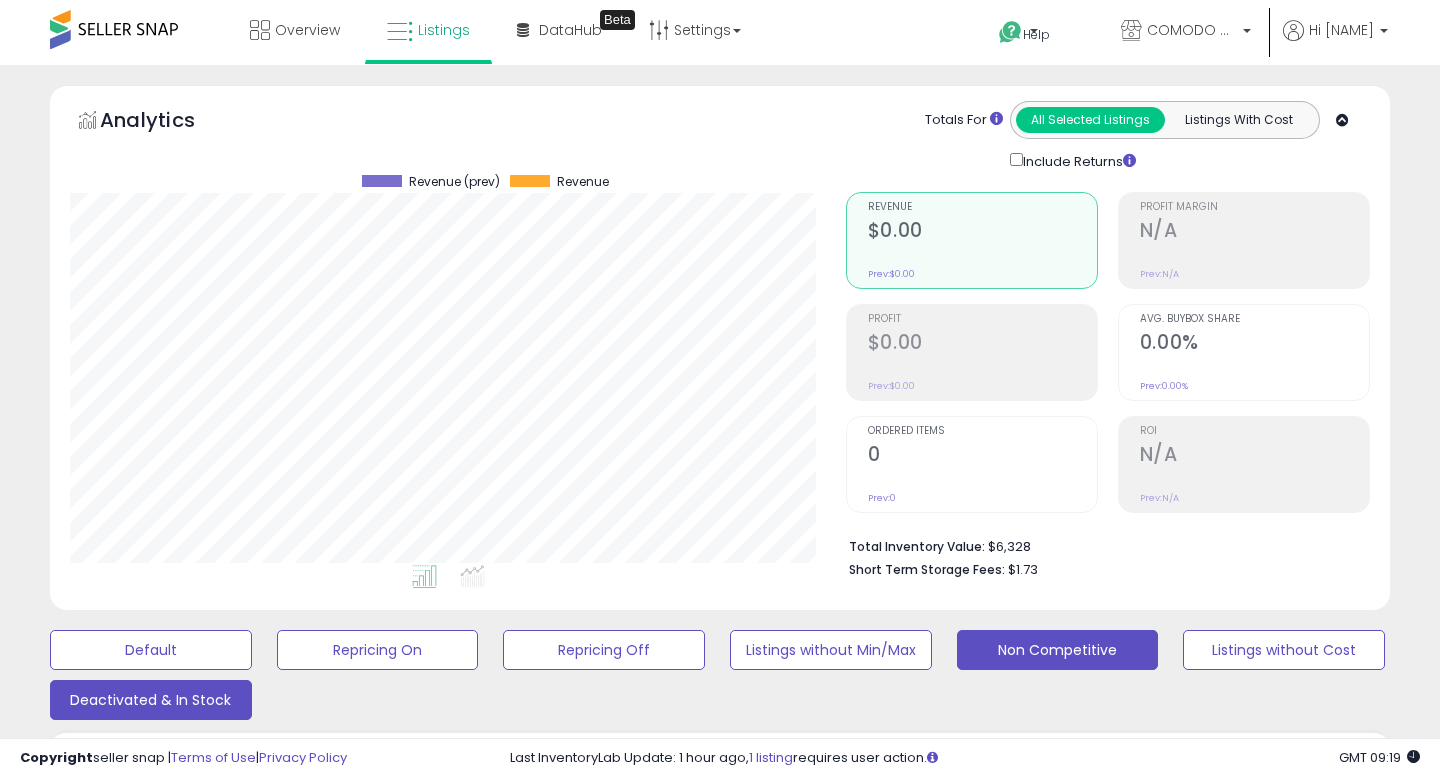 click on "Non Competitive" at bounding box center (151, 650) 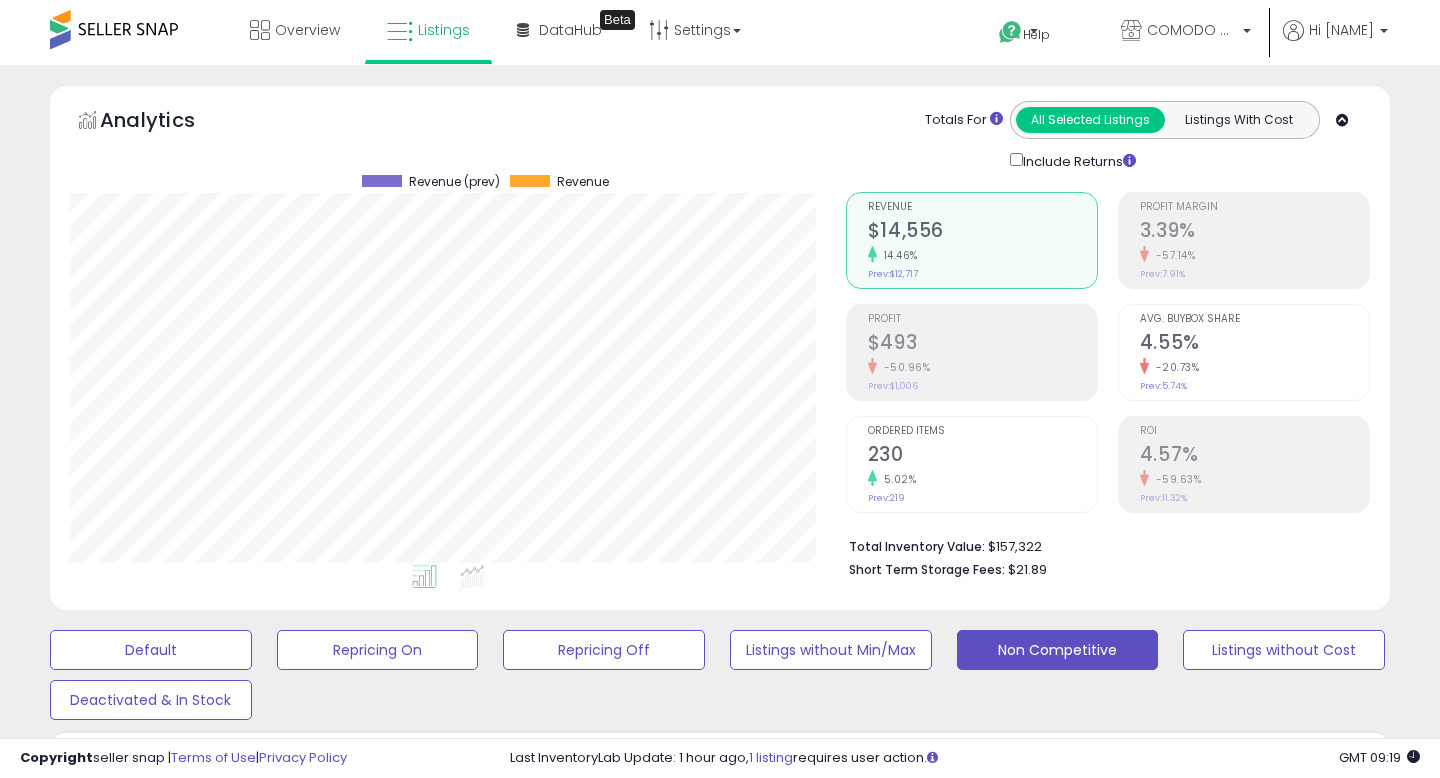 scroll, scrollTop: 999590, scrollLeft: 999224, axis: both 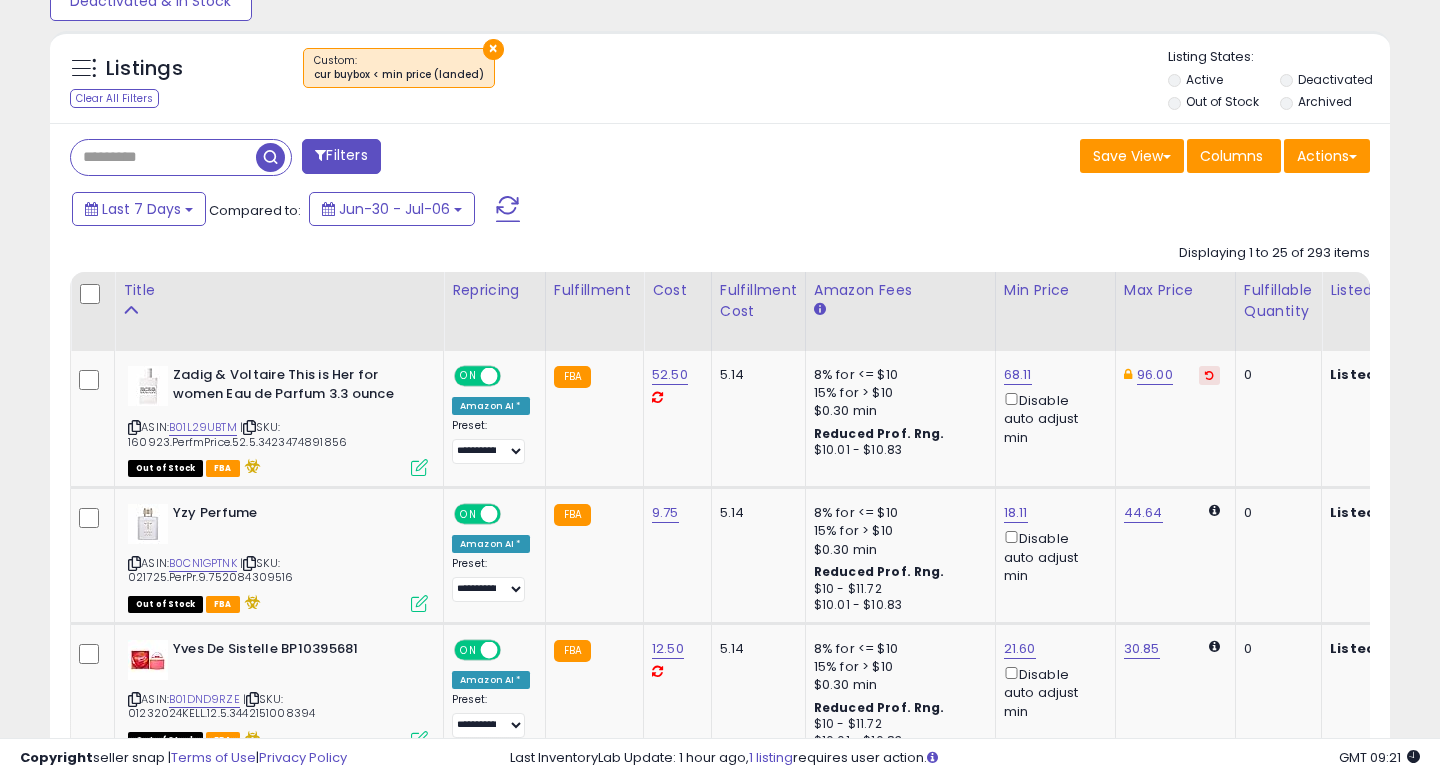 click on "Out of Stock" at bounding box center [1222, 101] 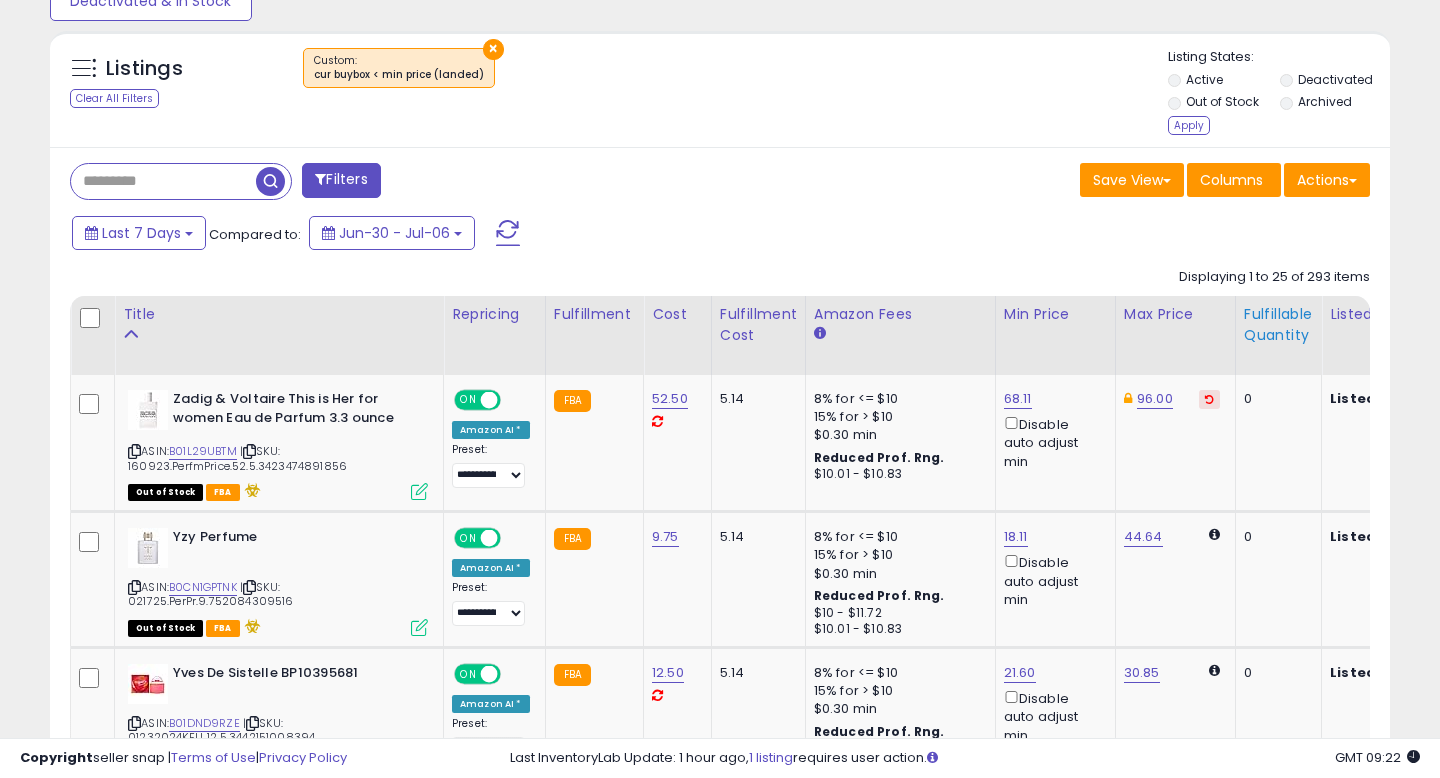click on "Fulfillable Quantity" at bounding box center (1278, 325) 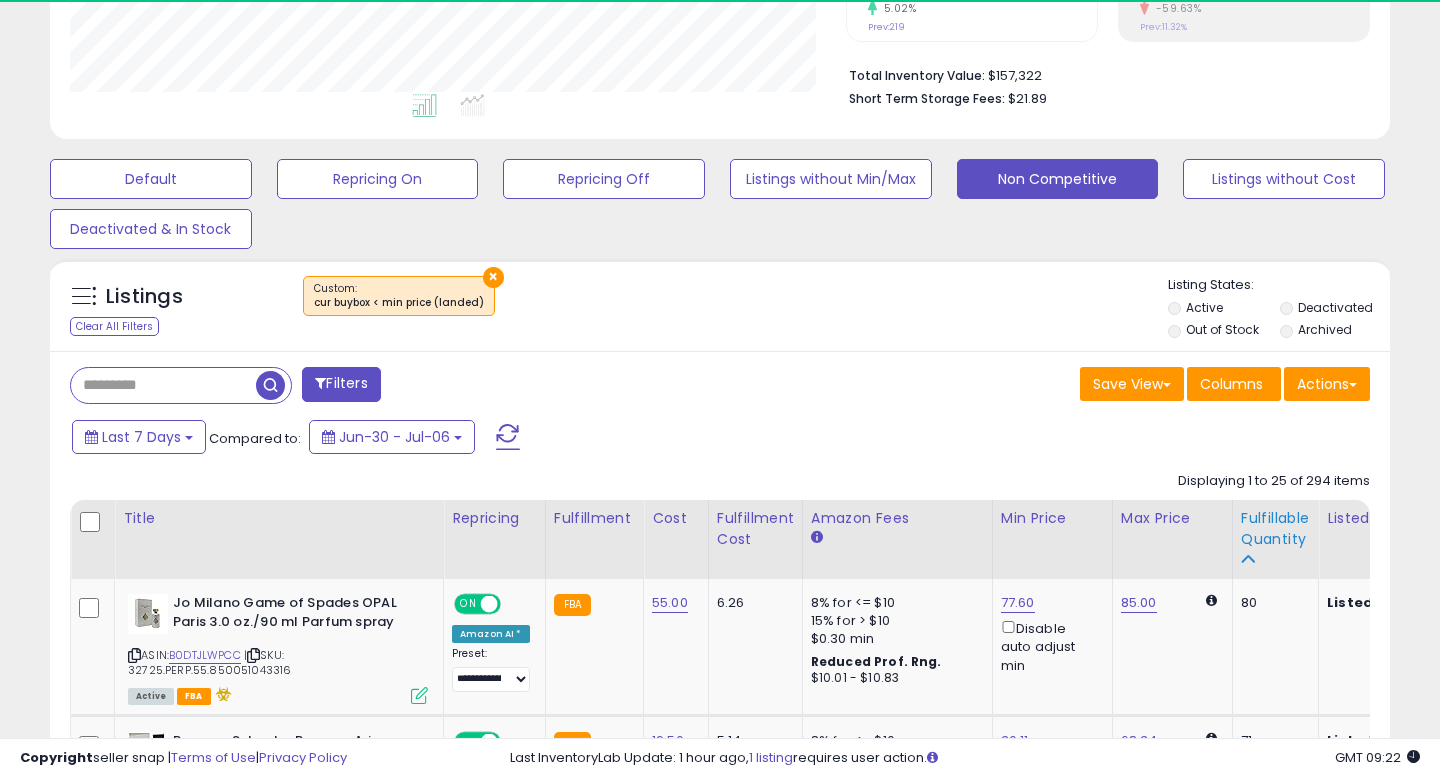scroll, scrollTop: 699, scrollLeft: 0, axis: vertical 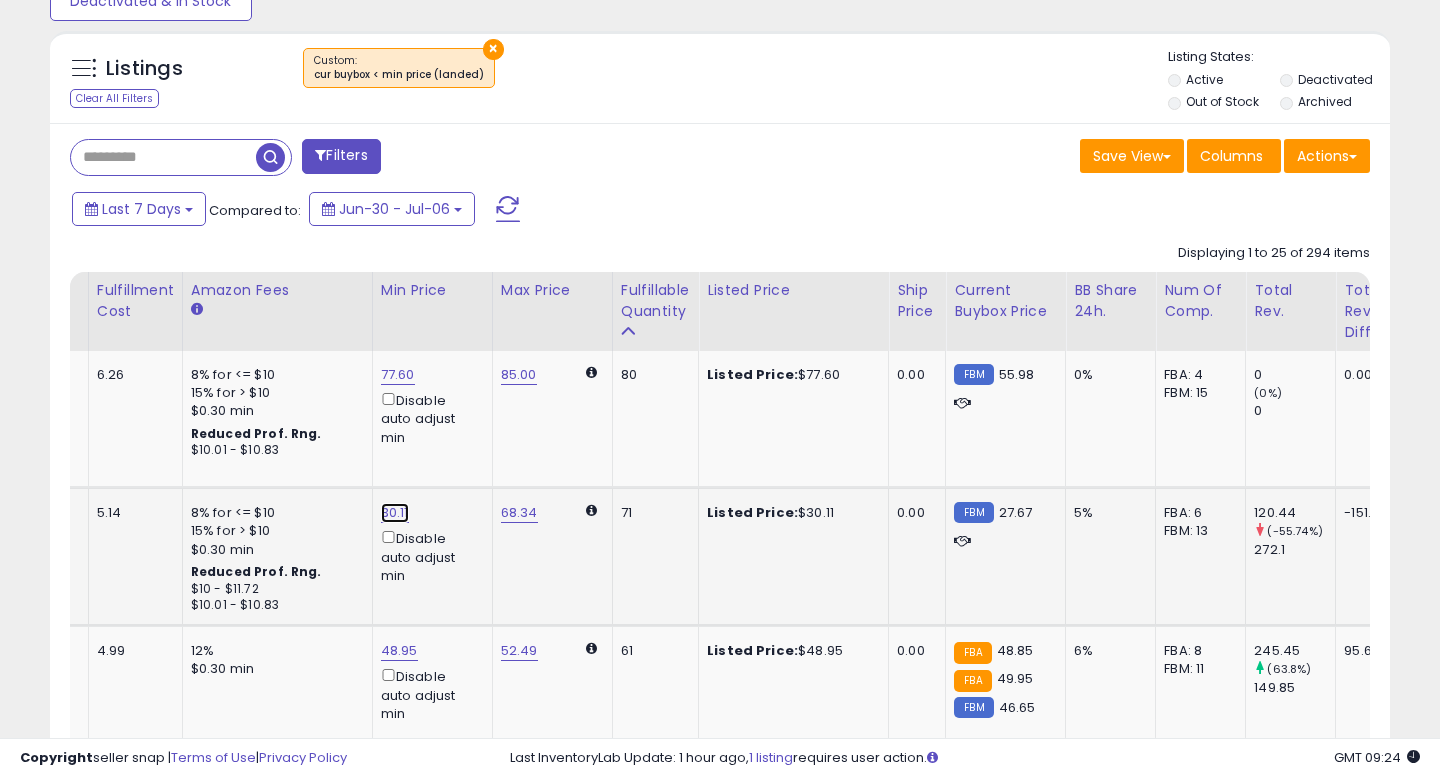 click on "30.11" at bounding box center (398, 375) 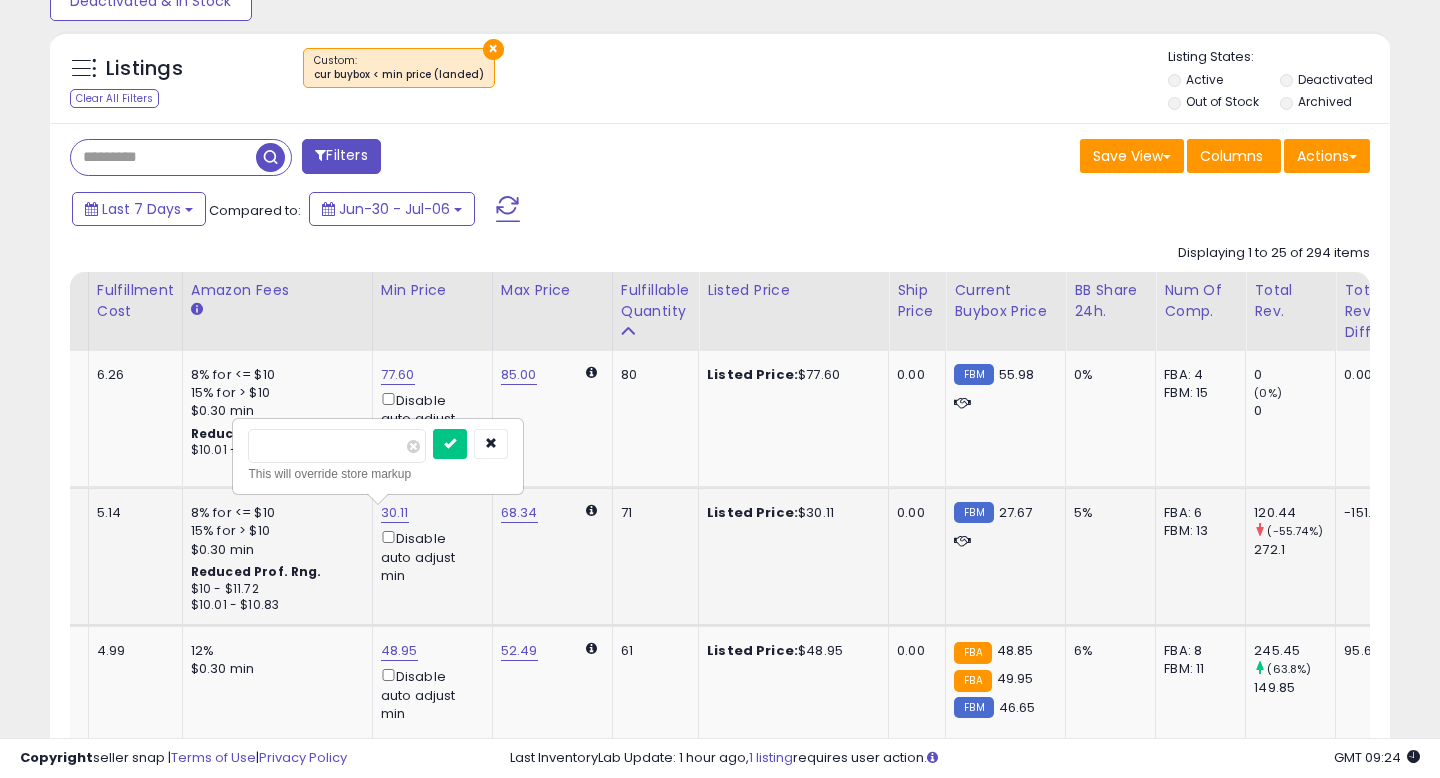 drag, startPoint x: 274, startPoint y: 445, endPoint x: 252, endPoint y: 446, distance: 22.022715 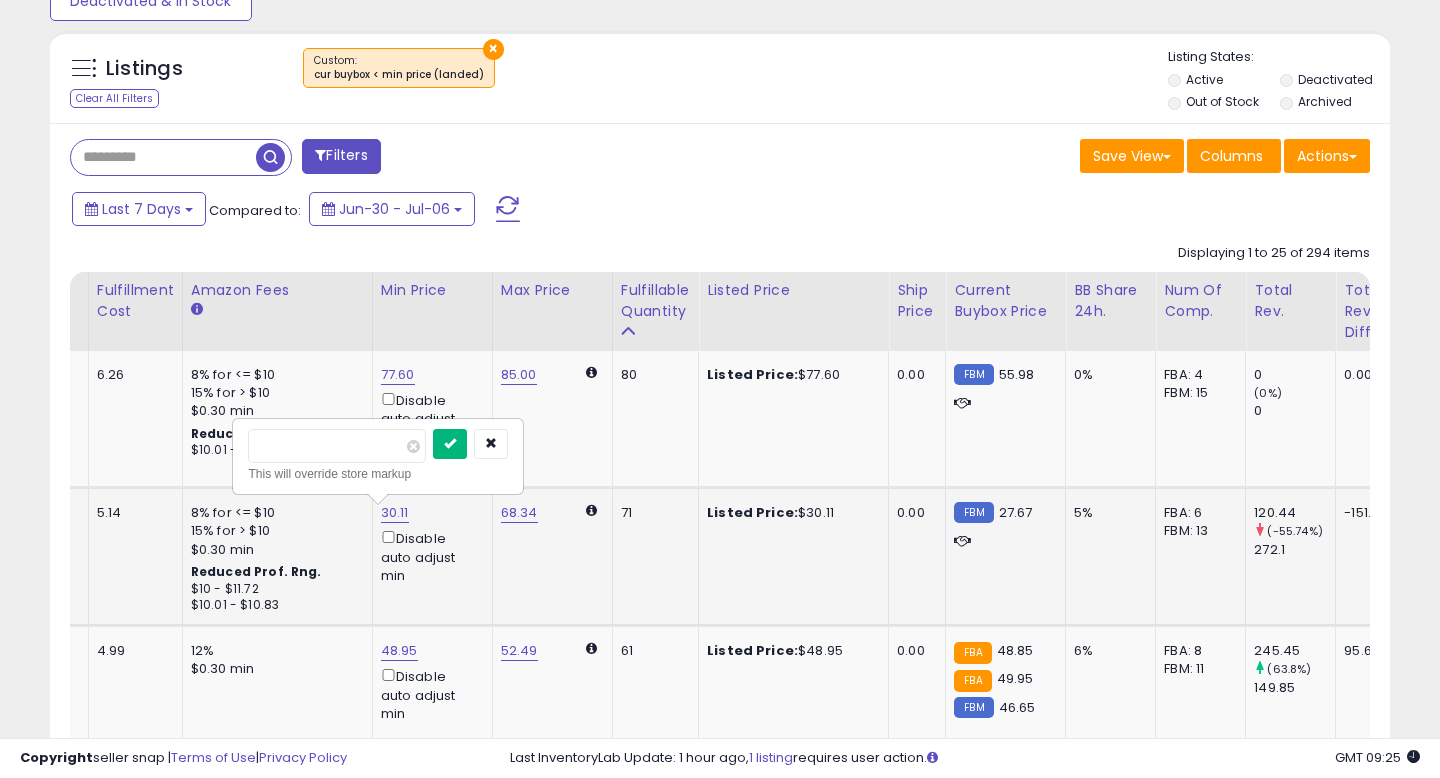 type on "*****" 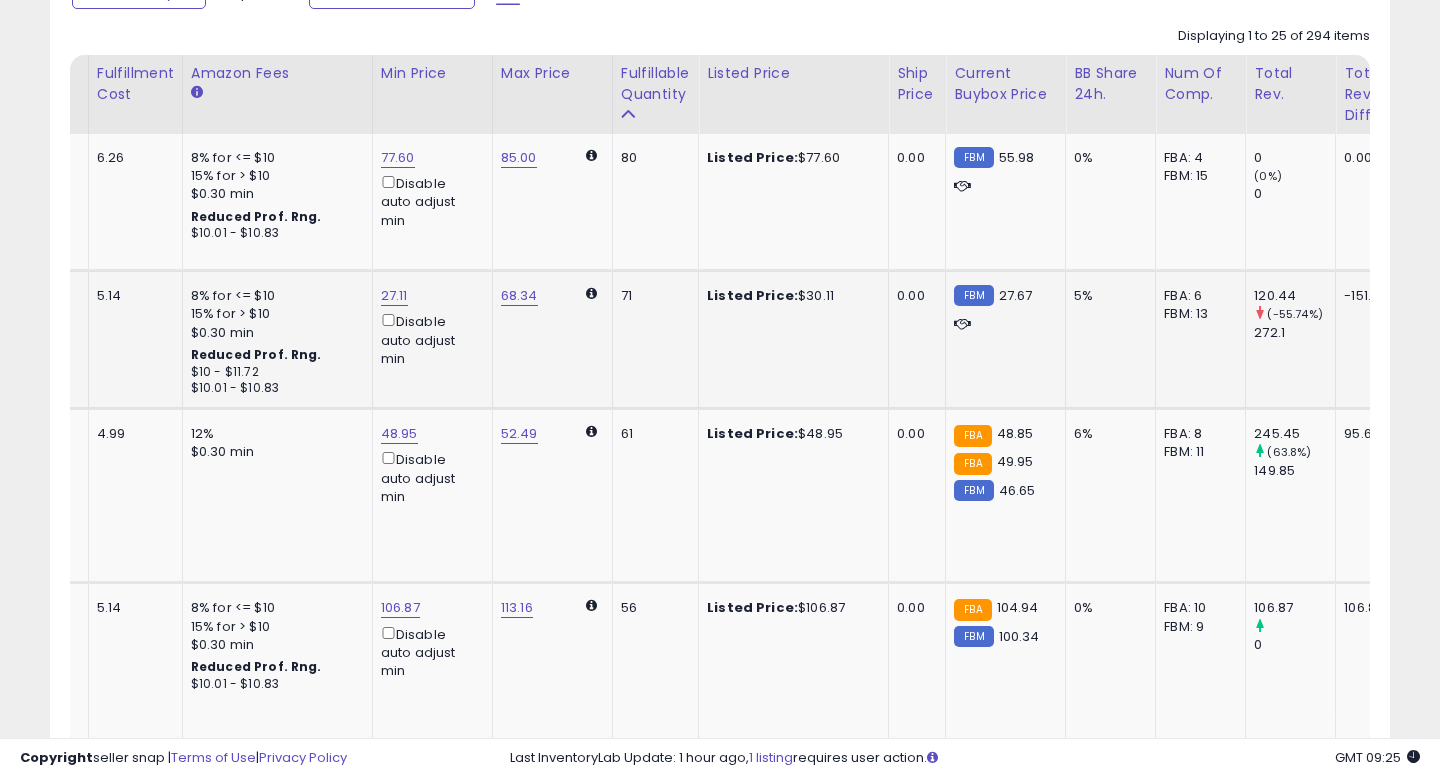 scroll, scrollTop: 918, scrollLeft: 0, axis: vertical 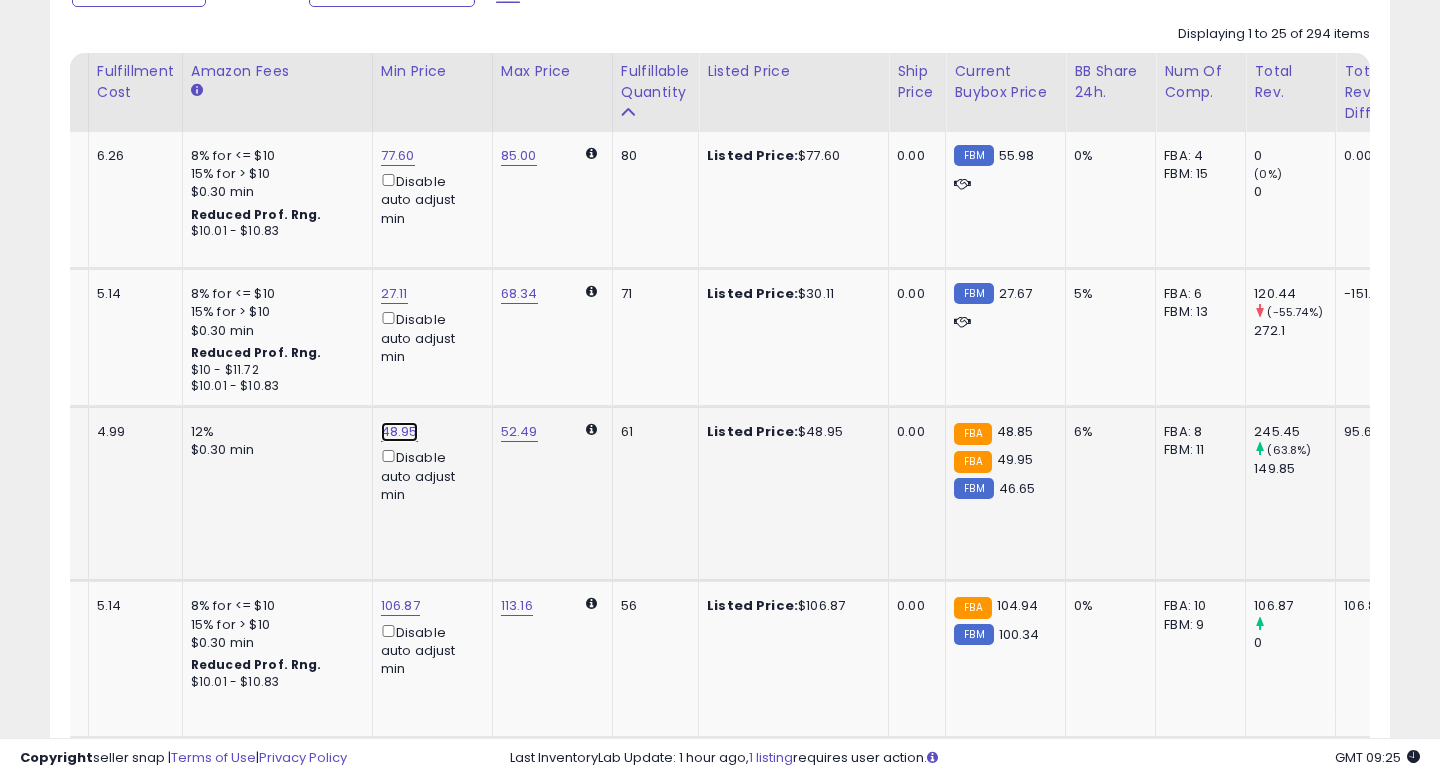 click on "48.95" at bounding box center (398, 156) 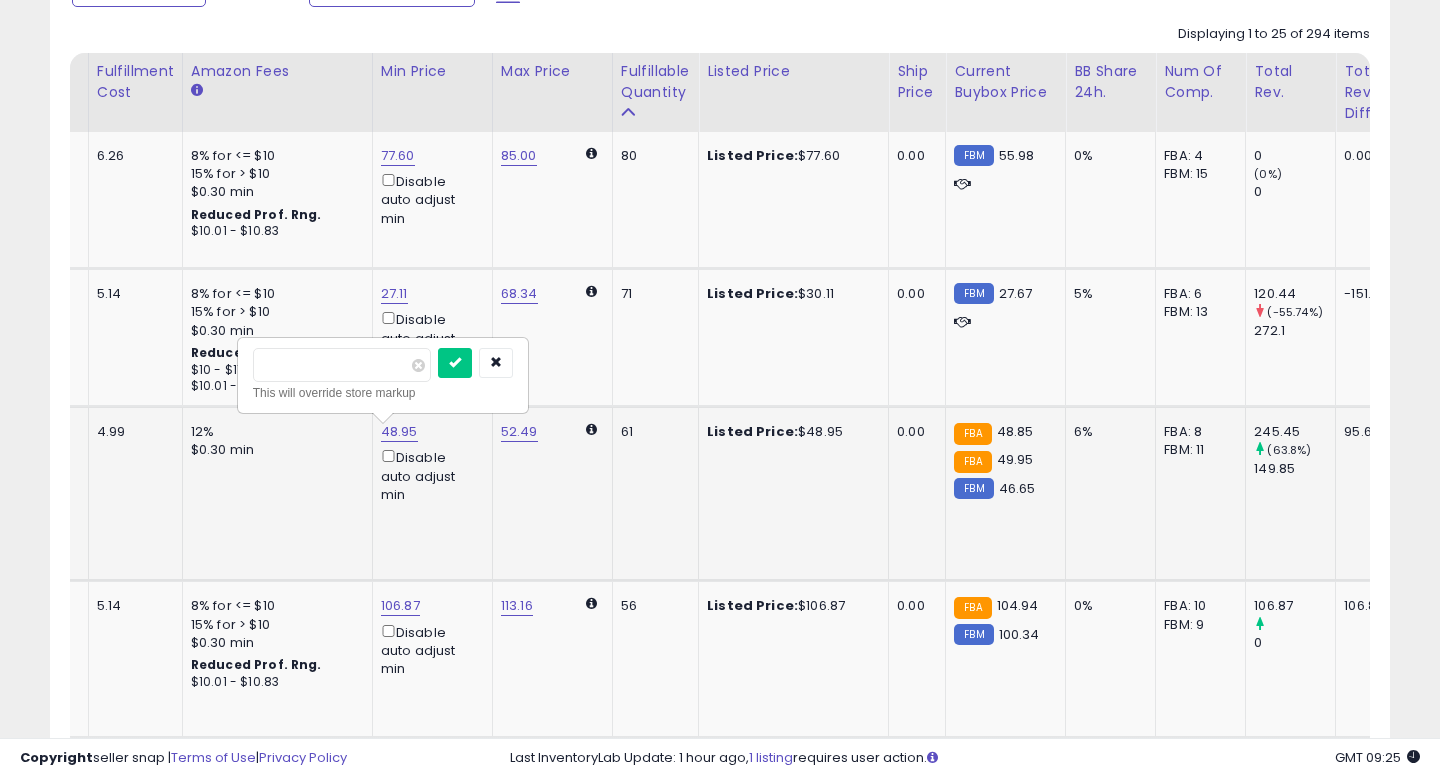 click on "*****" at bounding box center [342, 365] 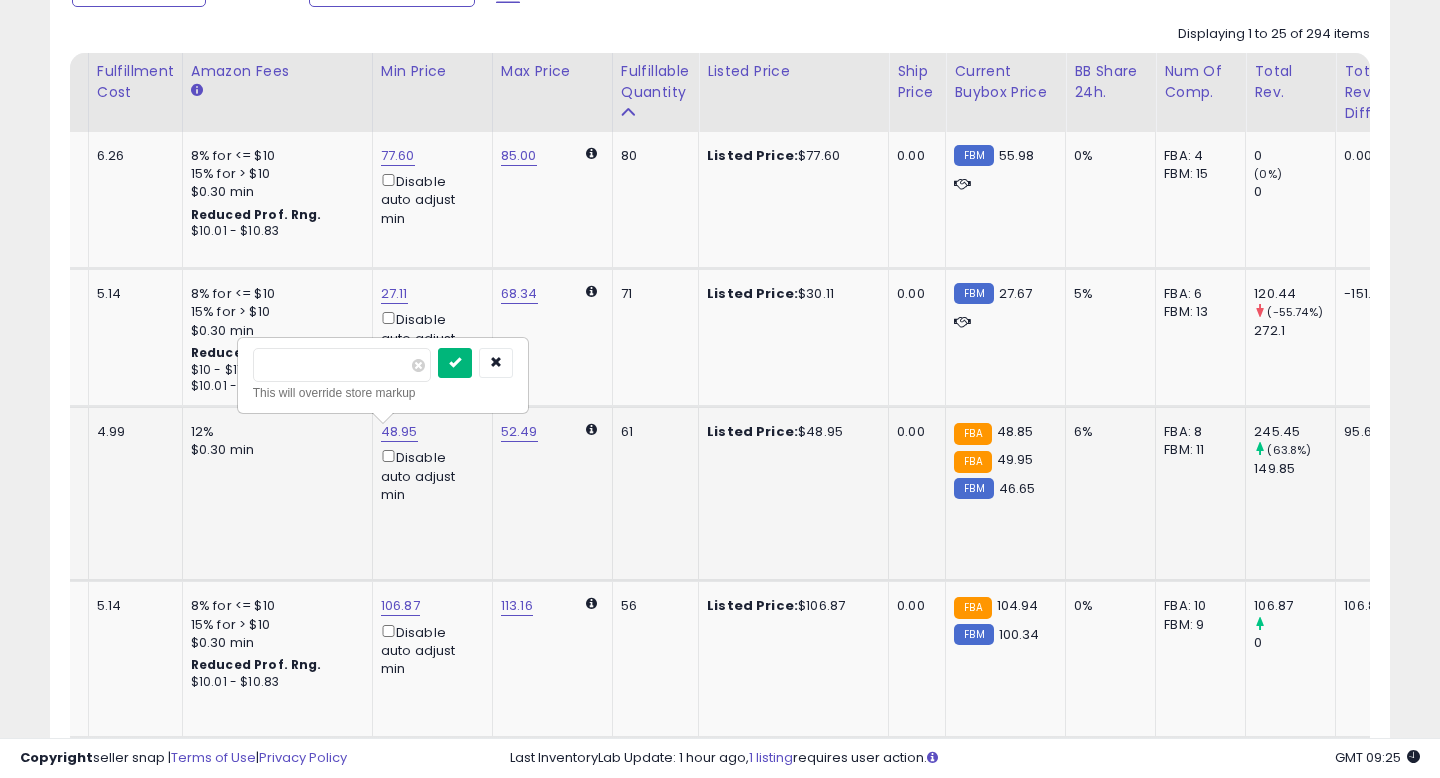 type on "*****" 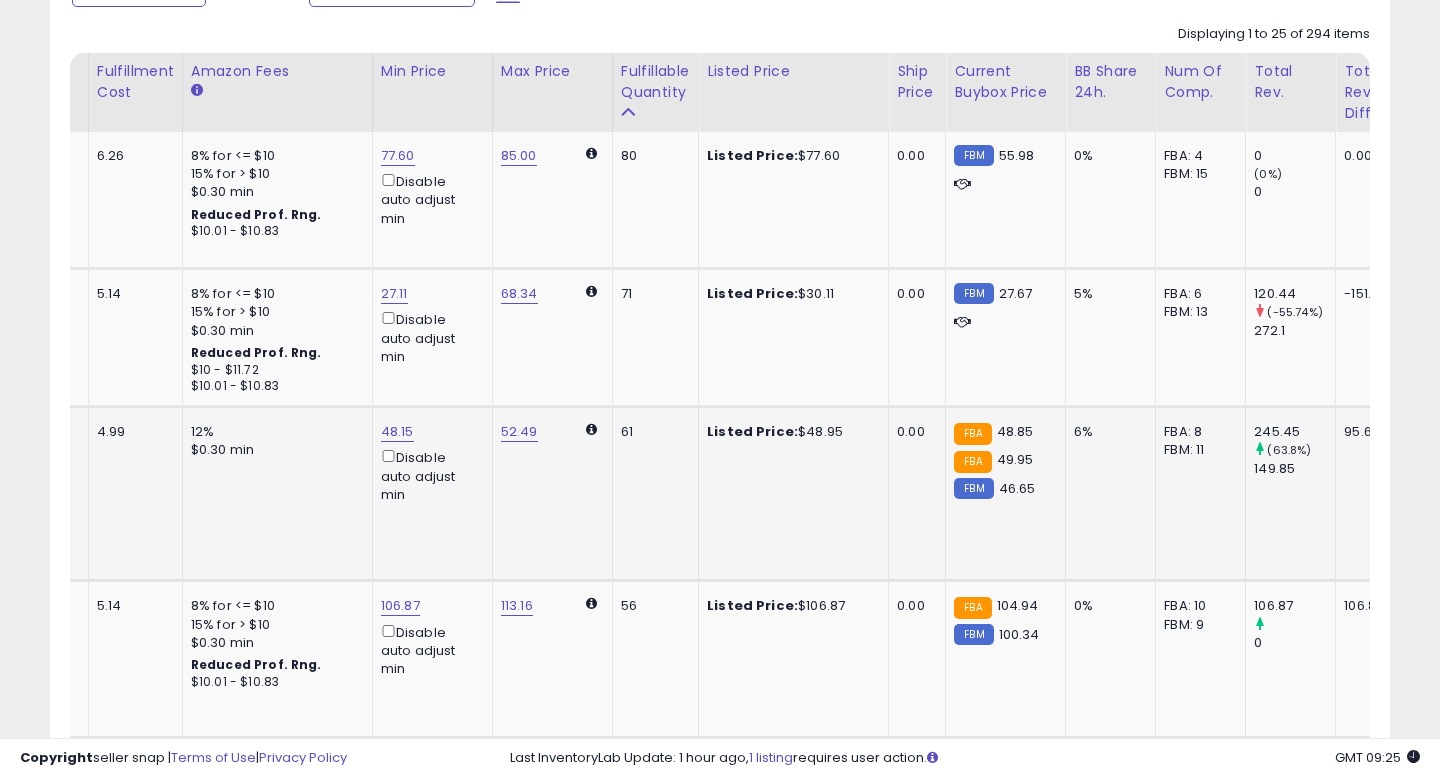 scroll, scrollTop: 0, scrollLeft: 553, axis: horizontal 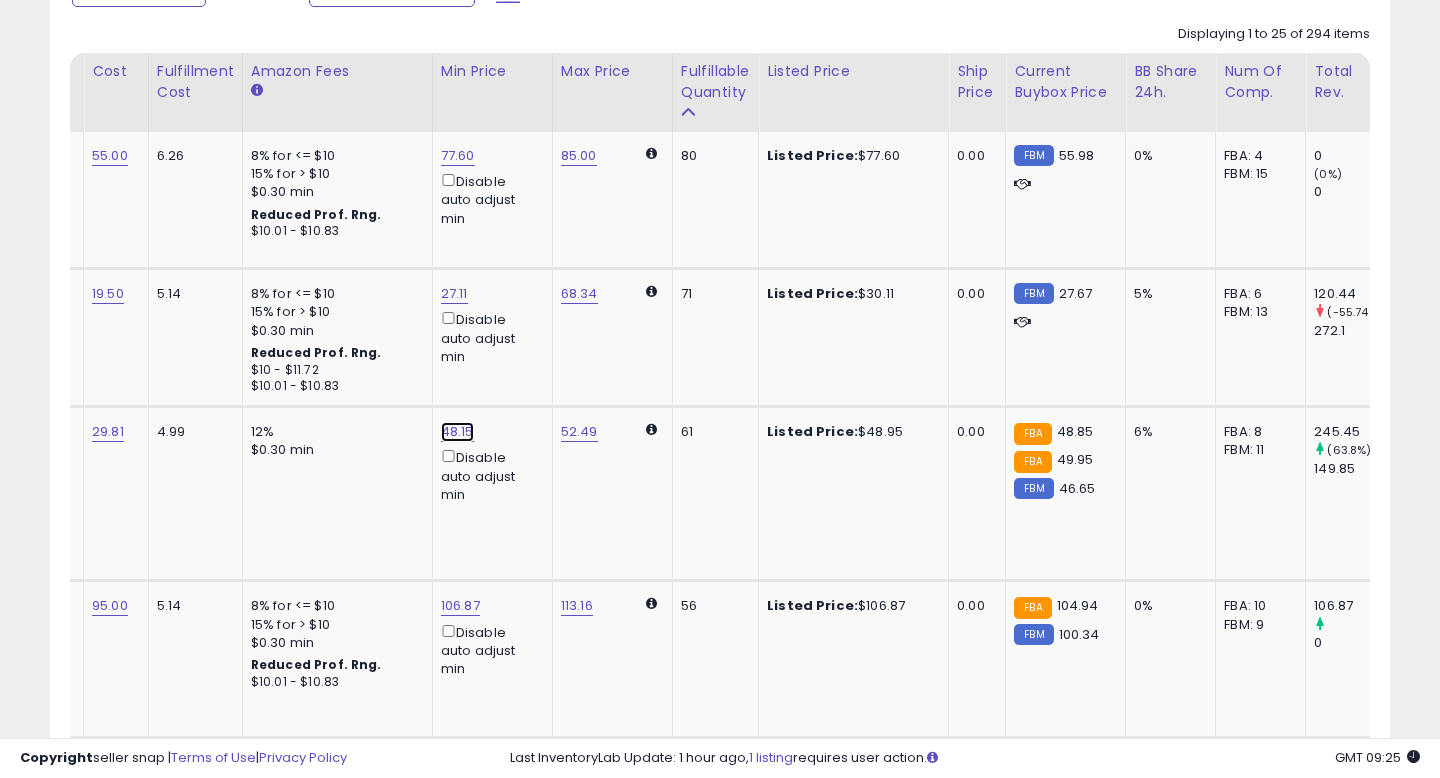 click on "48.15" at bounding box center (458, 156) 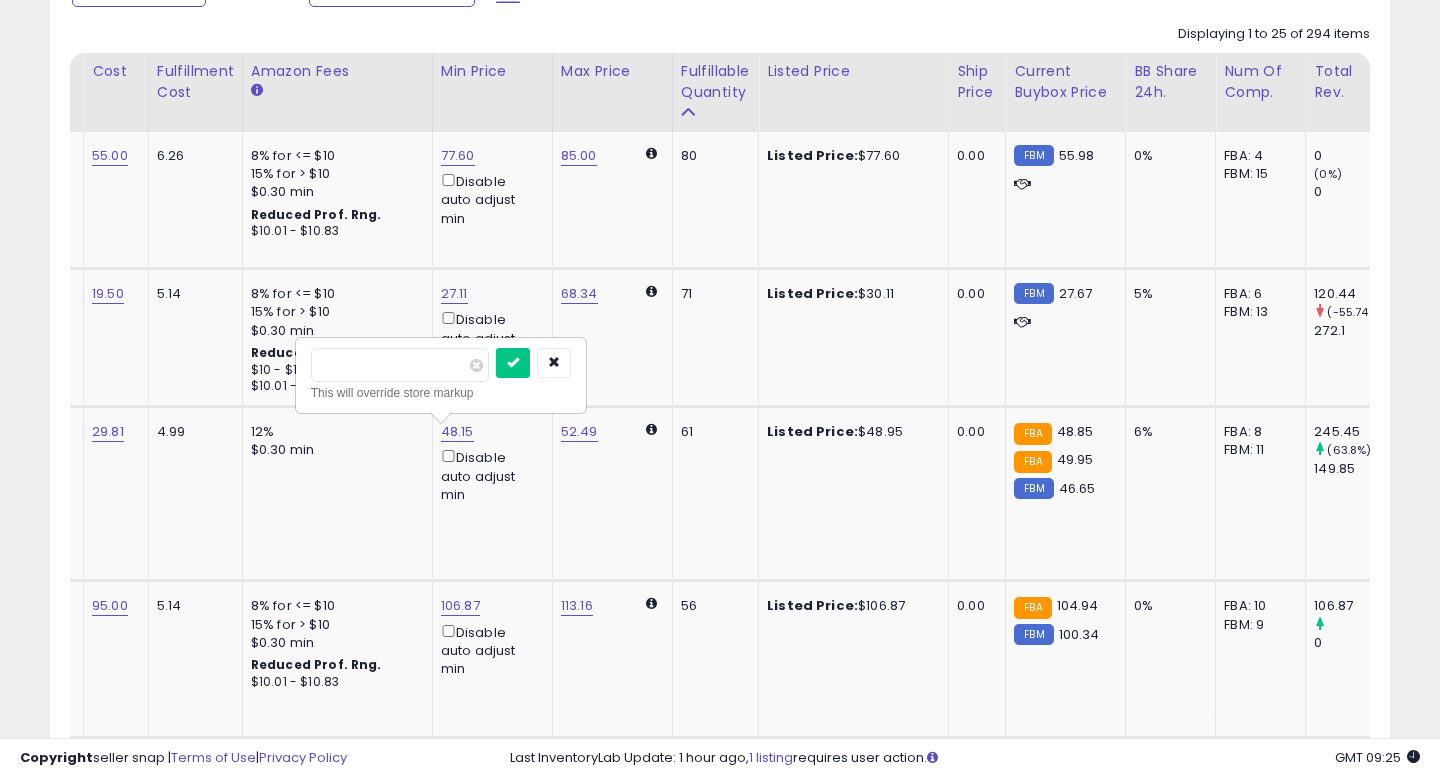 click on "*****" at bounding box center (400, 365) 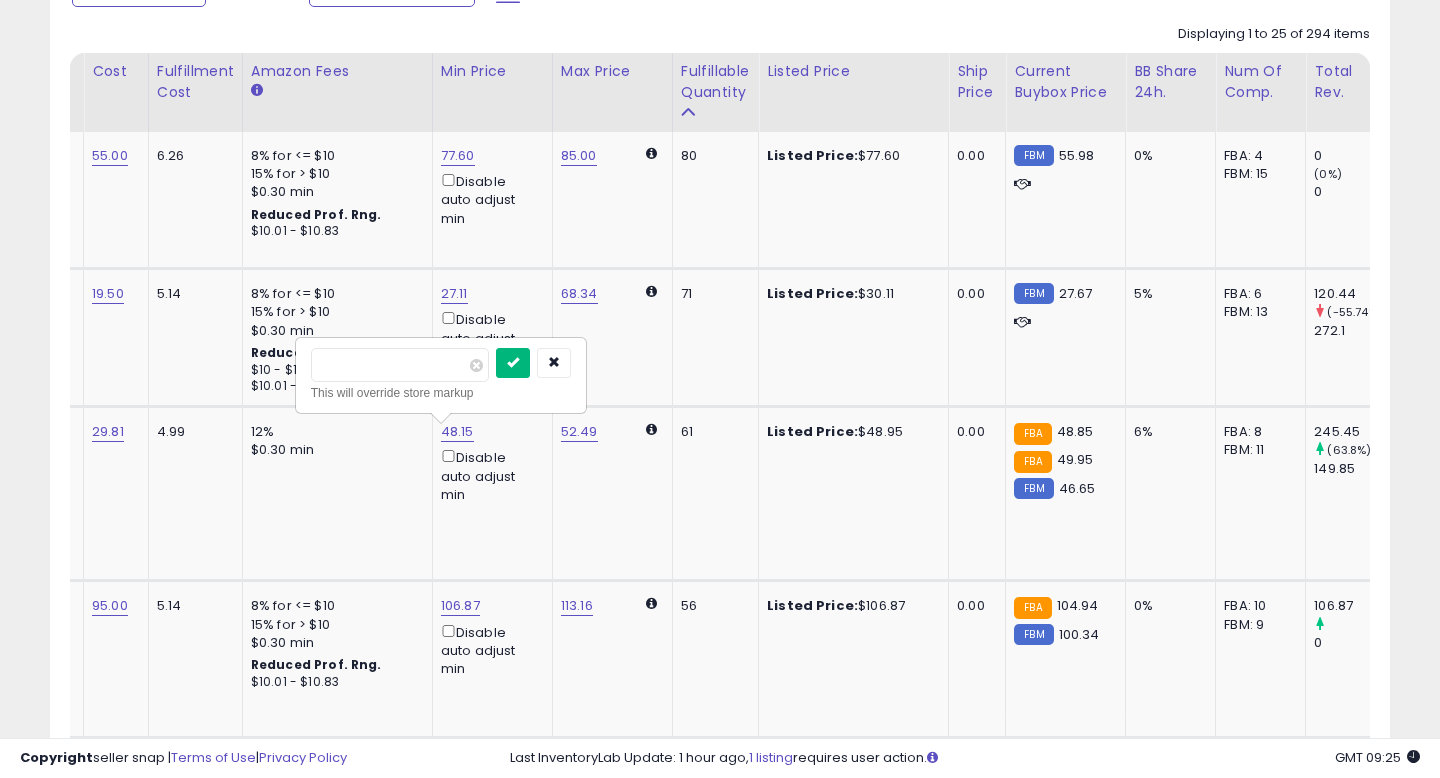 type on "*****" 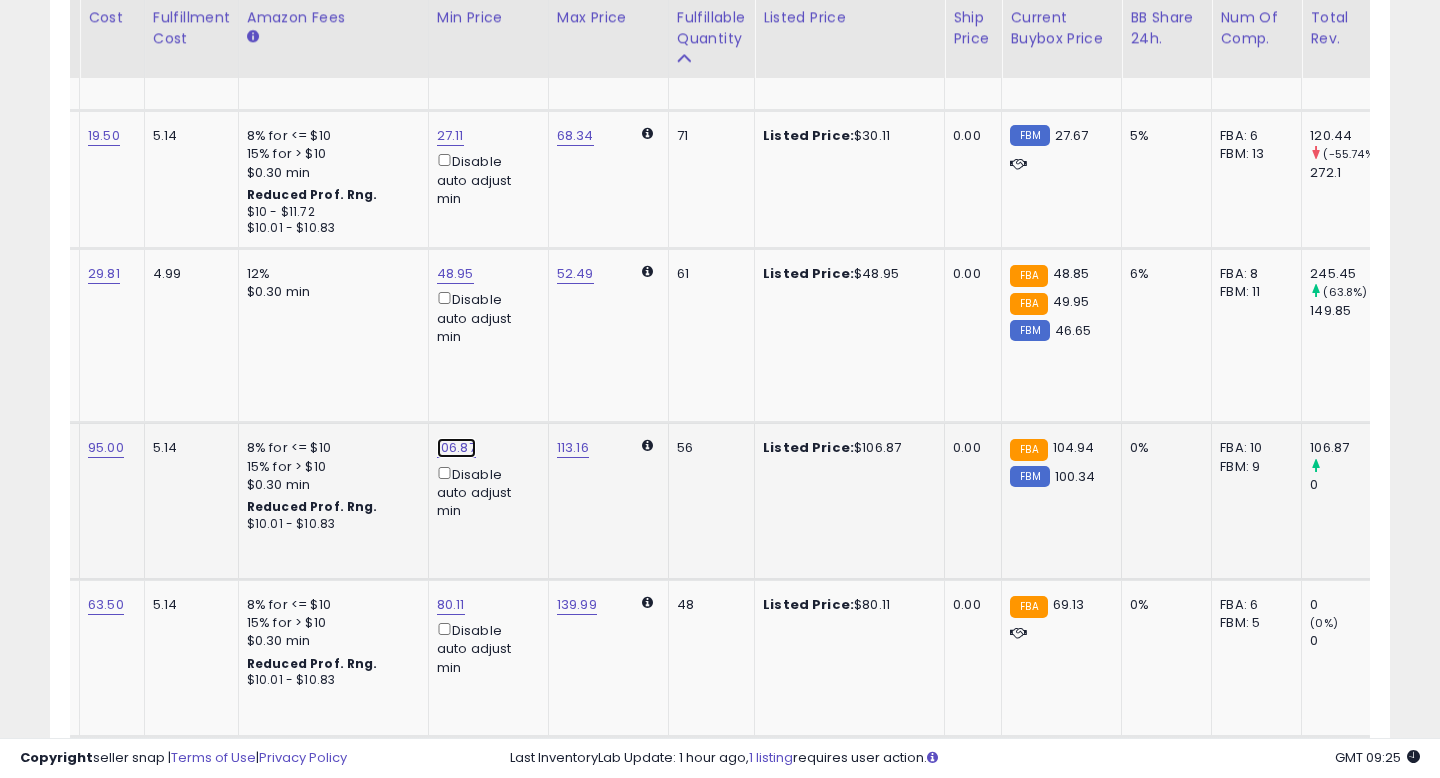click on "106.87" at bounding box center [454, -2] 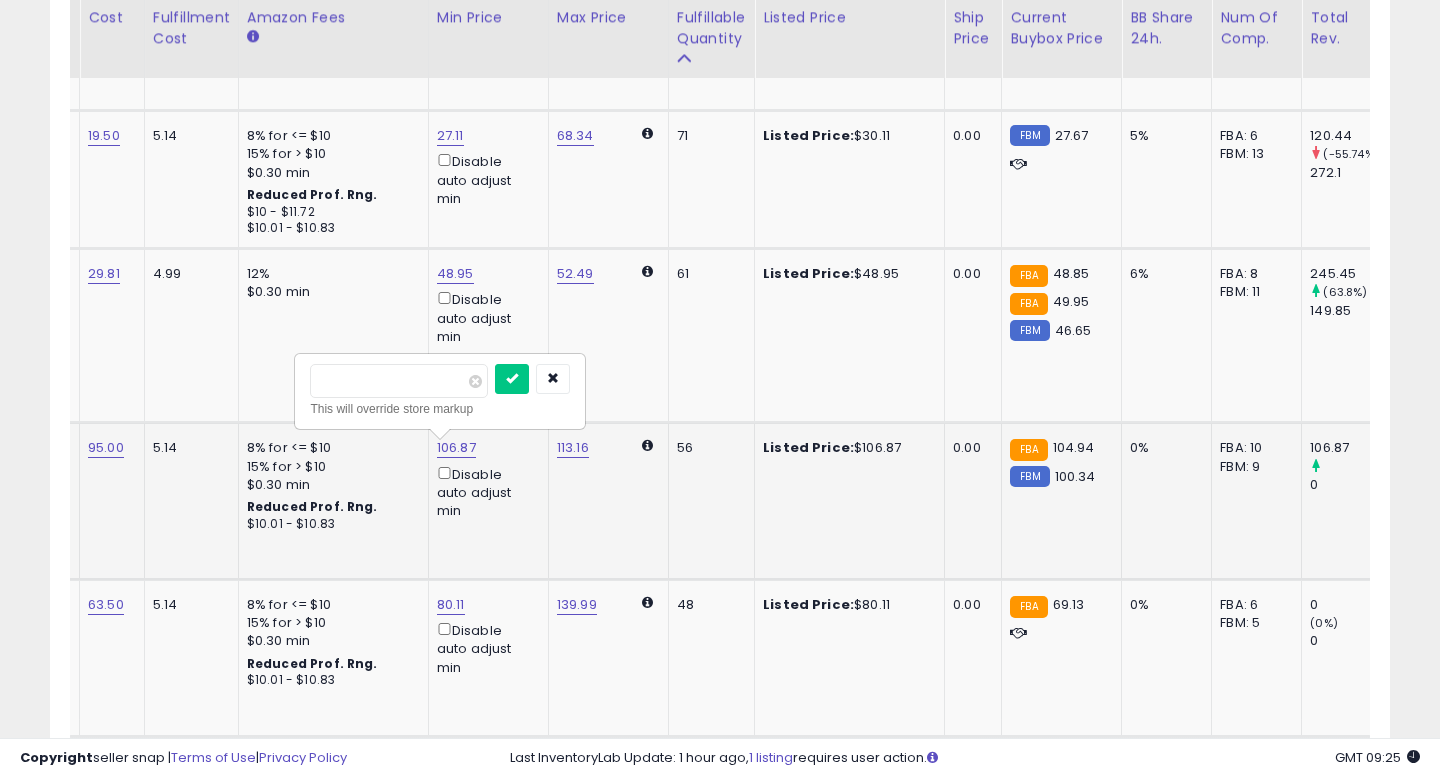 click on "******" at bounding box center [399, 381] 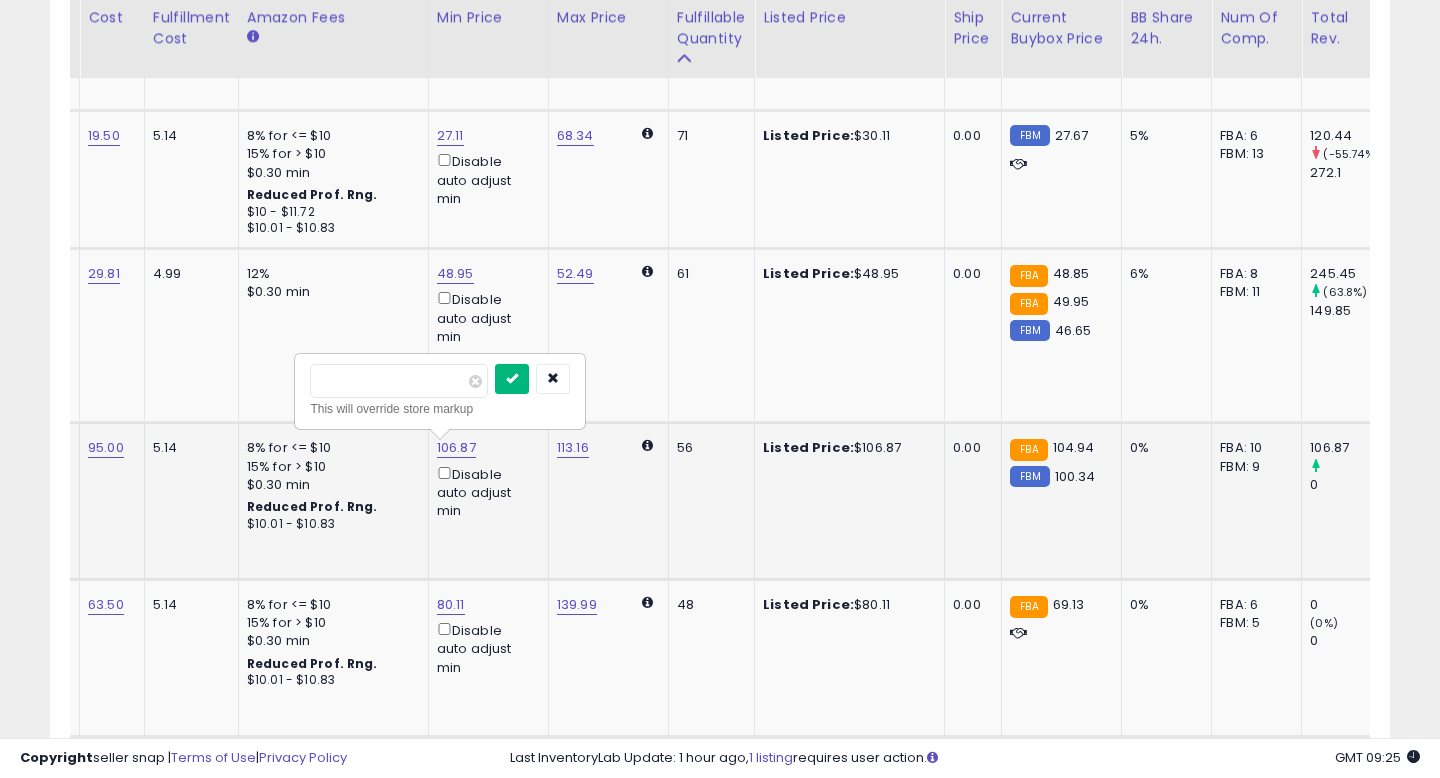 type on "******" 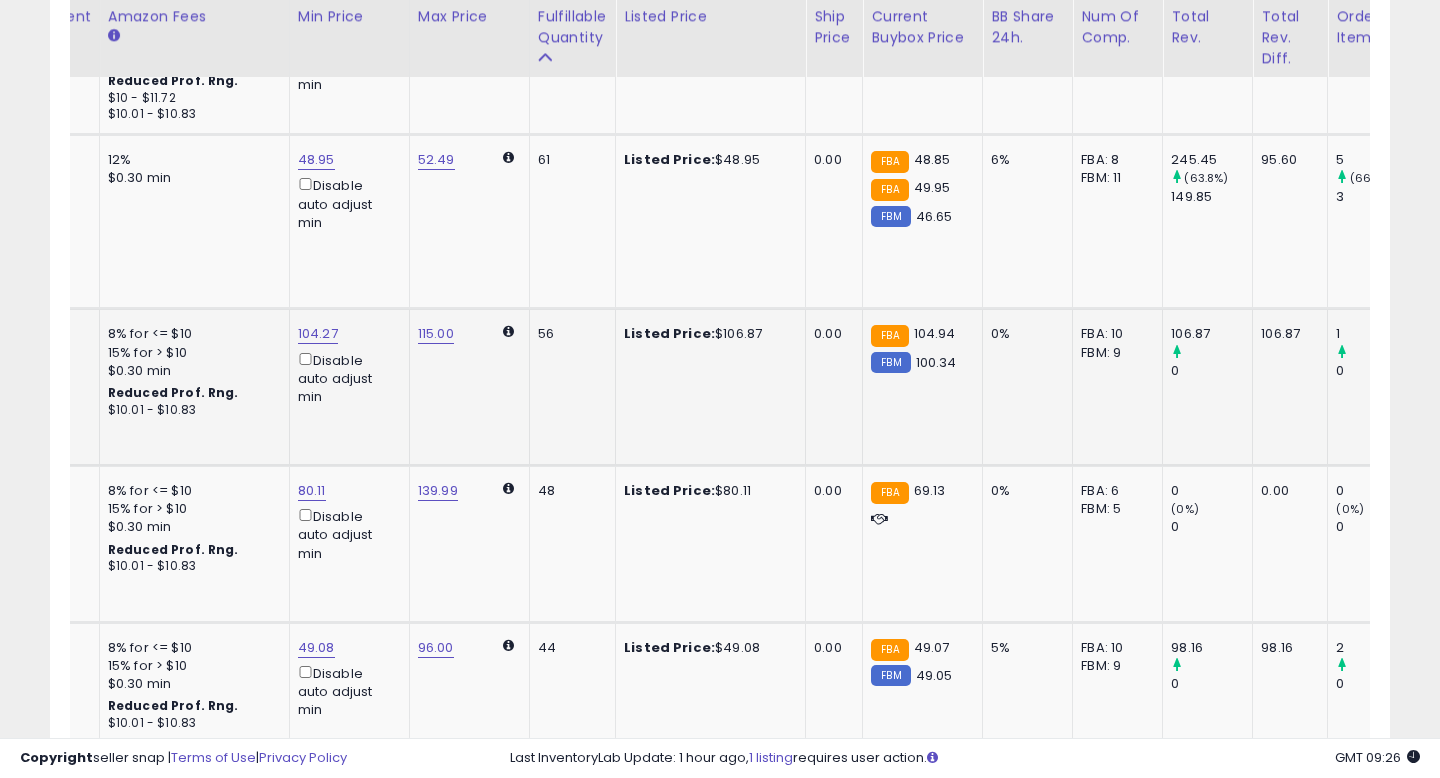 scroll, scrollTop: 1192, scrollLeft: 0, axis: vertical 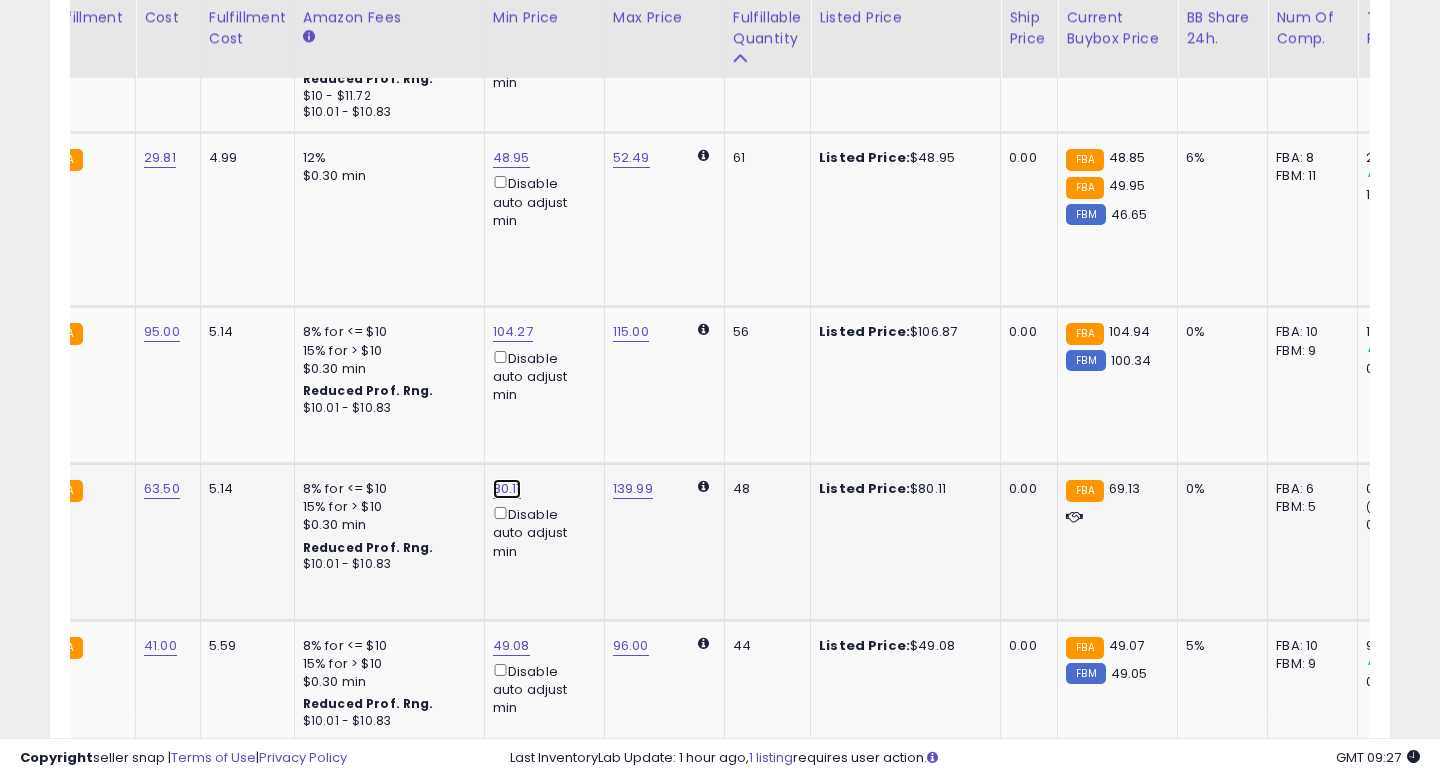 click on "80.11" at bounding box center [510, -118] 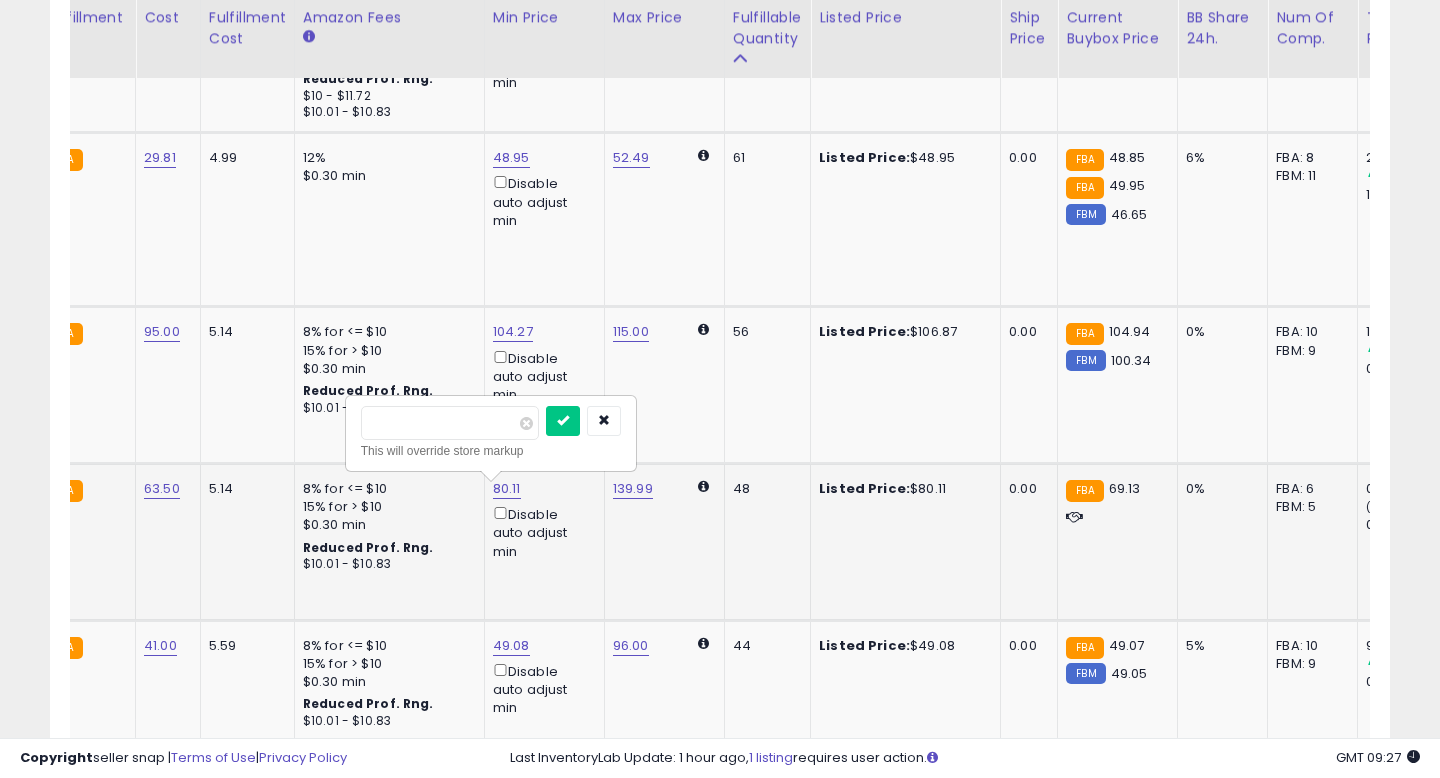 scroll, scrollTop: 0, scrollLeft: 276, axis: horizontal 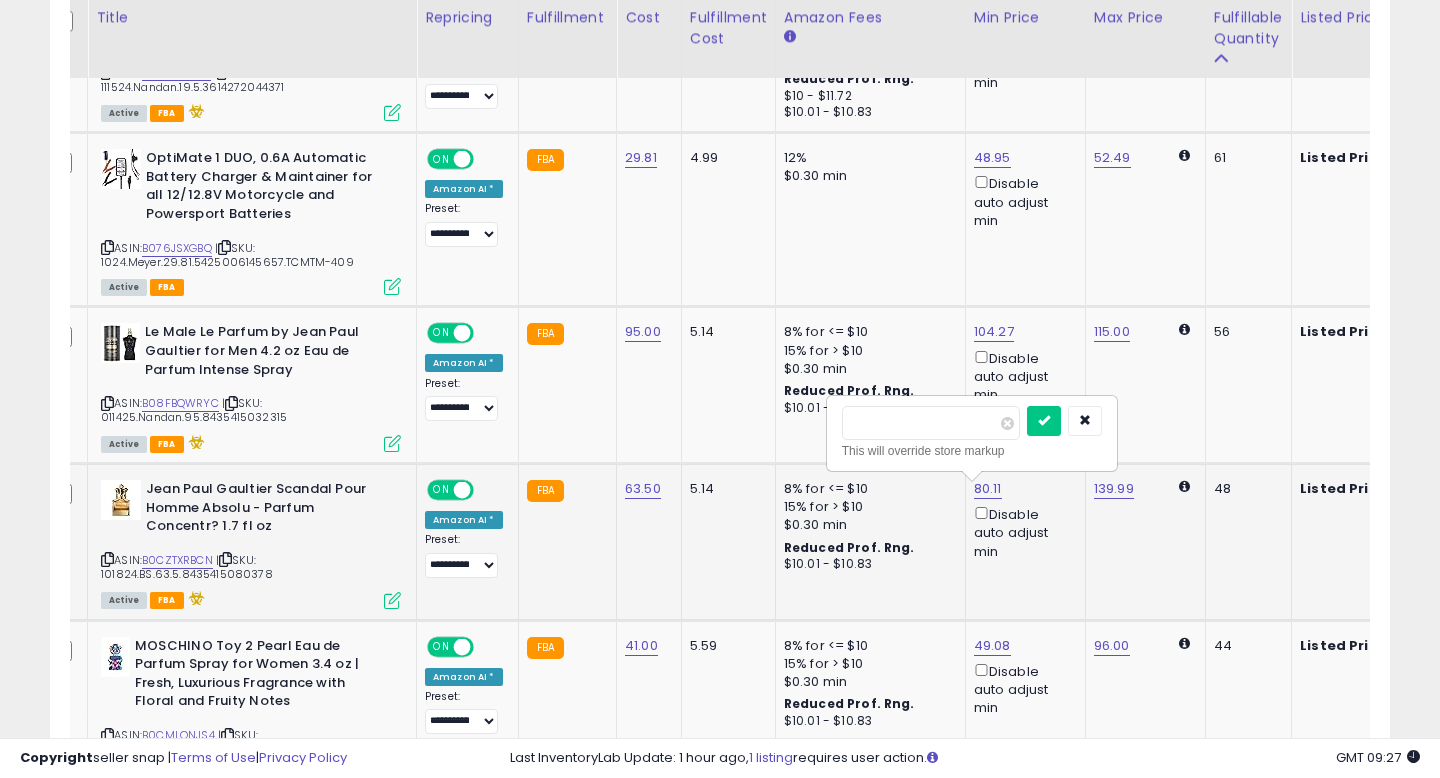 click at bounding box center [107, 559] 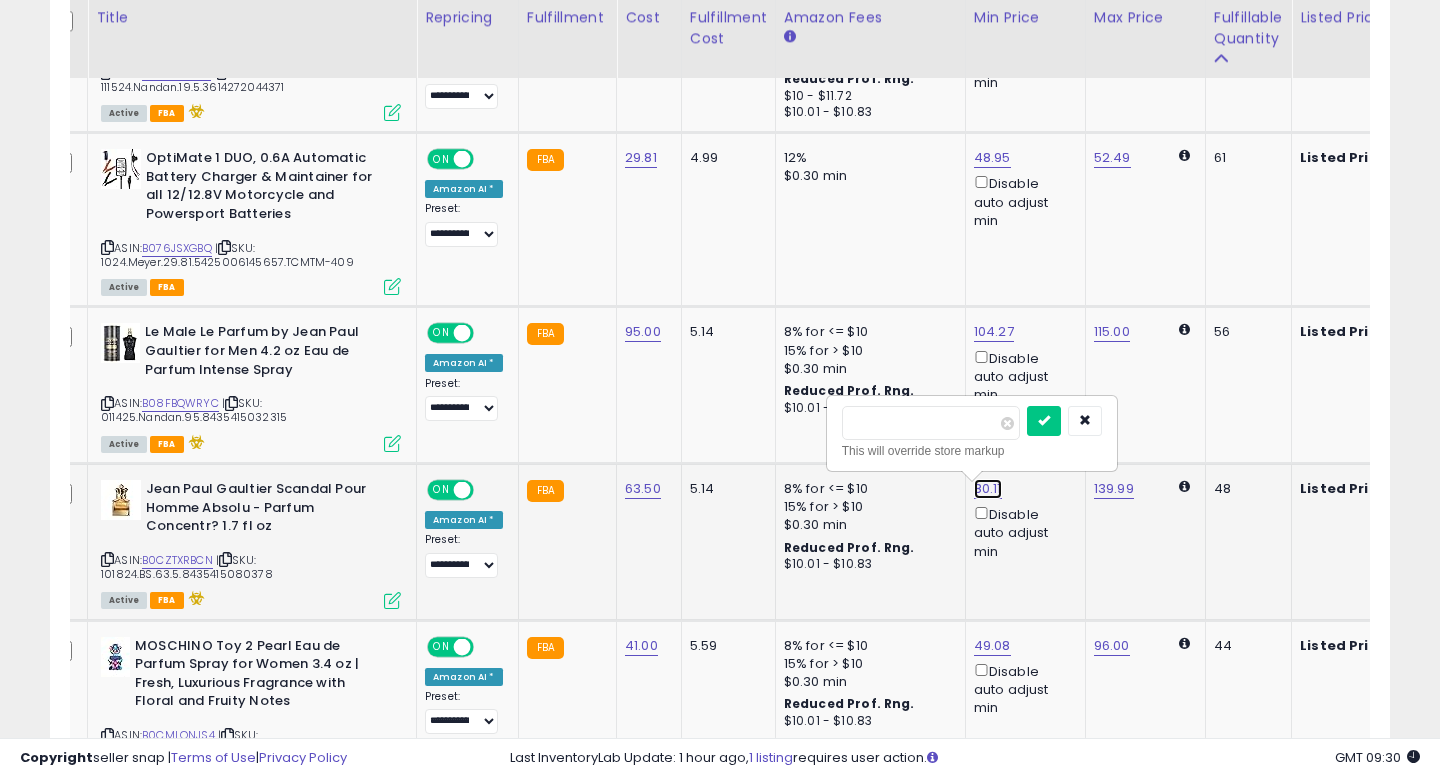 click on "80.11" at bounding box center [988, 489] 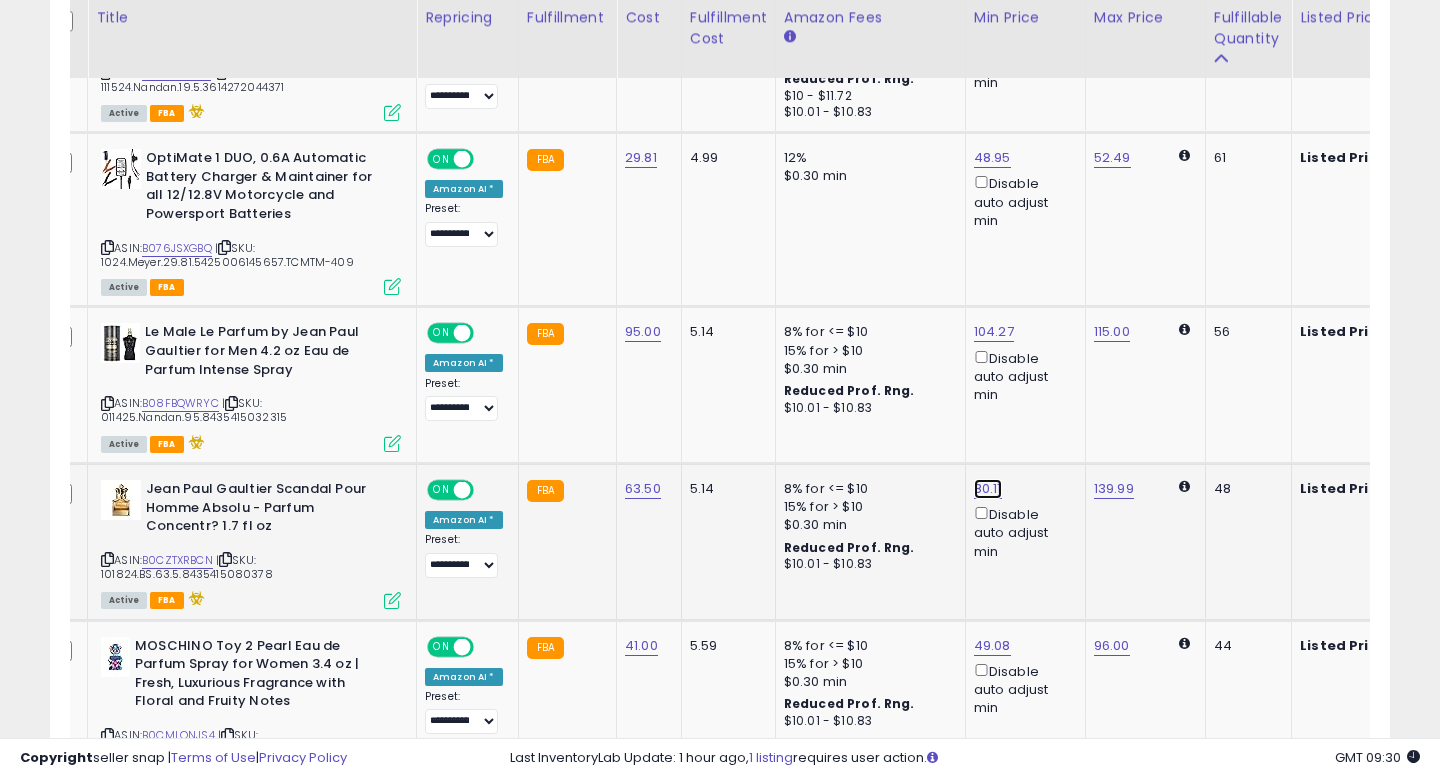 click on "80.11" at bounding box center [991, -118] 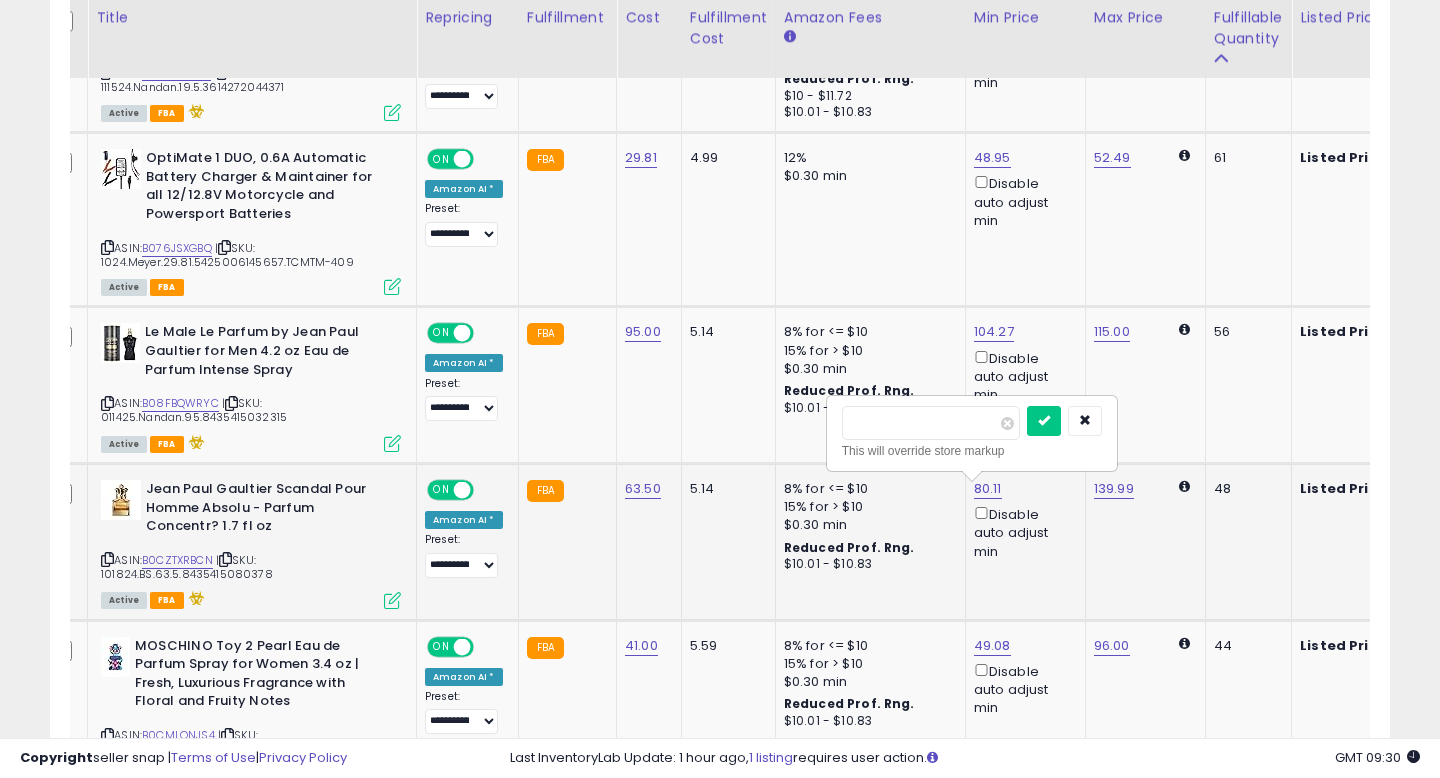 click on "*****" at bounding box center [931, 423] 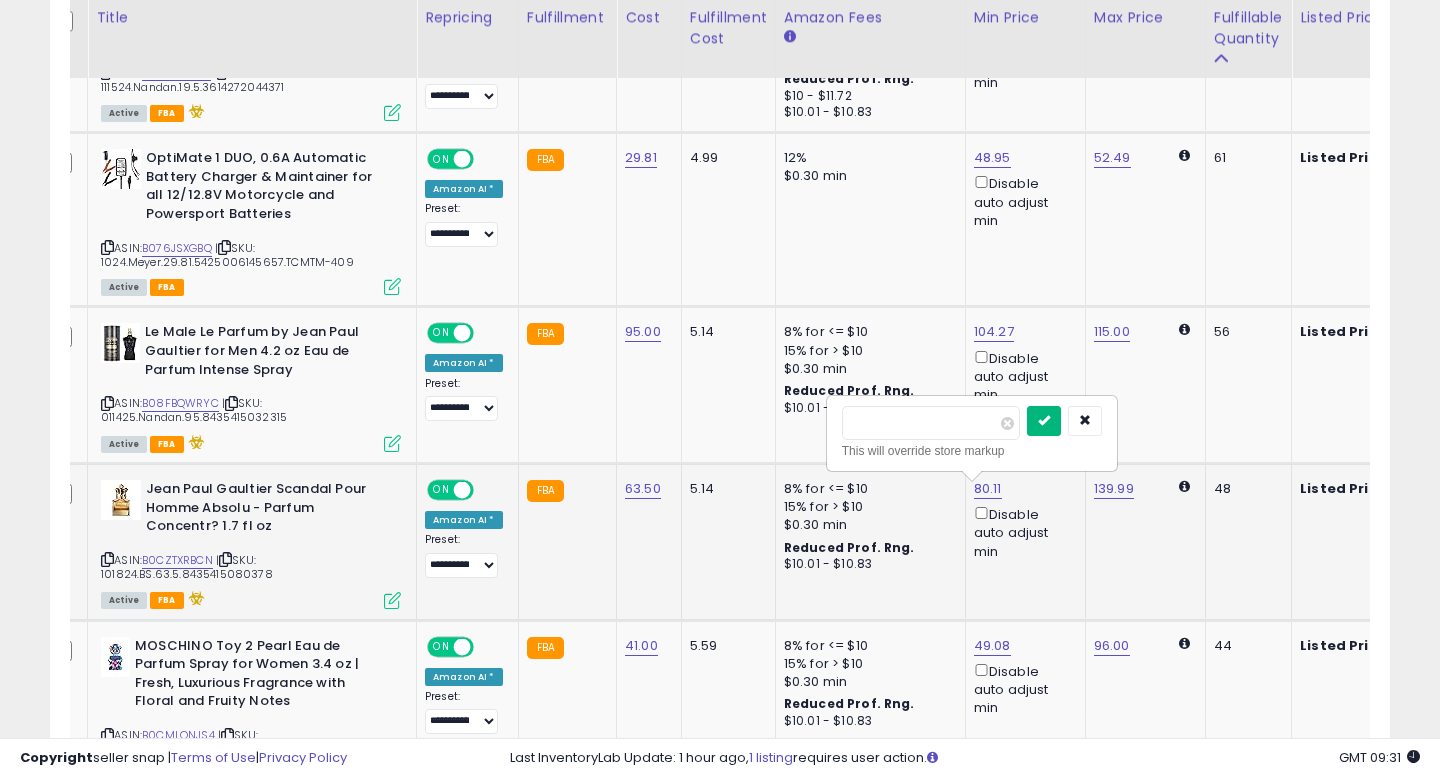 type on "*****" 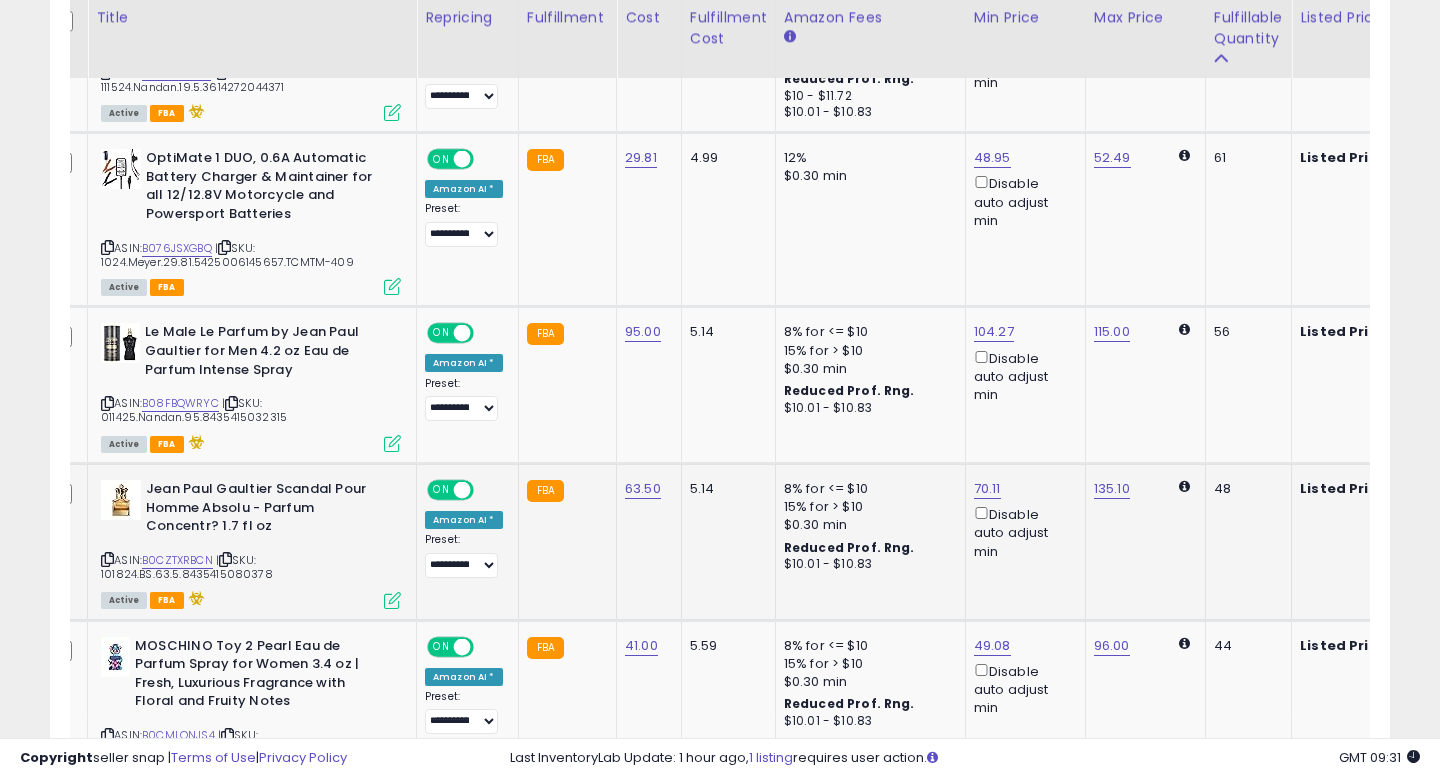 scroll, scrollTop: 0, scrollLeft: 59, axis: horizontal 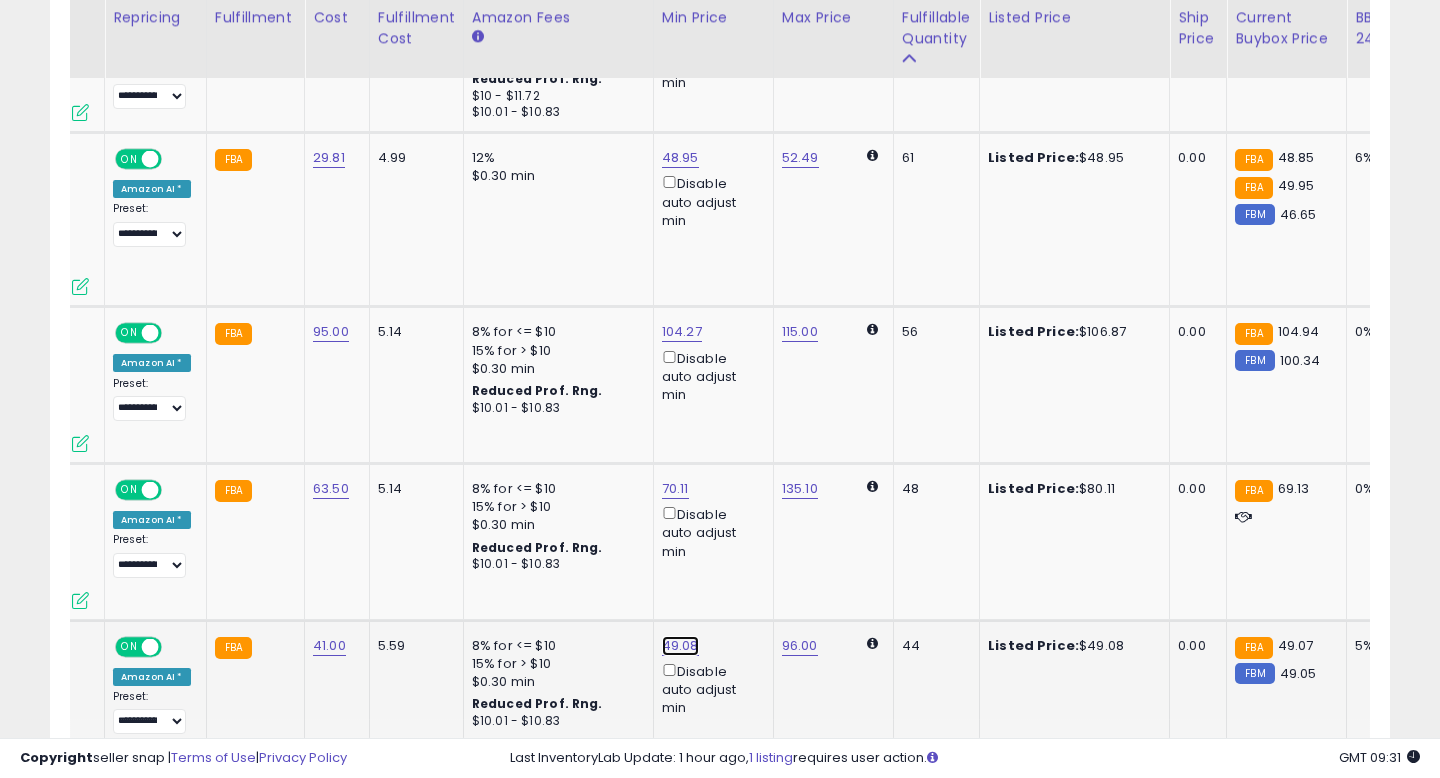 click on "49.08" at bounding box center [679, -118] 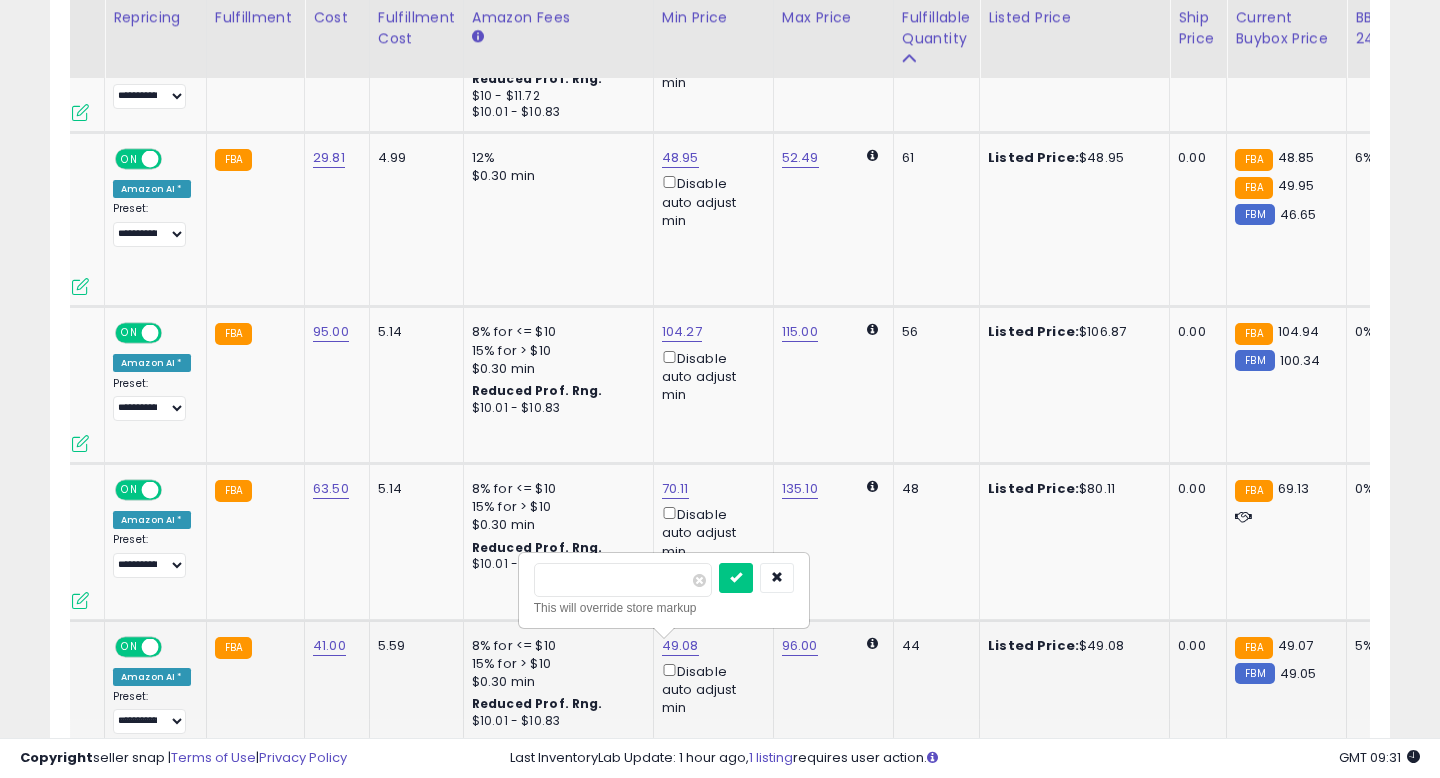 click on "*****" at bounding box center (623, 580) 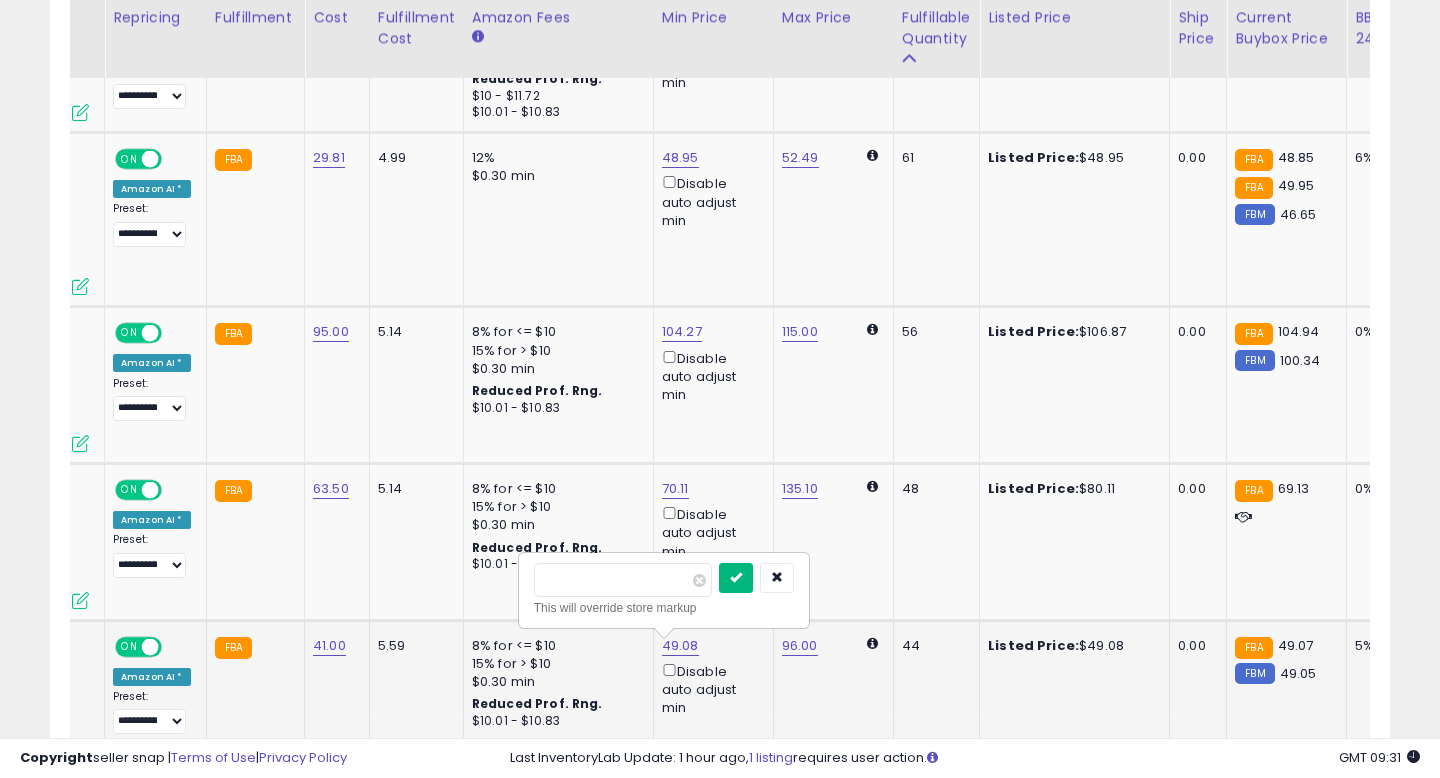 type on "*****" 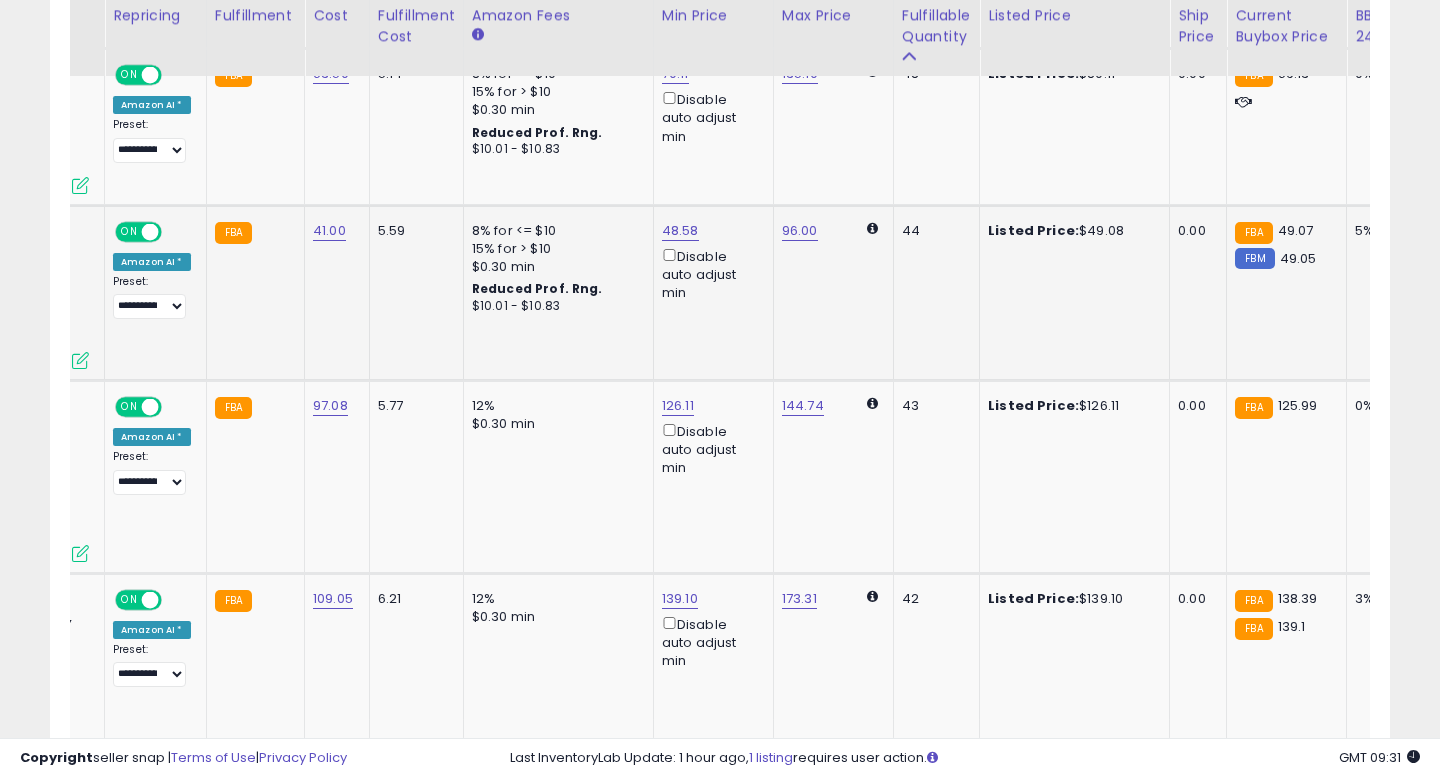 scroll, scrollTop: 1608, scrollLeft: 0, axis: vertical 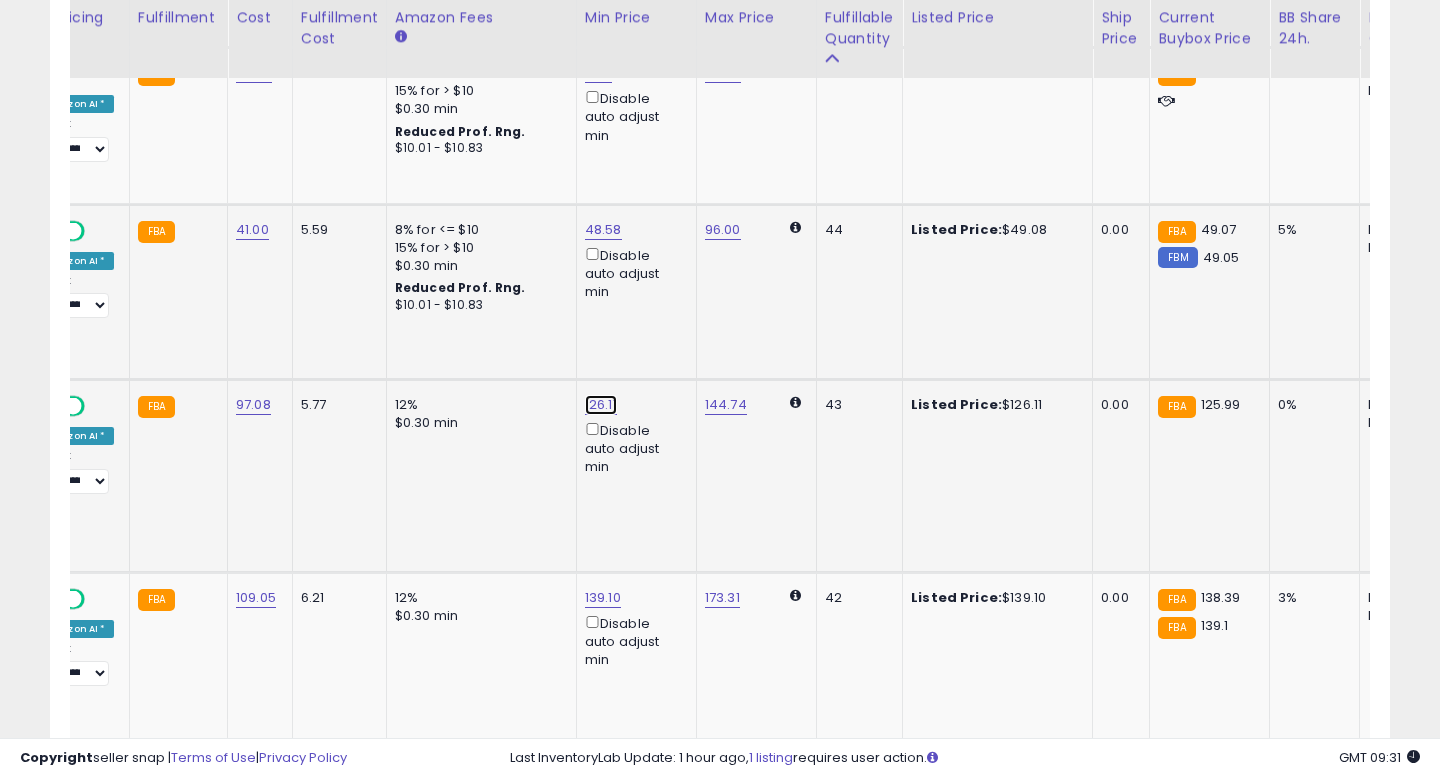click on "126.11" at bounding box center (602, -534) 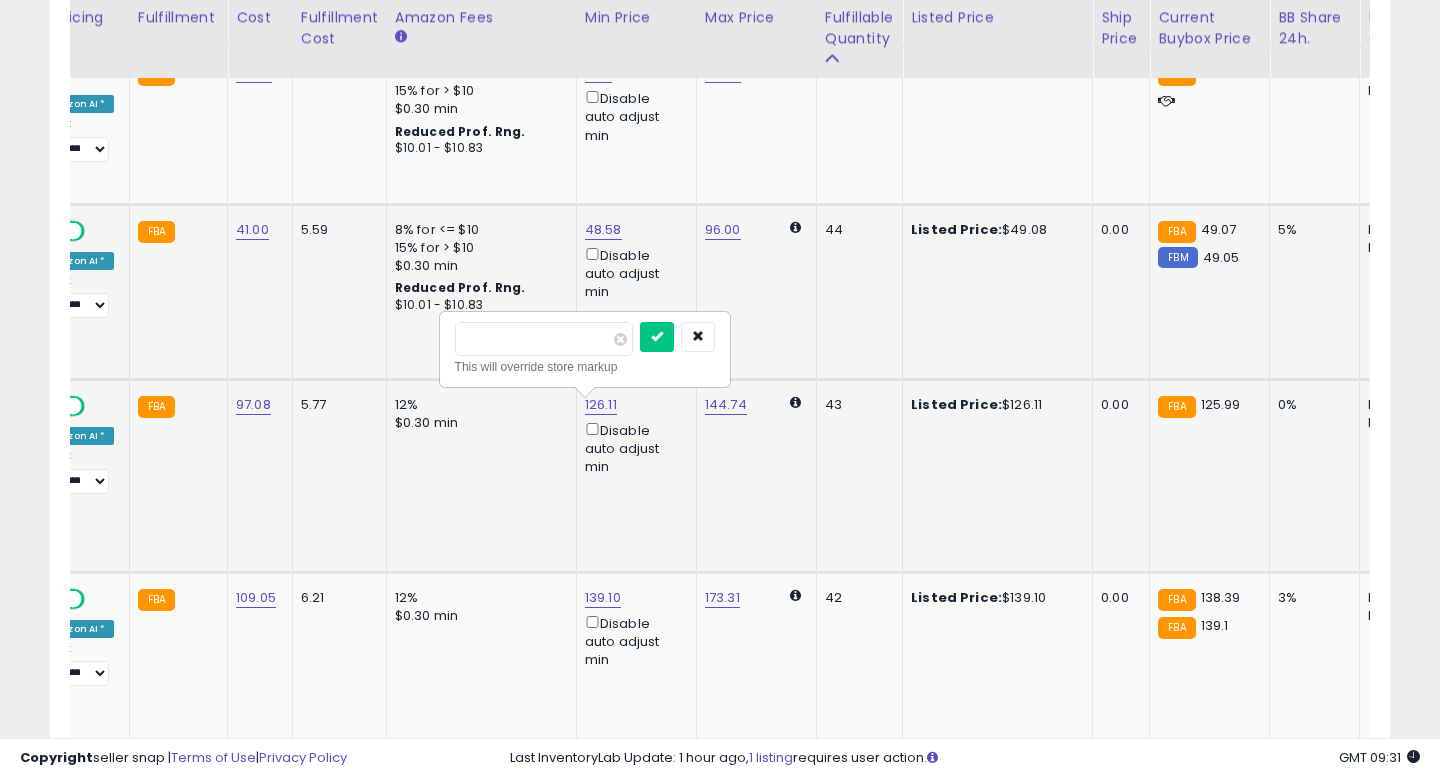 click on "******" at bounding box center [544, 339] 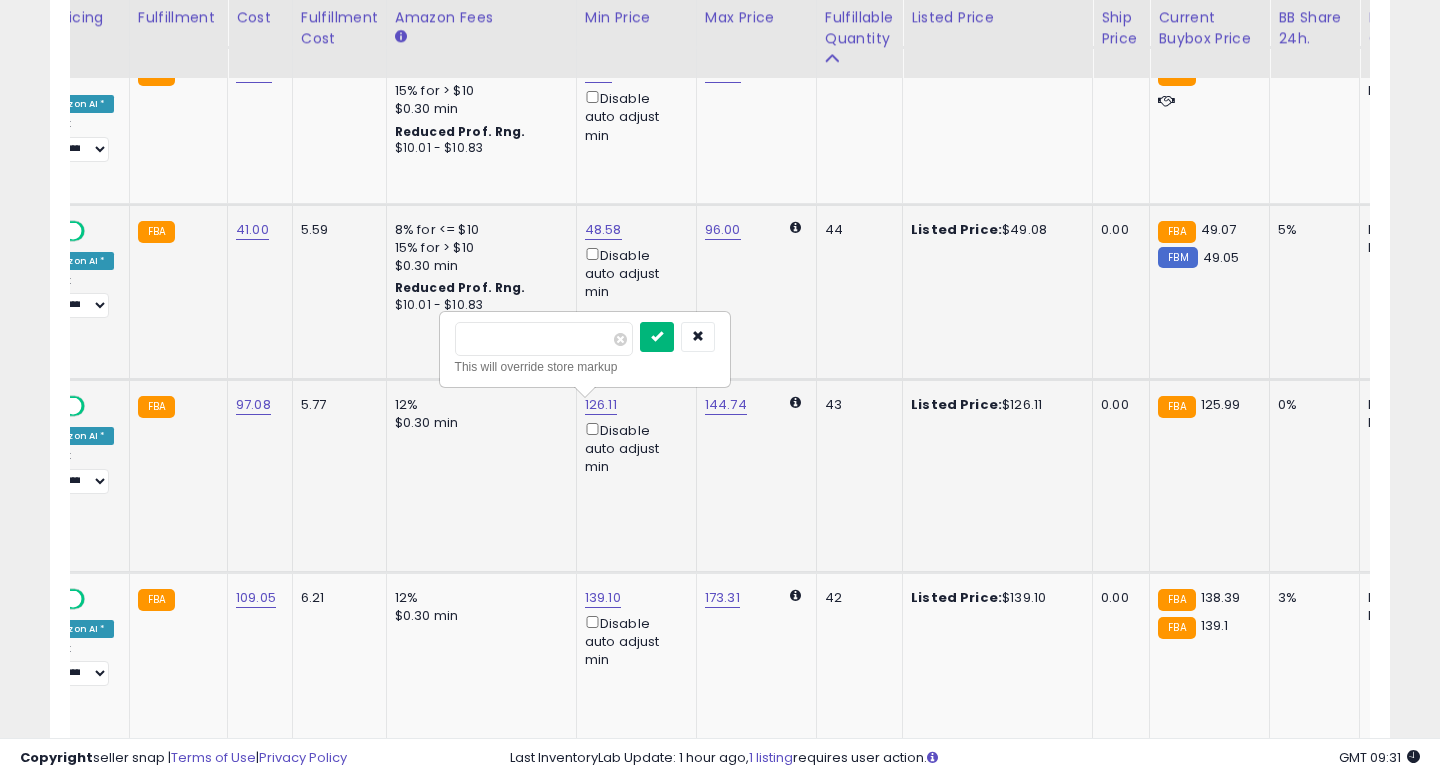 type on "******" 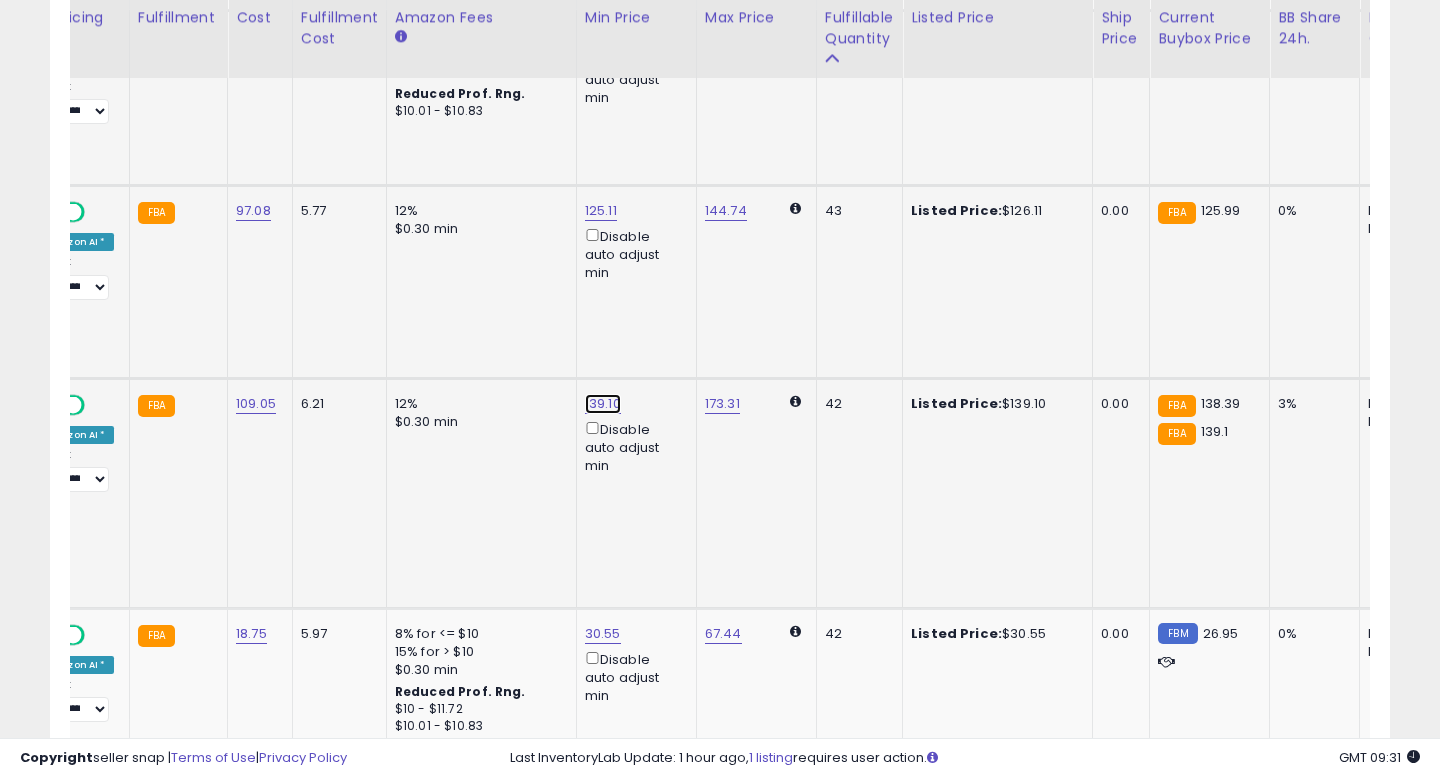 click on "139.10" at bounding box center (602, -728) 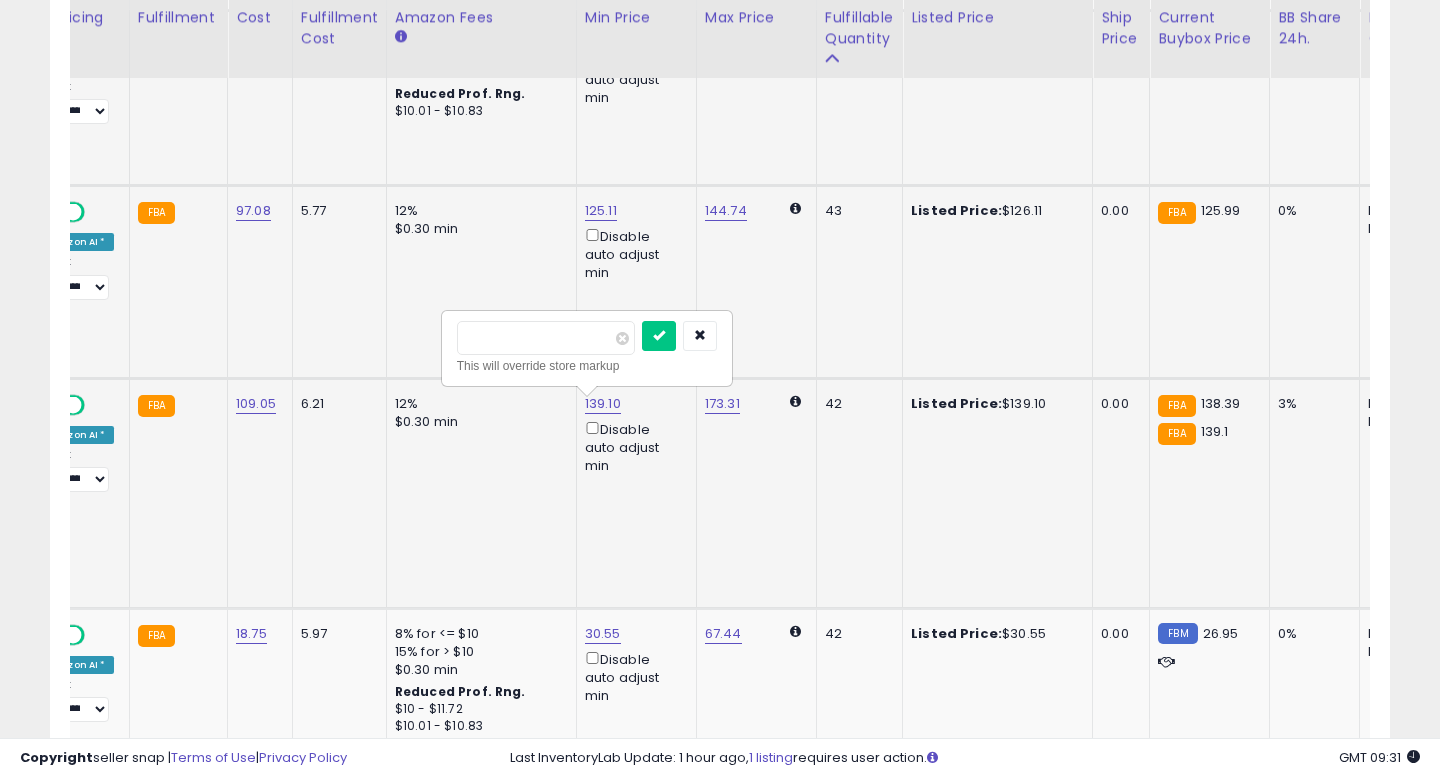 click on "******" at bounding box center [546, 338] 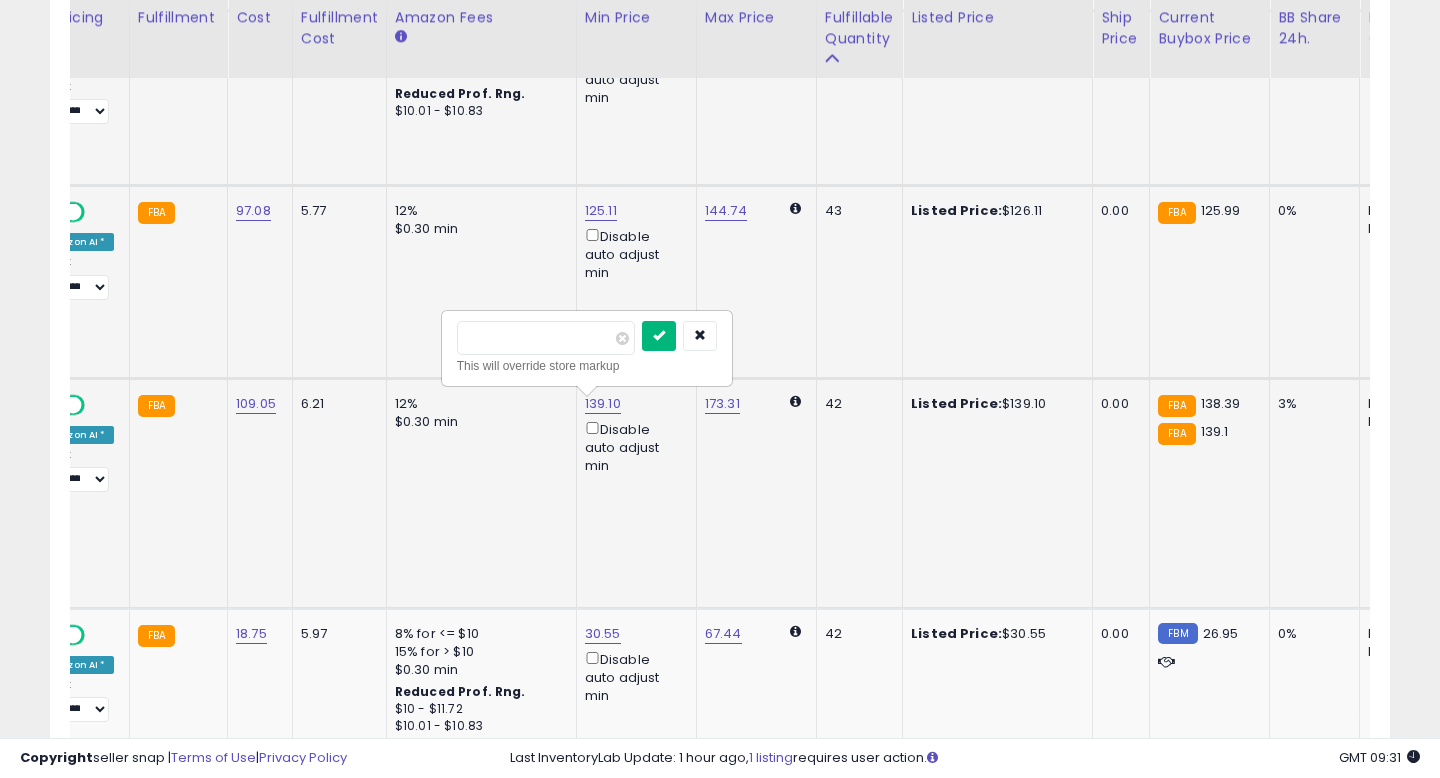 type on "******" 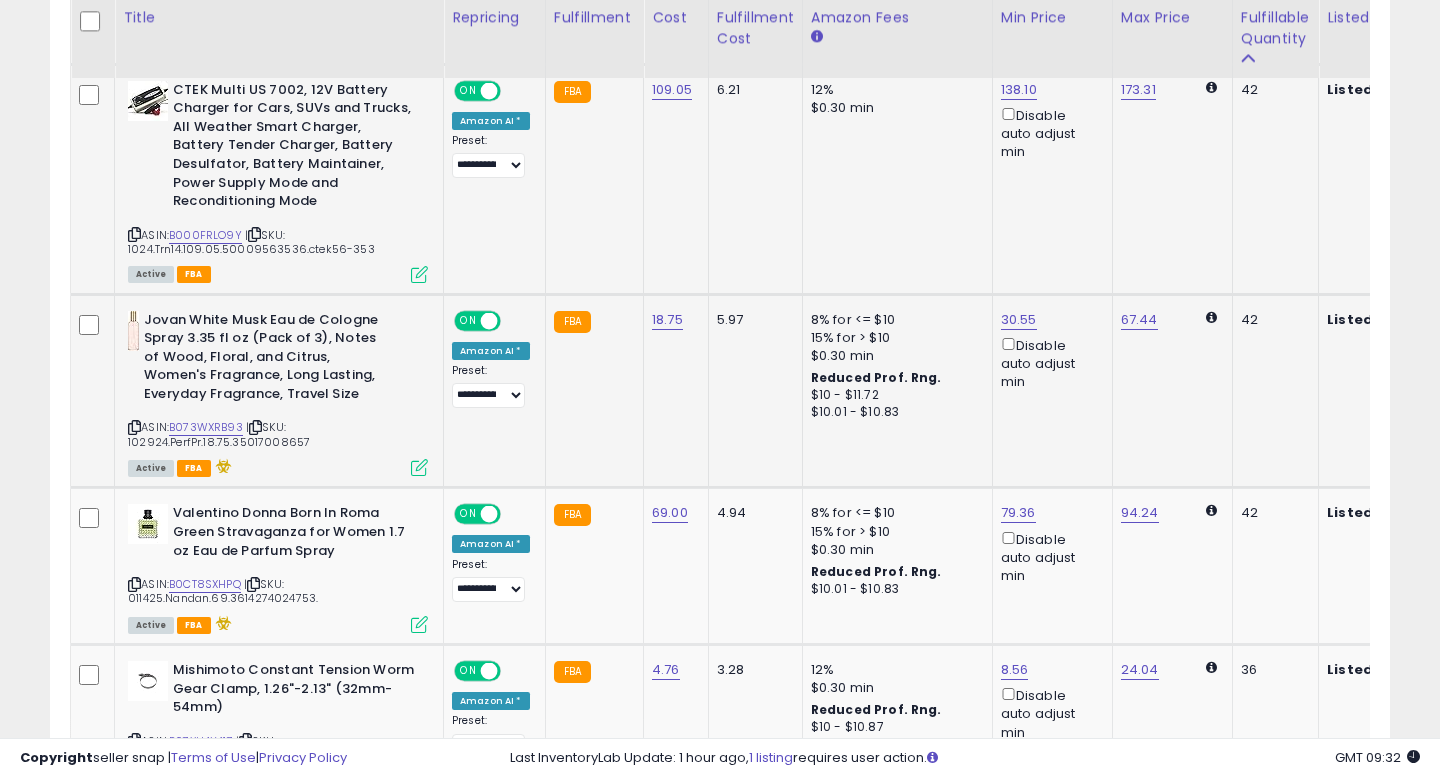 click on "Jovan White Musk Eau de Cologne Spray 3.35 fl oz (Pack of 3), Notes of Wood, Floral, and Citrus, Women's Fragrance, Long Lasting, Everyday Fragrance, Travel Size  ASIN:  B073WXRB93    |   SKU: 102924.PerfPr.18.75.35017008657 Active FBA" at bounding box center [275, 393] 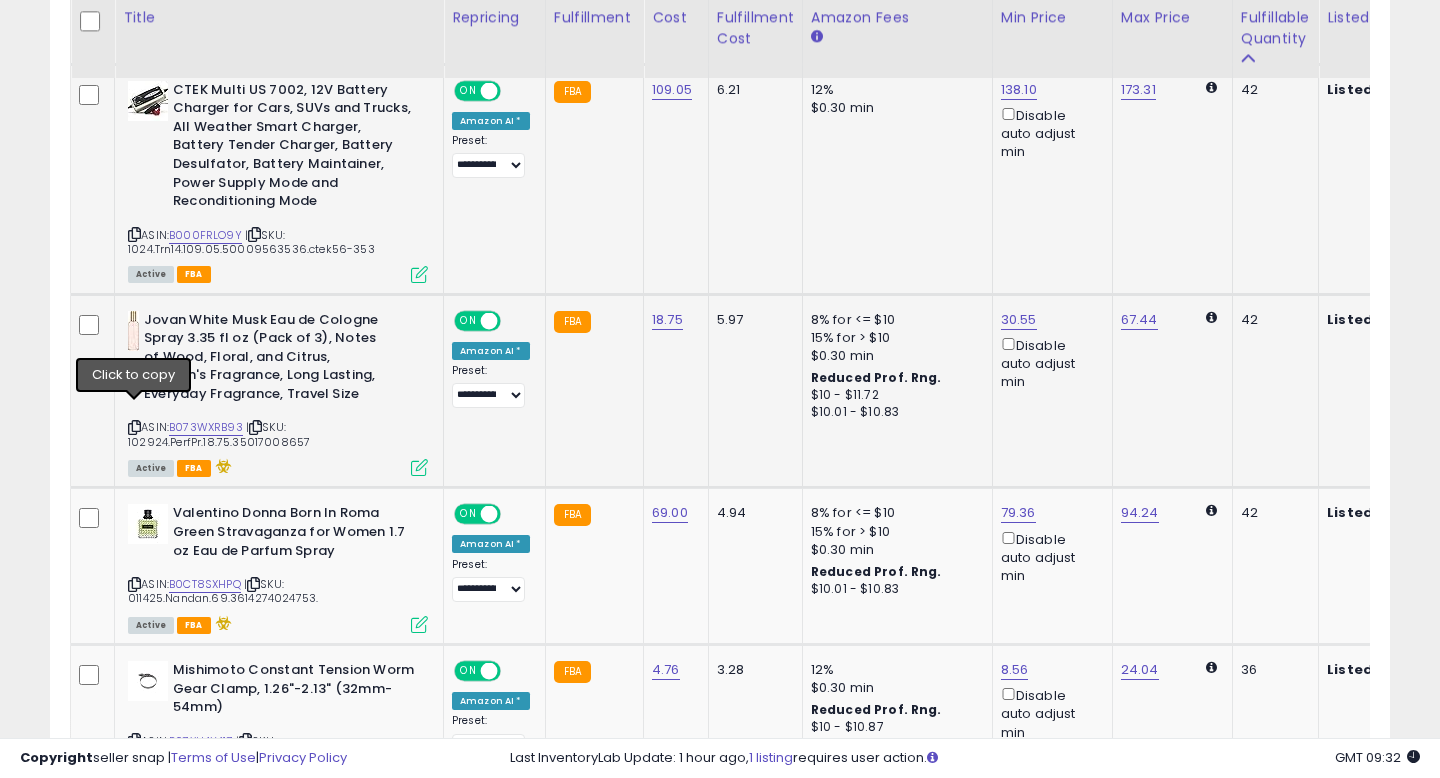 click at bounding box center [134, 427] 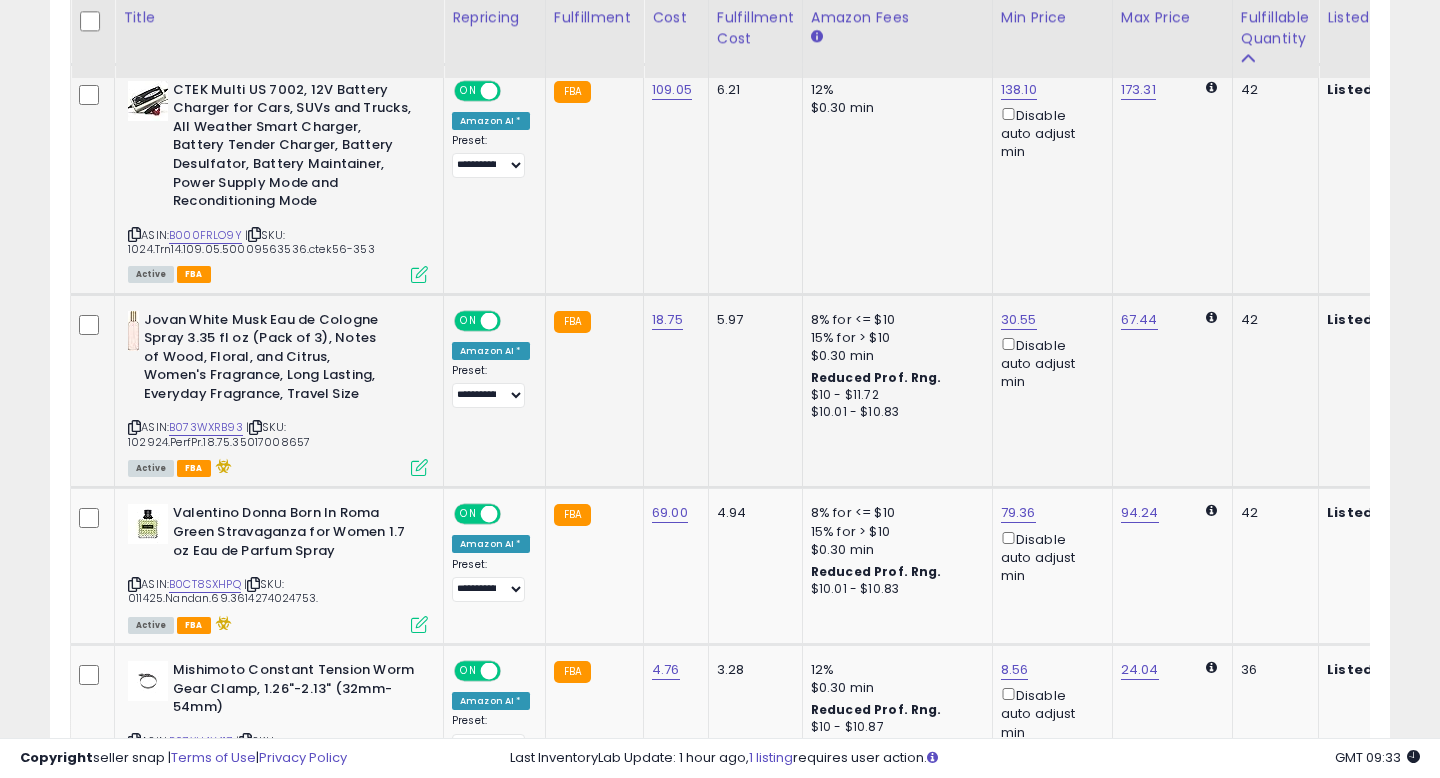scroll, scrollTop: 0, scrollLeft: 225, axis: horizontal 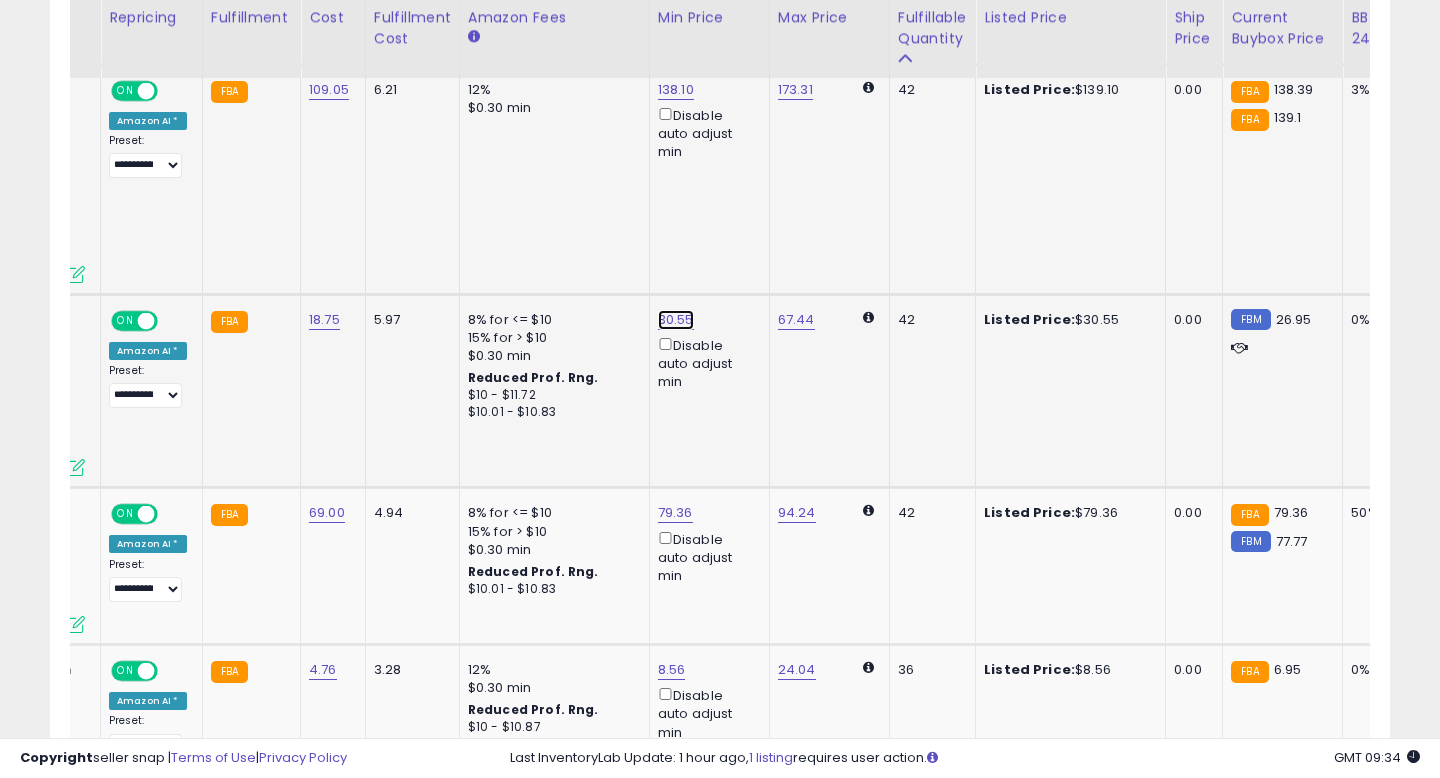click on "30.55" at bounding box center (675, -1042) 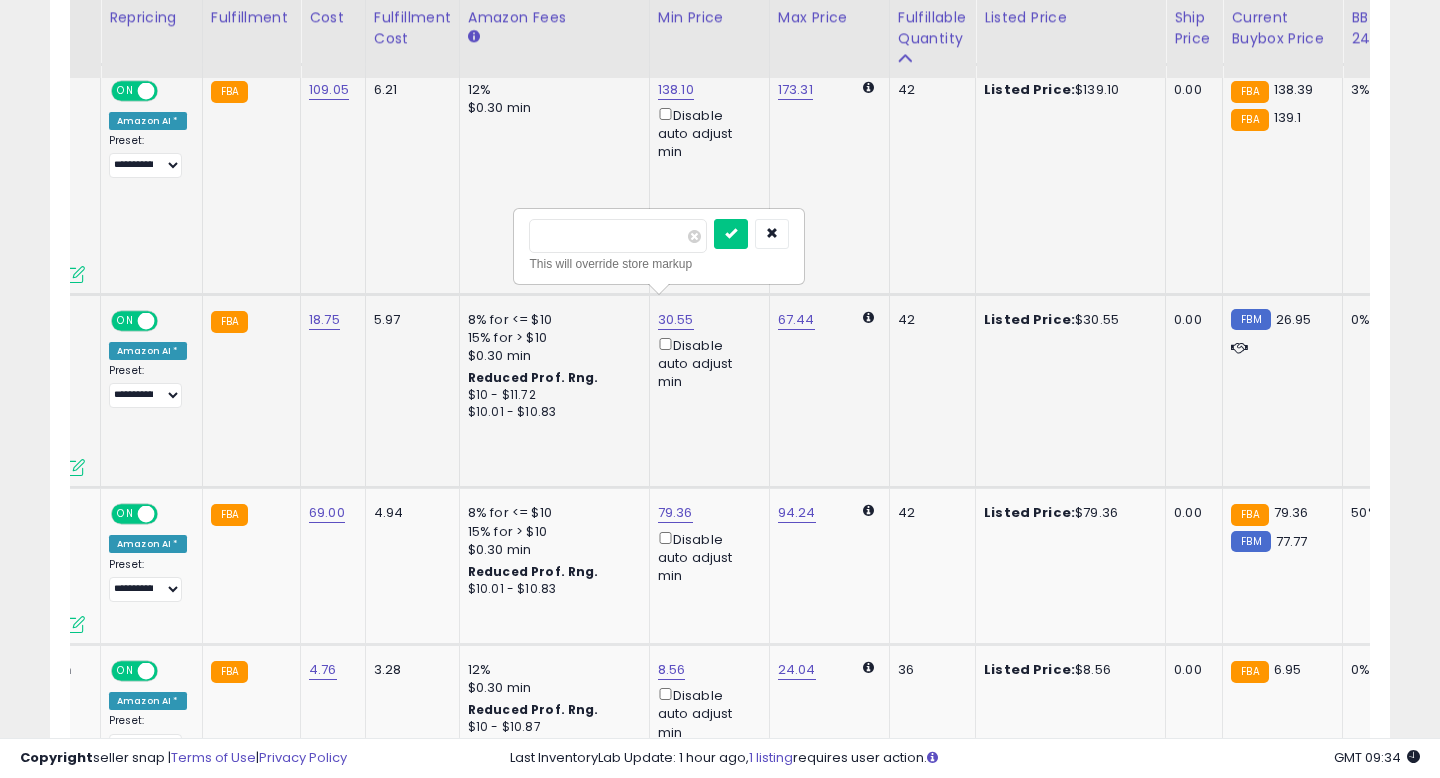 drag, startPoint x: 555, startPoint y: 235, endPoint x: 531, endPoint y: 236, distance: 24.020824 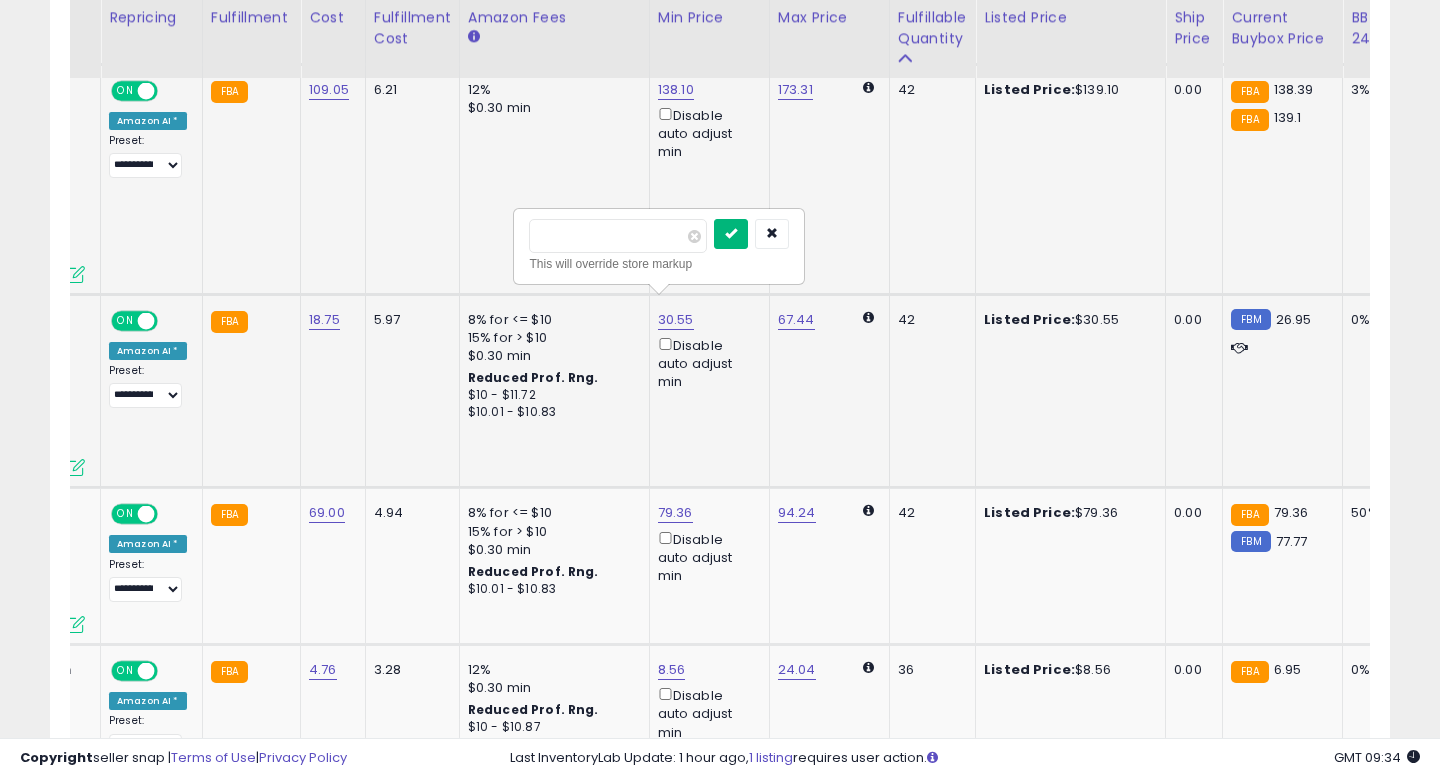 type on "*****" 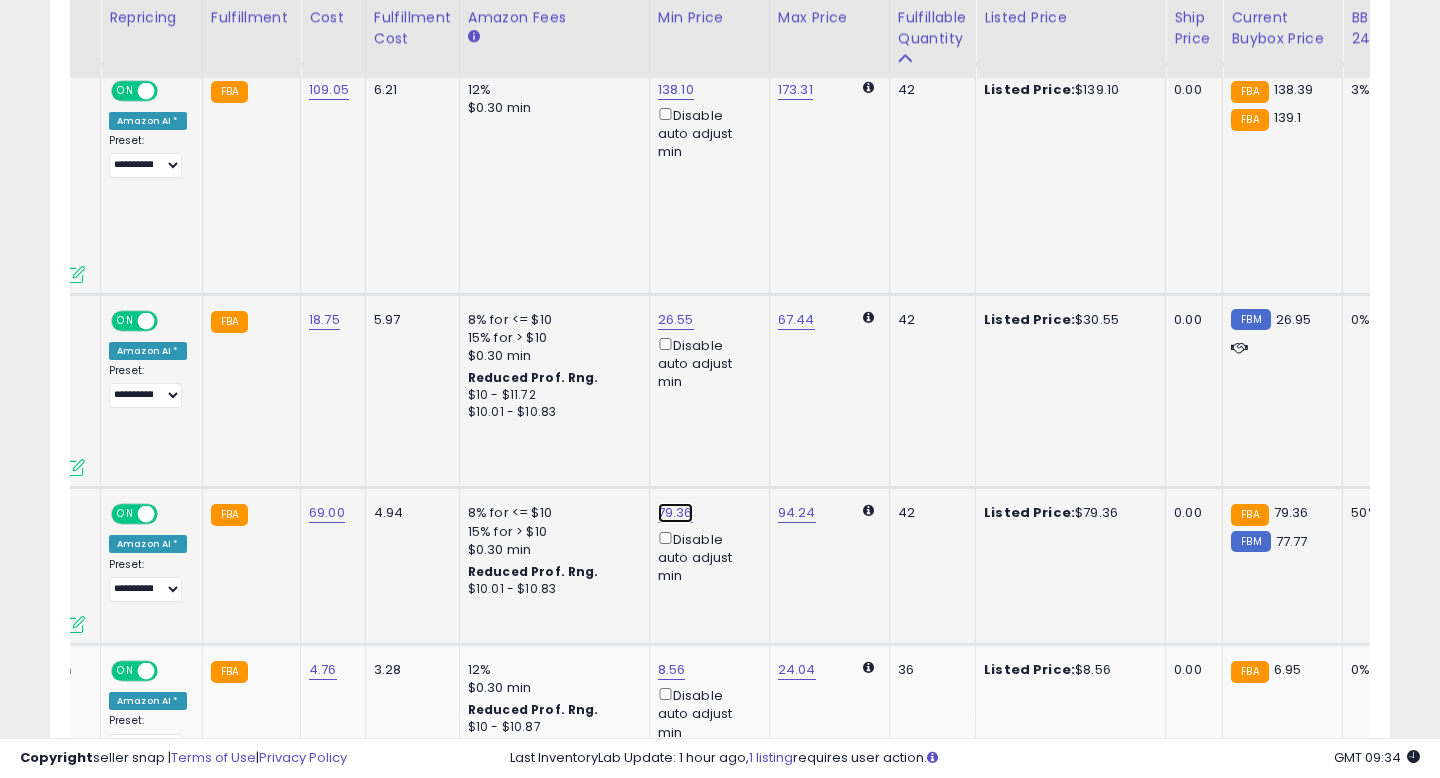 click on "79.36" at bounding box center [675, -1042] 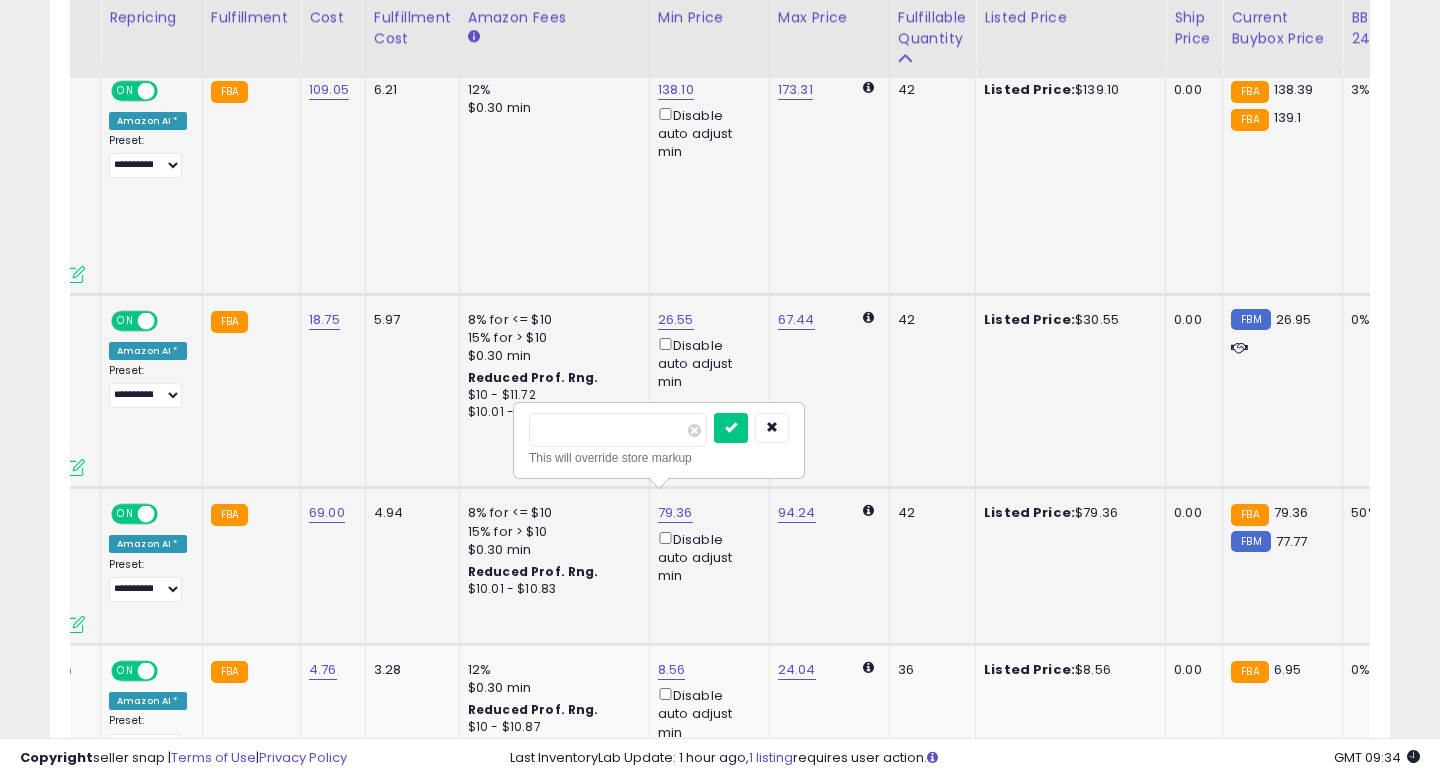 click on "*****" at bounding box center (618, 430) 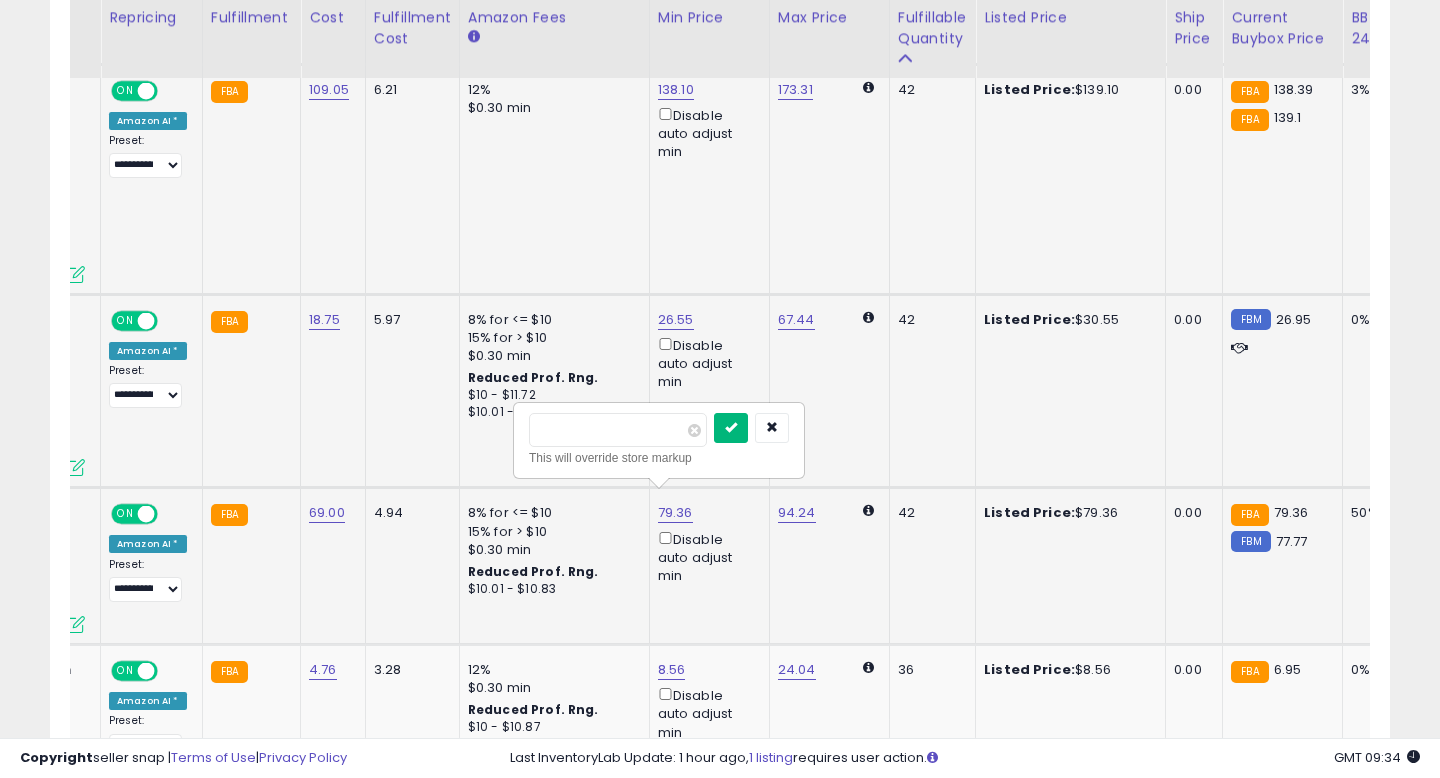 type on "*****" 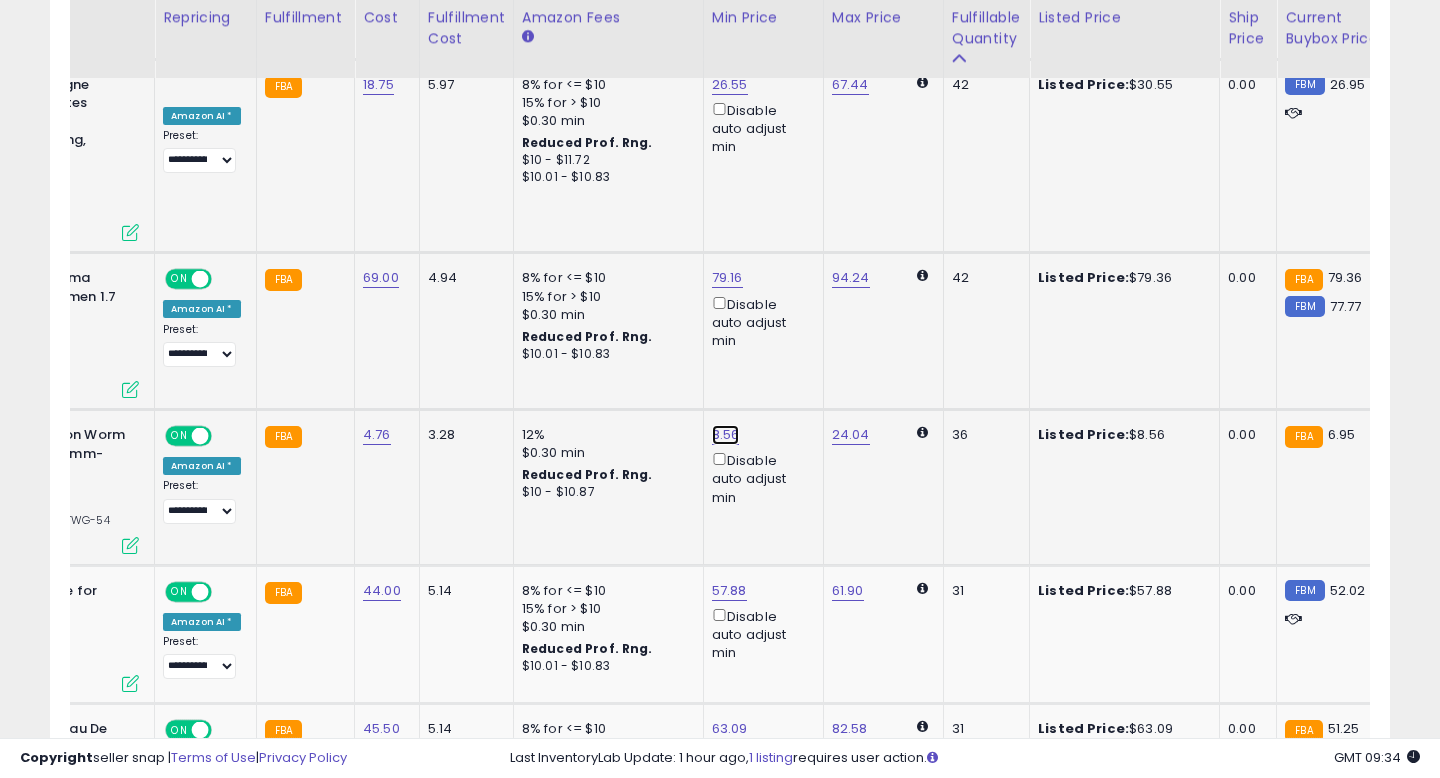 click on "8.56" at bounding box center [729, -1277] 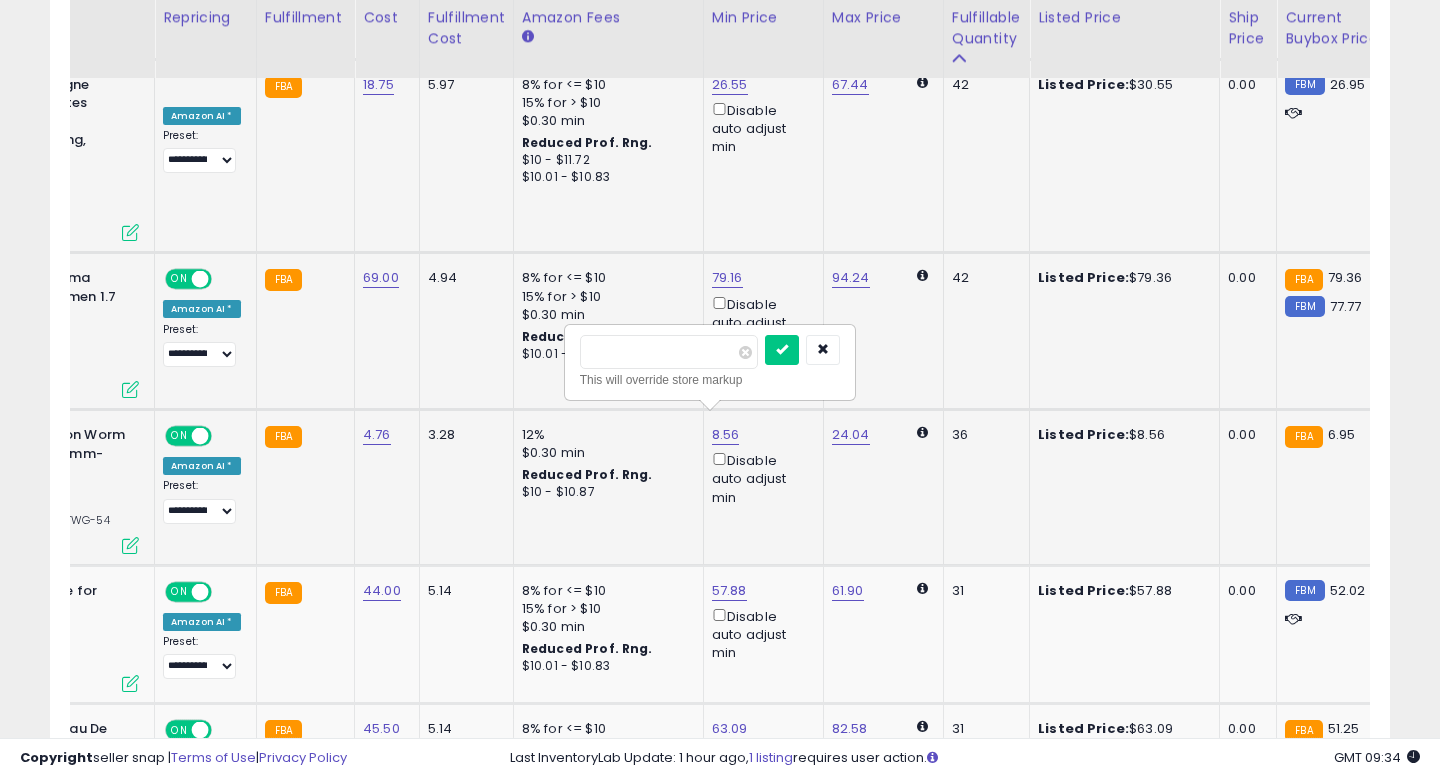 click on "****" at bounding box center (669, 352) 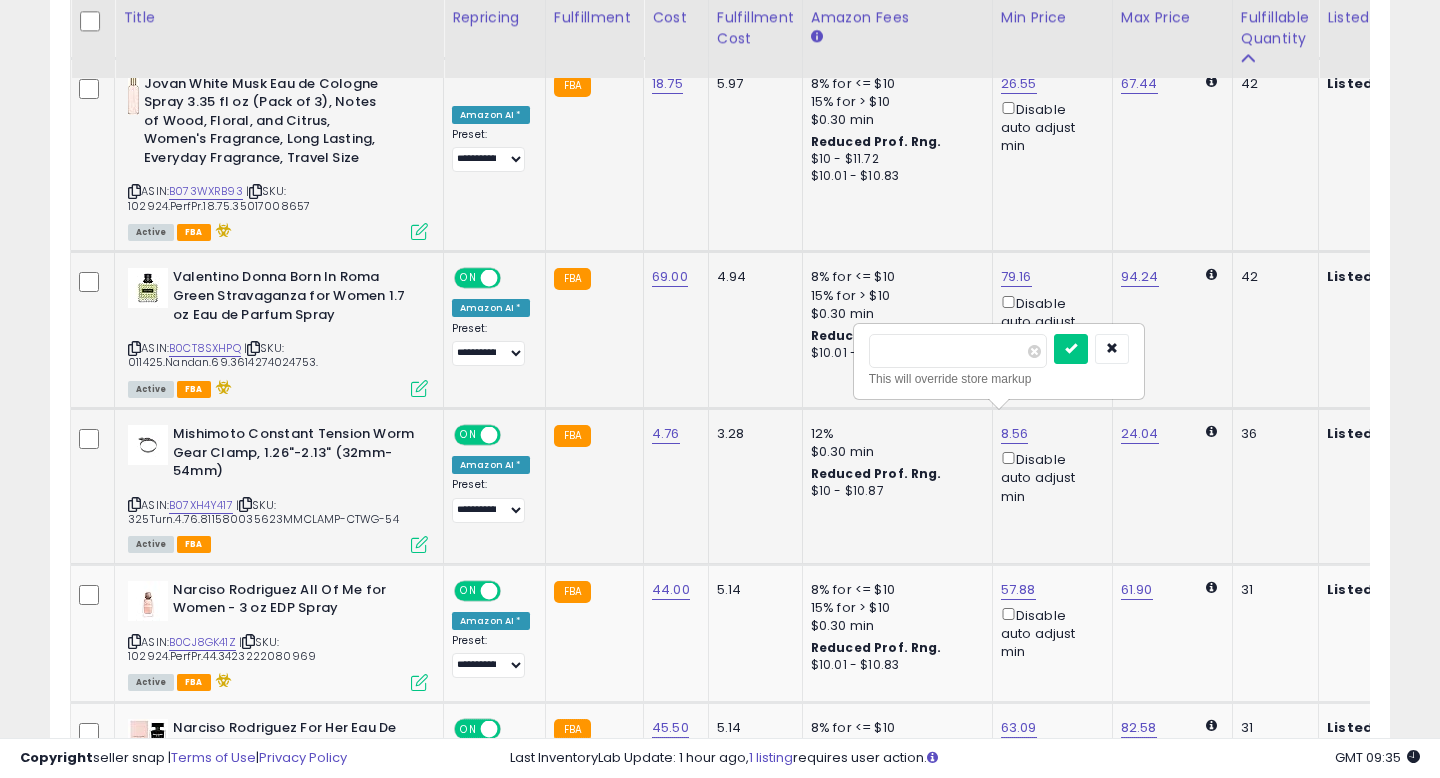 type on "****" 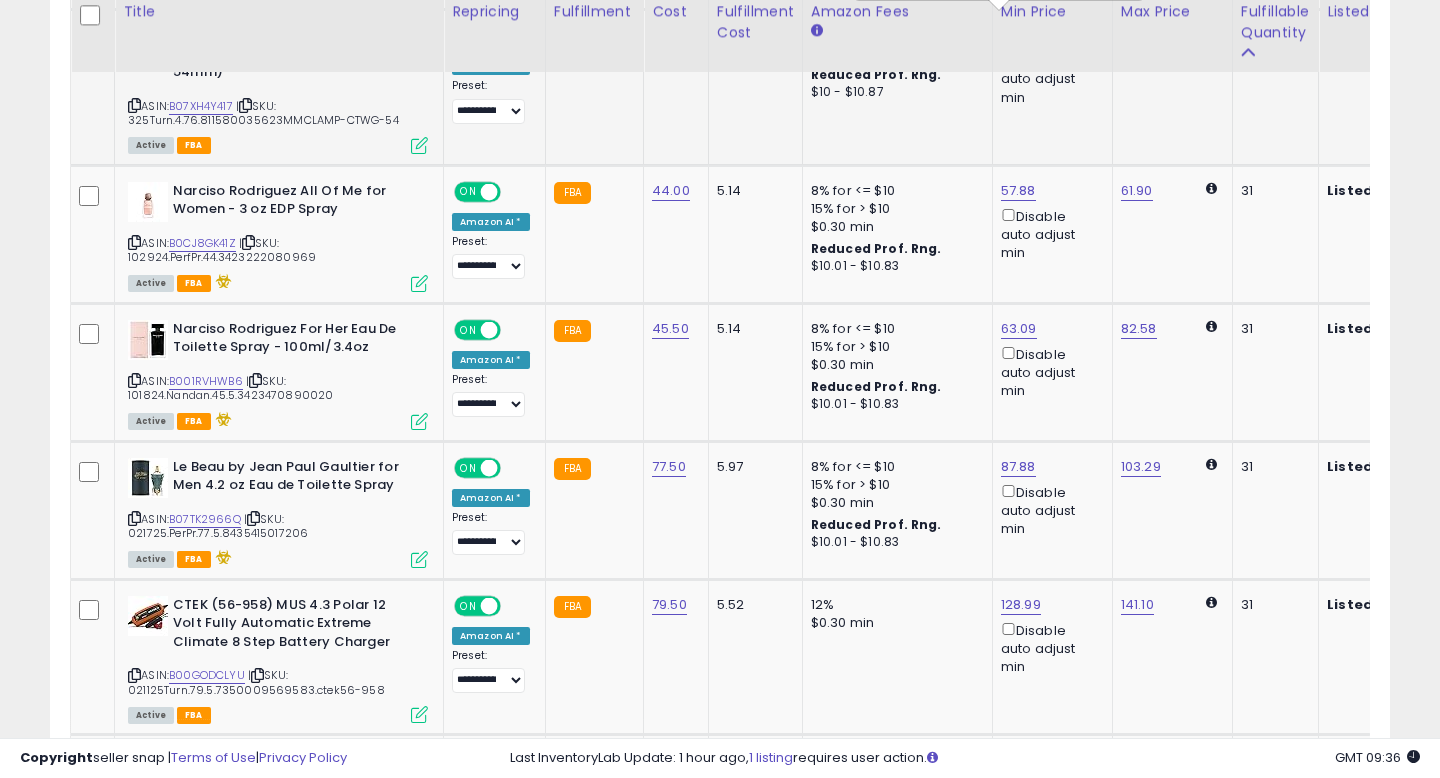 scroll, scrollTop: 2753, scrollLeft: 0, axis: vertical 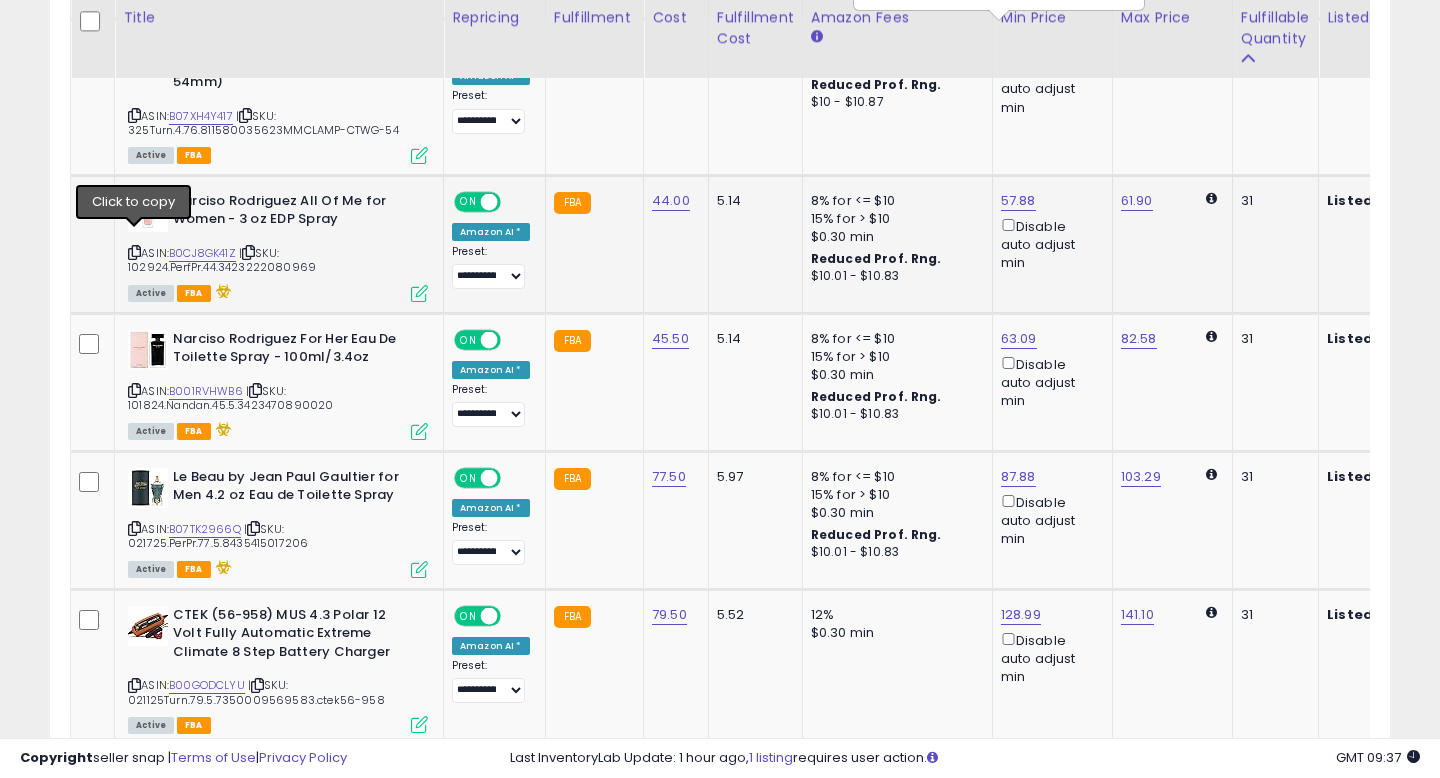 click at bounding box center (134, 252) 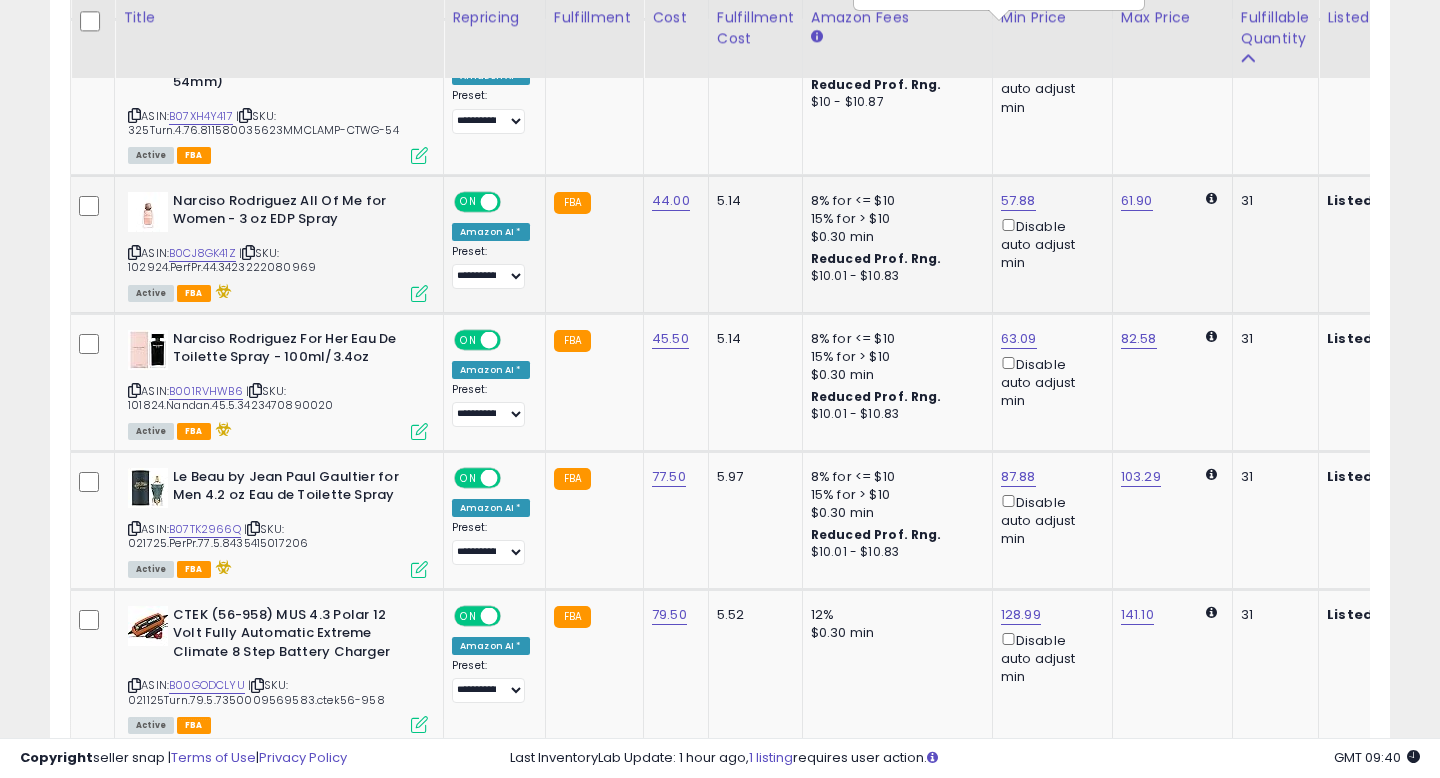 scroll, scrollTop: 0, scrollLeft: 57, axis: horizontal 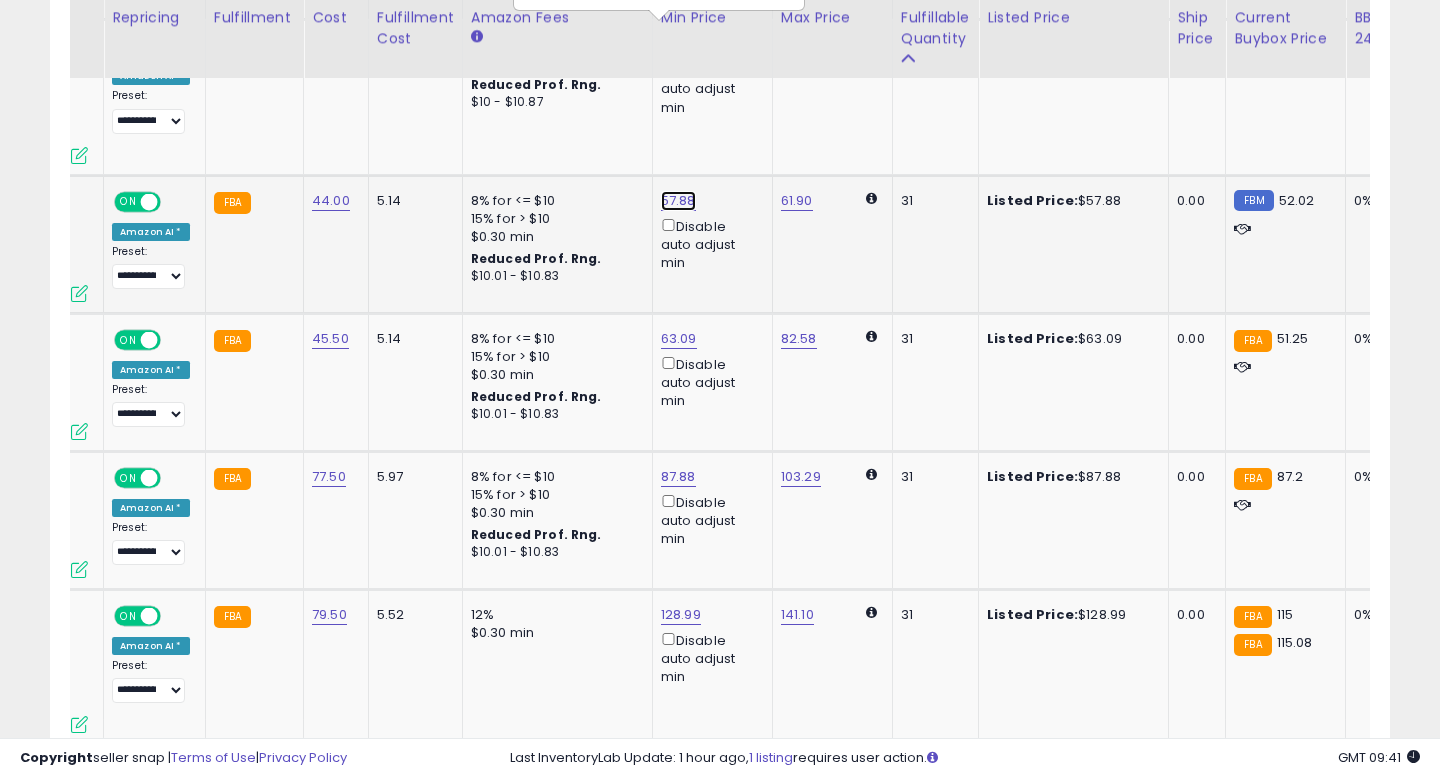 click on "57.88" at bounding box center (678, -1667) 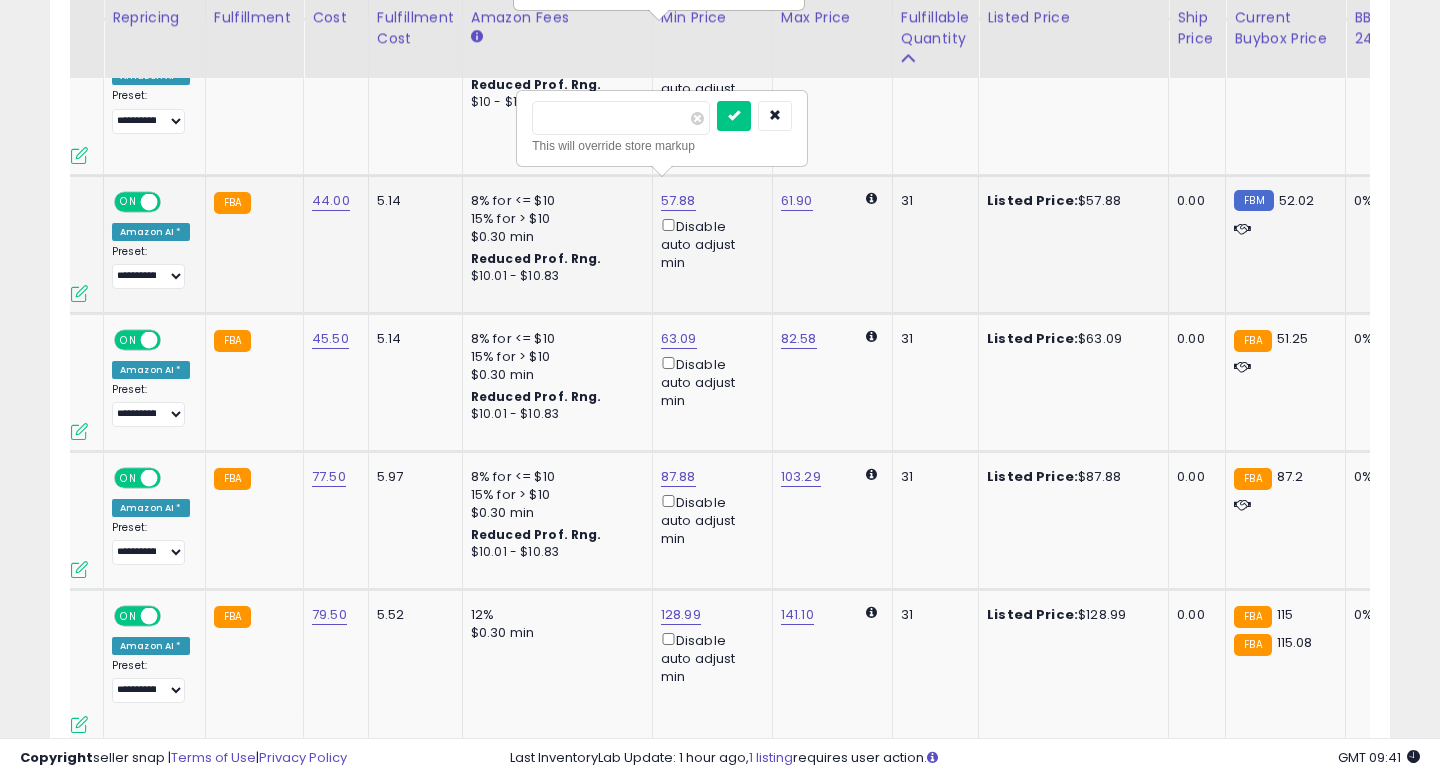 click on "*****" at bounding box center [621, 118] 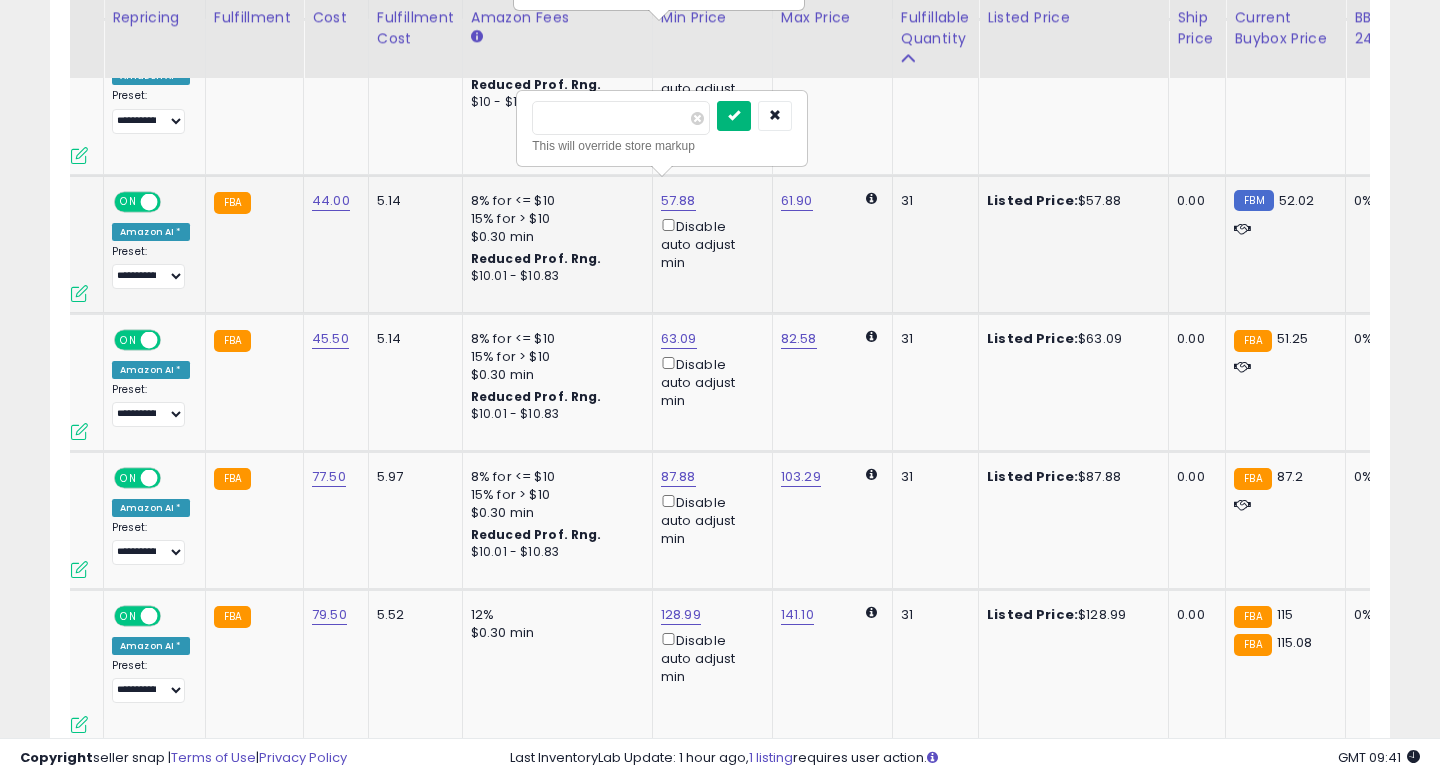 type on "*****" 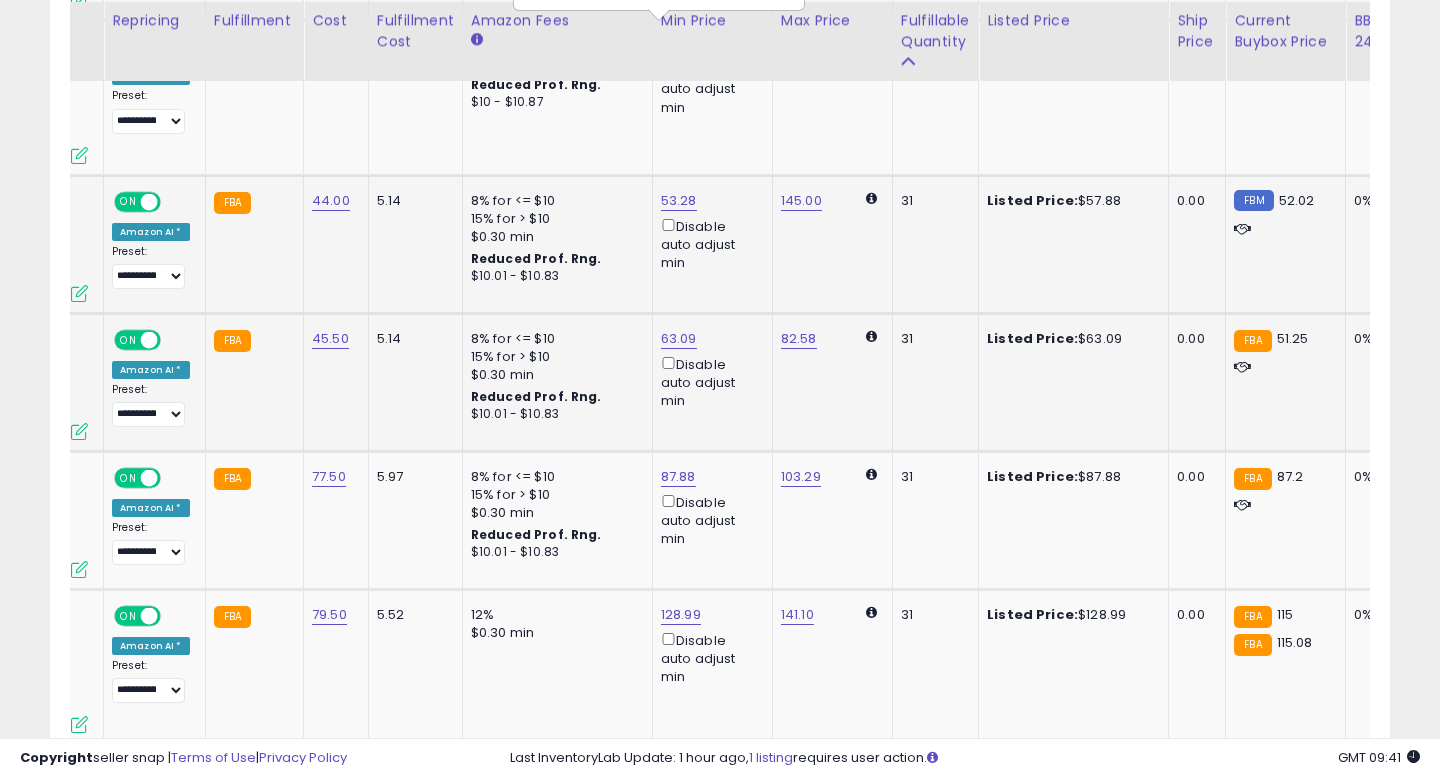 scroll, scrollTop: 2744, scrollLeft: 0, axis: vertical 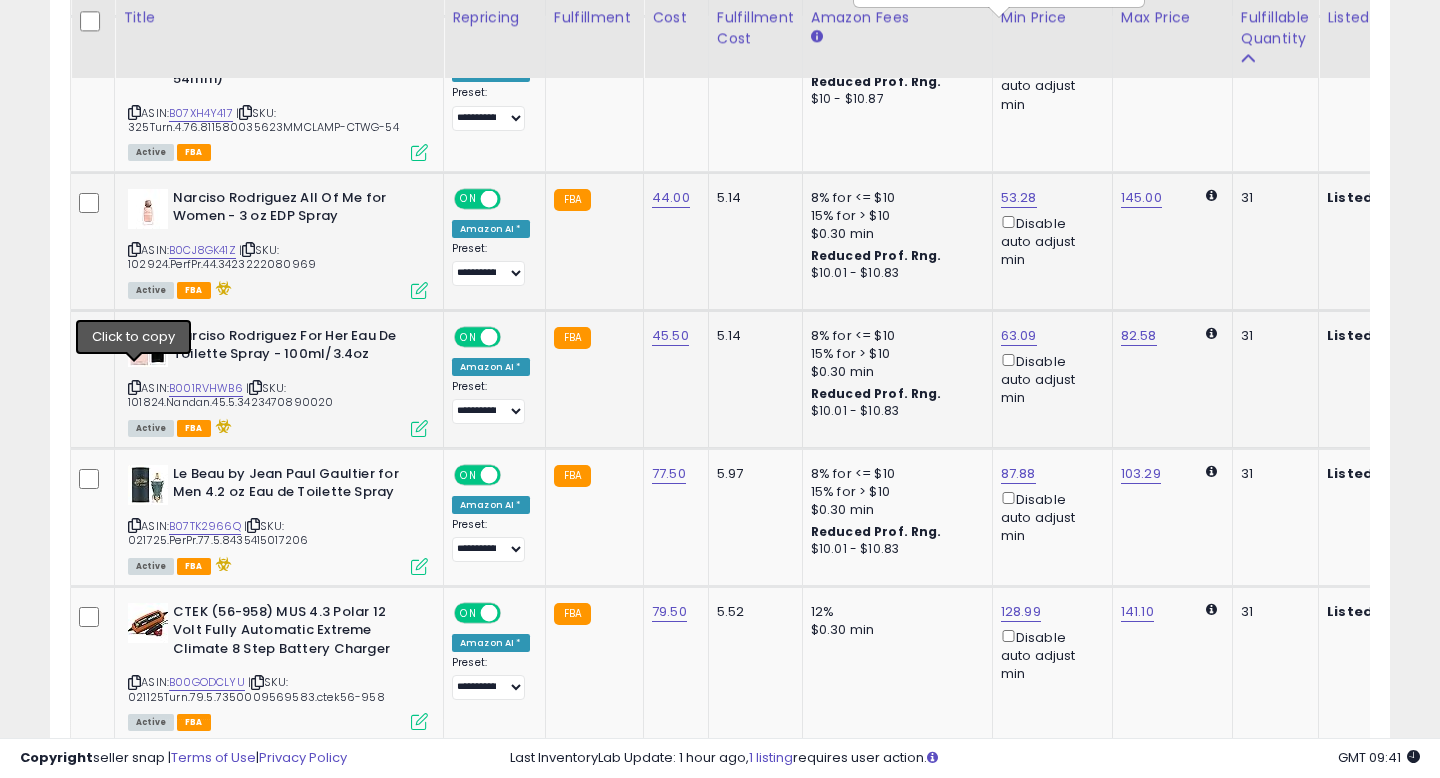click at bounding box center (134, 387) 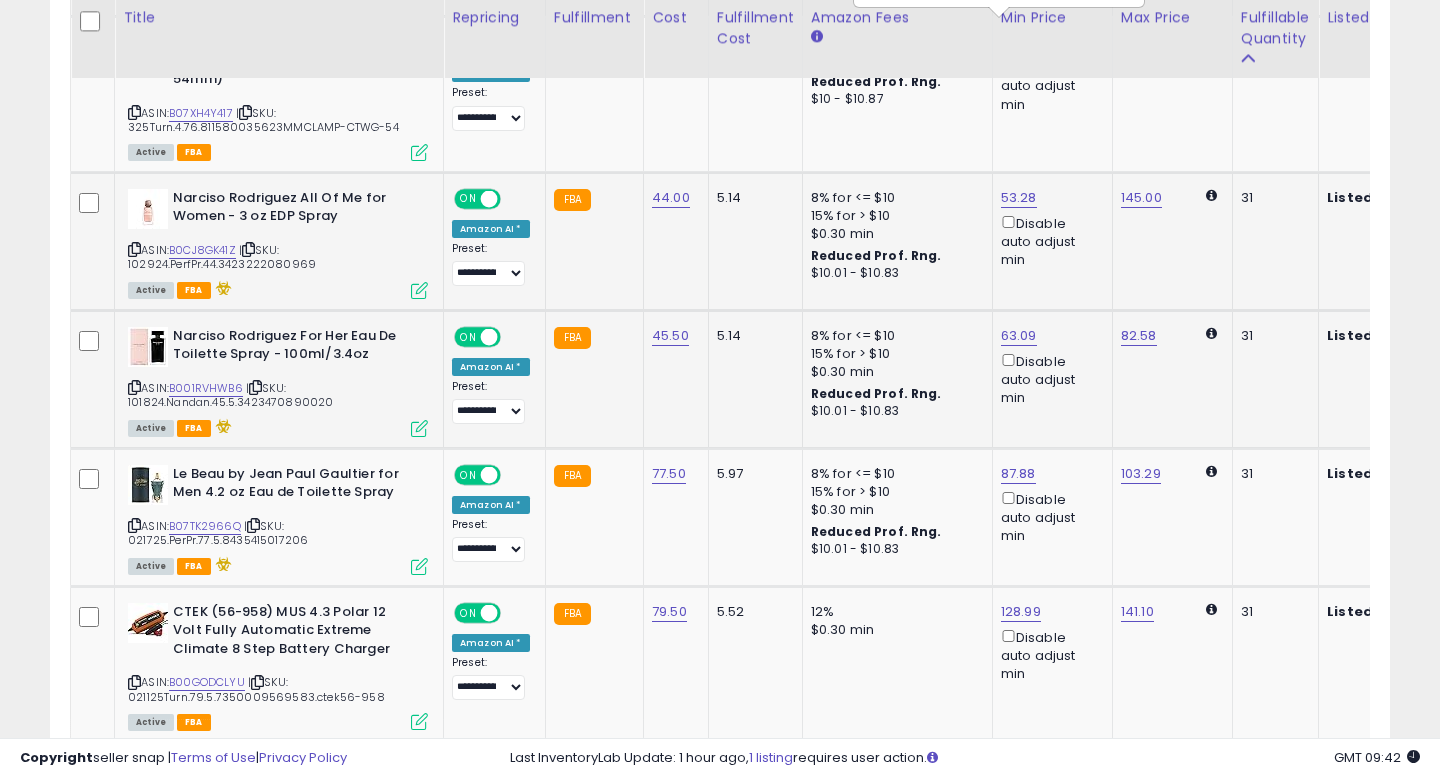 scroll, scrollTop: 0, scrollLeft: 32, axis: horizontal 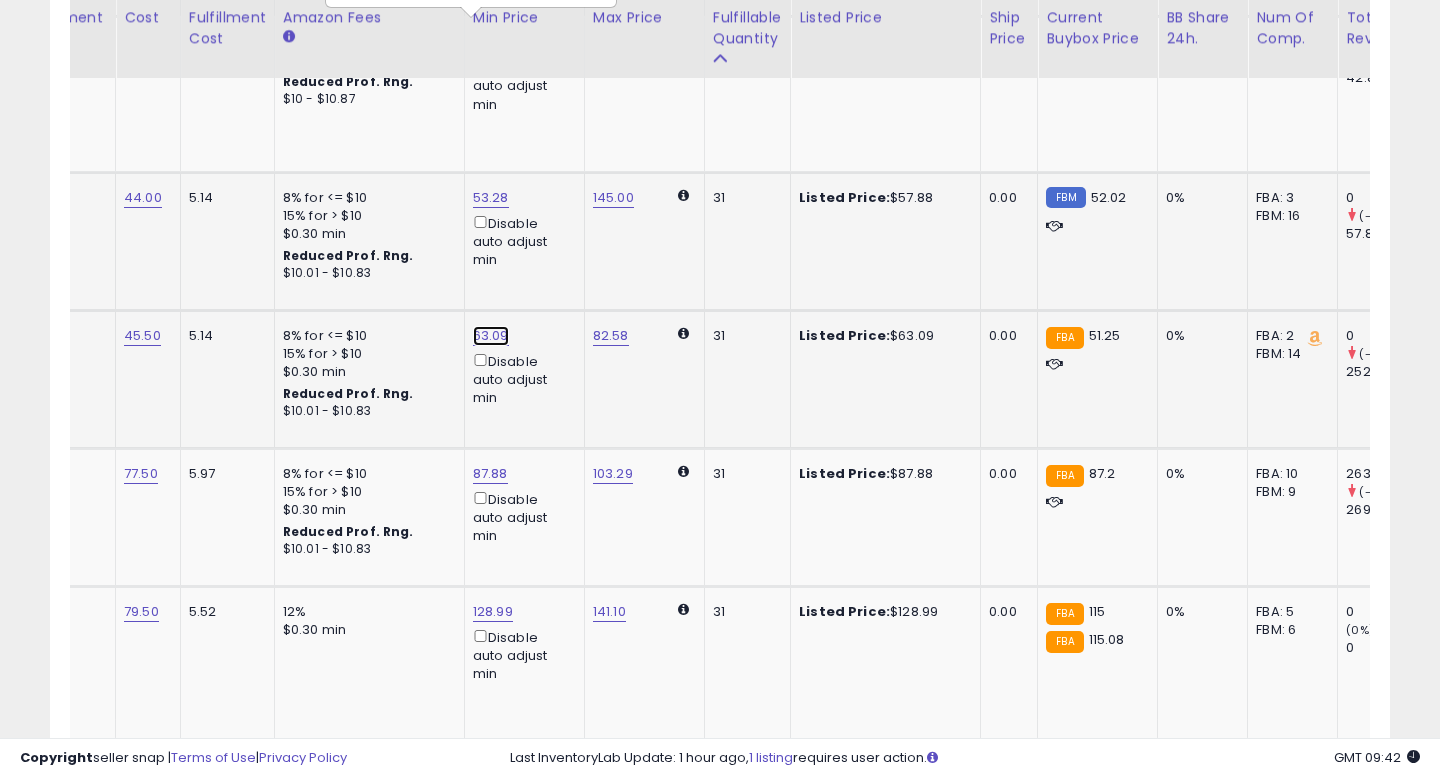 click on "63.09" at bounding box center (490, -1670) 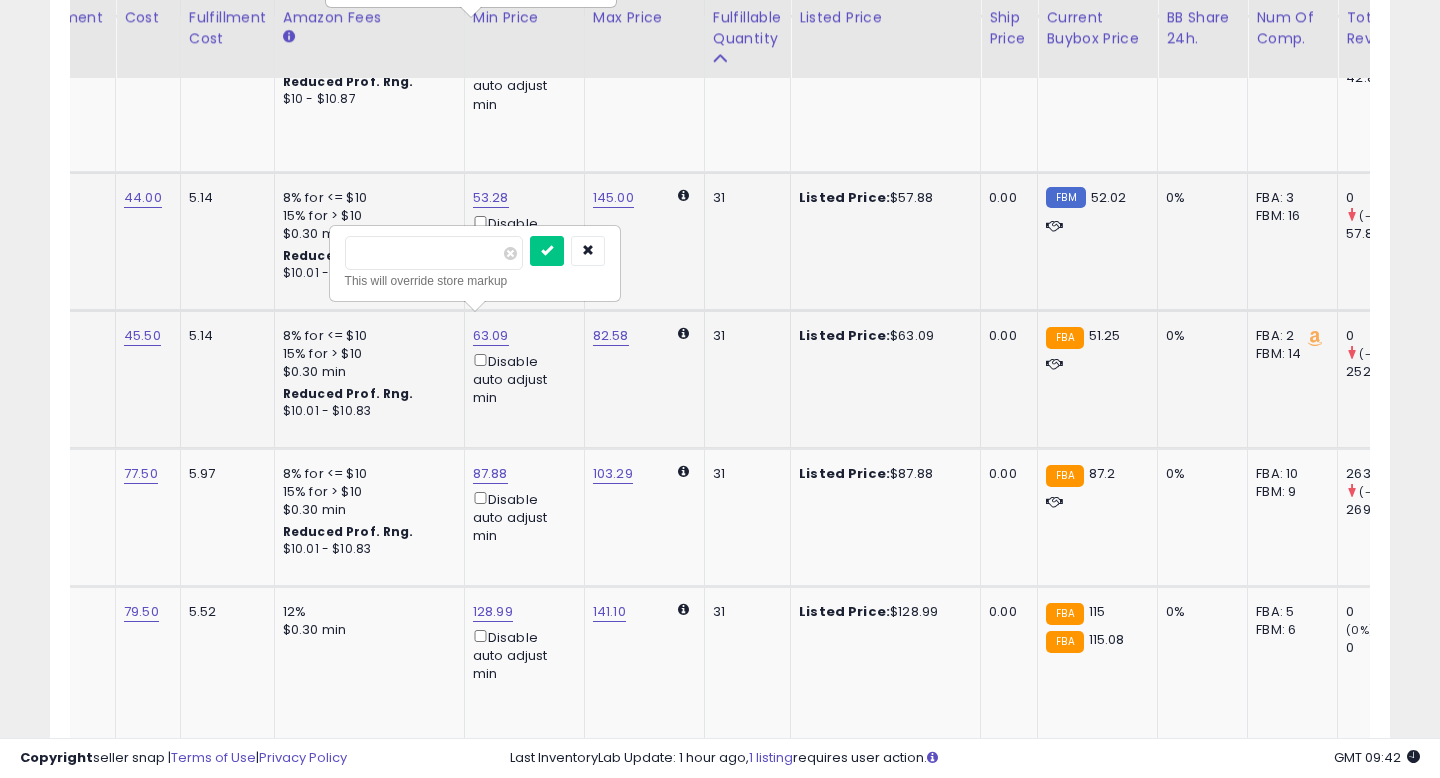 drag, startPoint x: 370, startPoint y: 251, endPoint x: 342, endPoint y: 253, distance: 28.071337 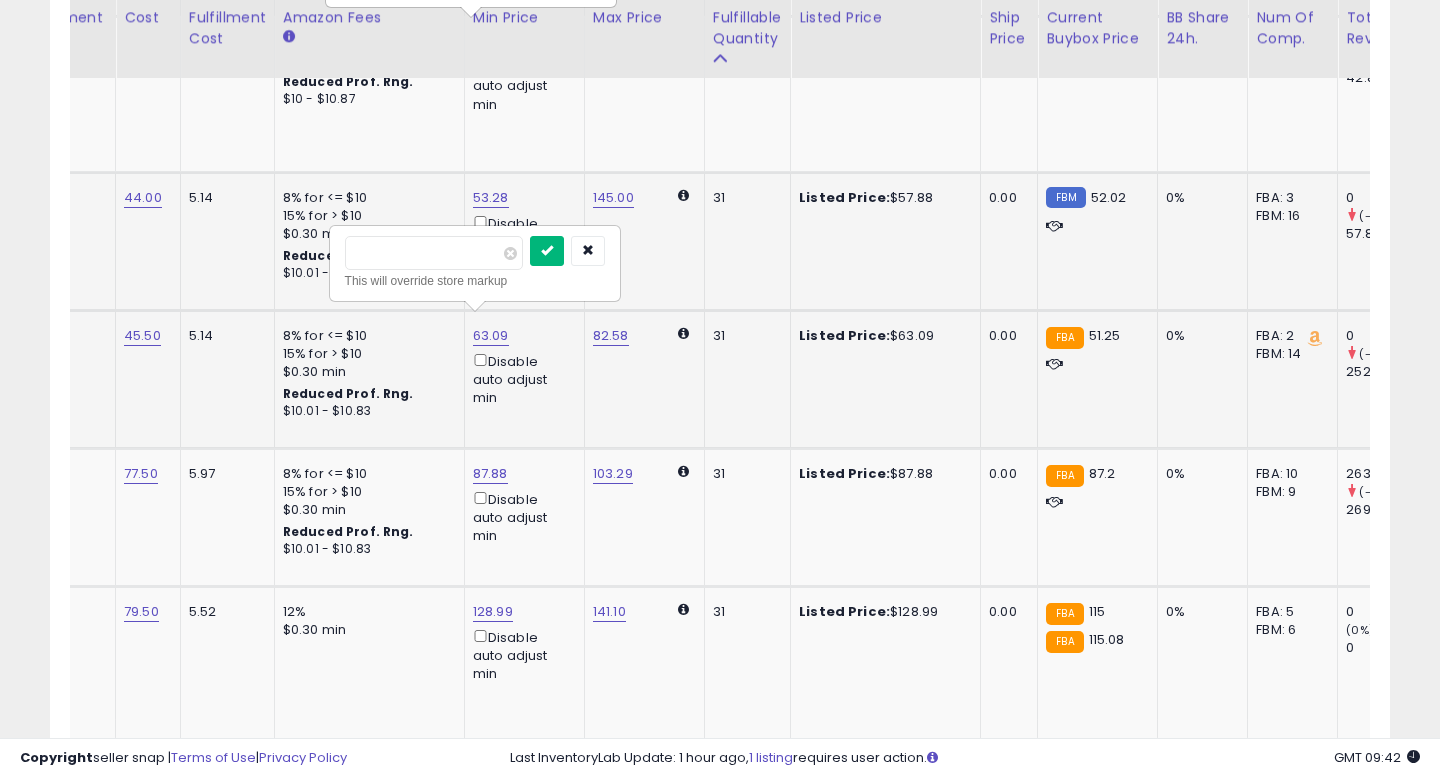 type on "*****" 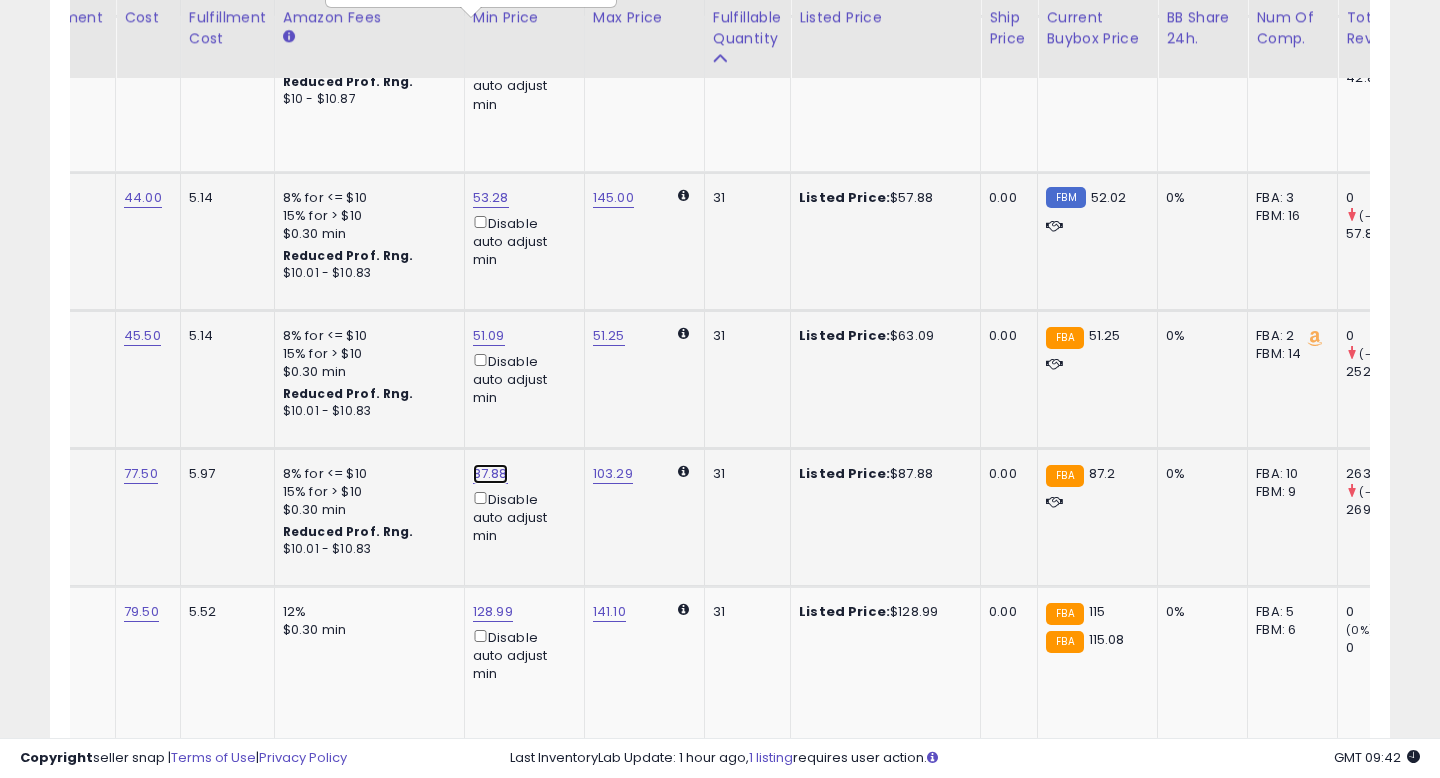 click on "87.88" at bounding box center (490, -1670) 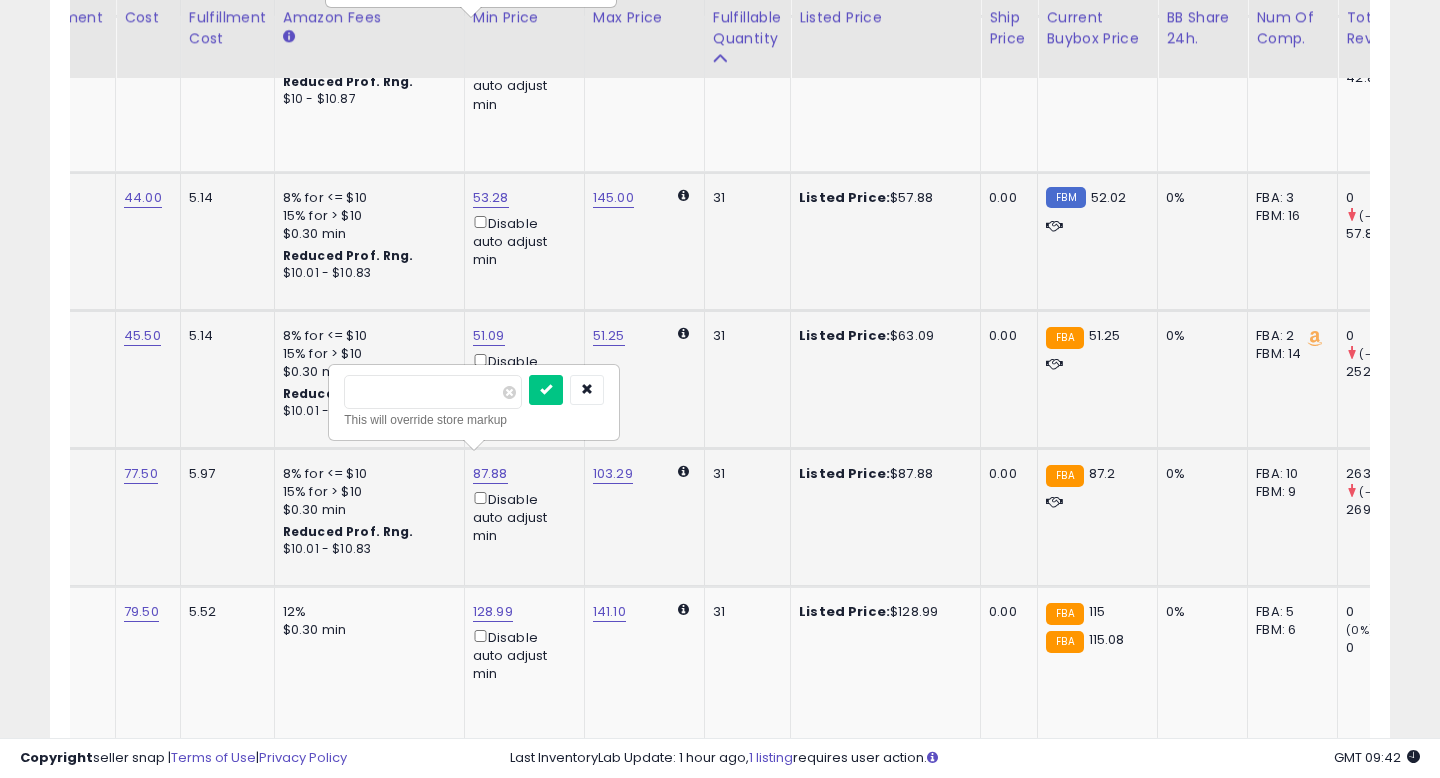 drag, startPoint x: 376, startPoint y: 391, endPoint x: 399, endPoint y: 391, distance: 23 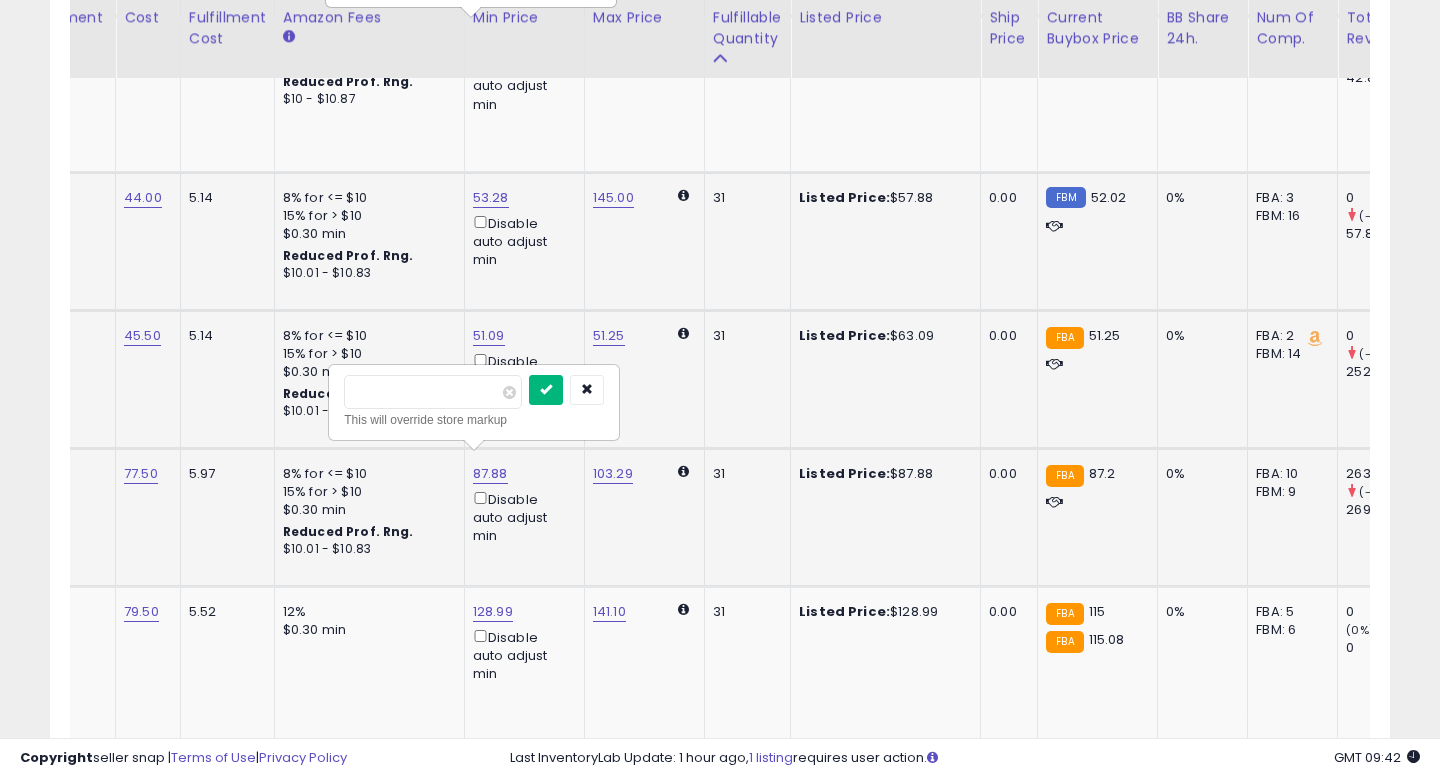 click at bounding box center (546, 389) 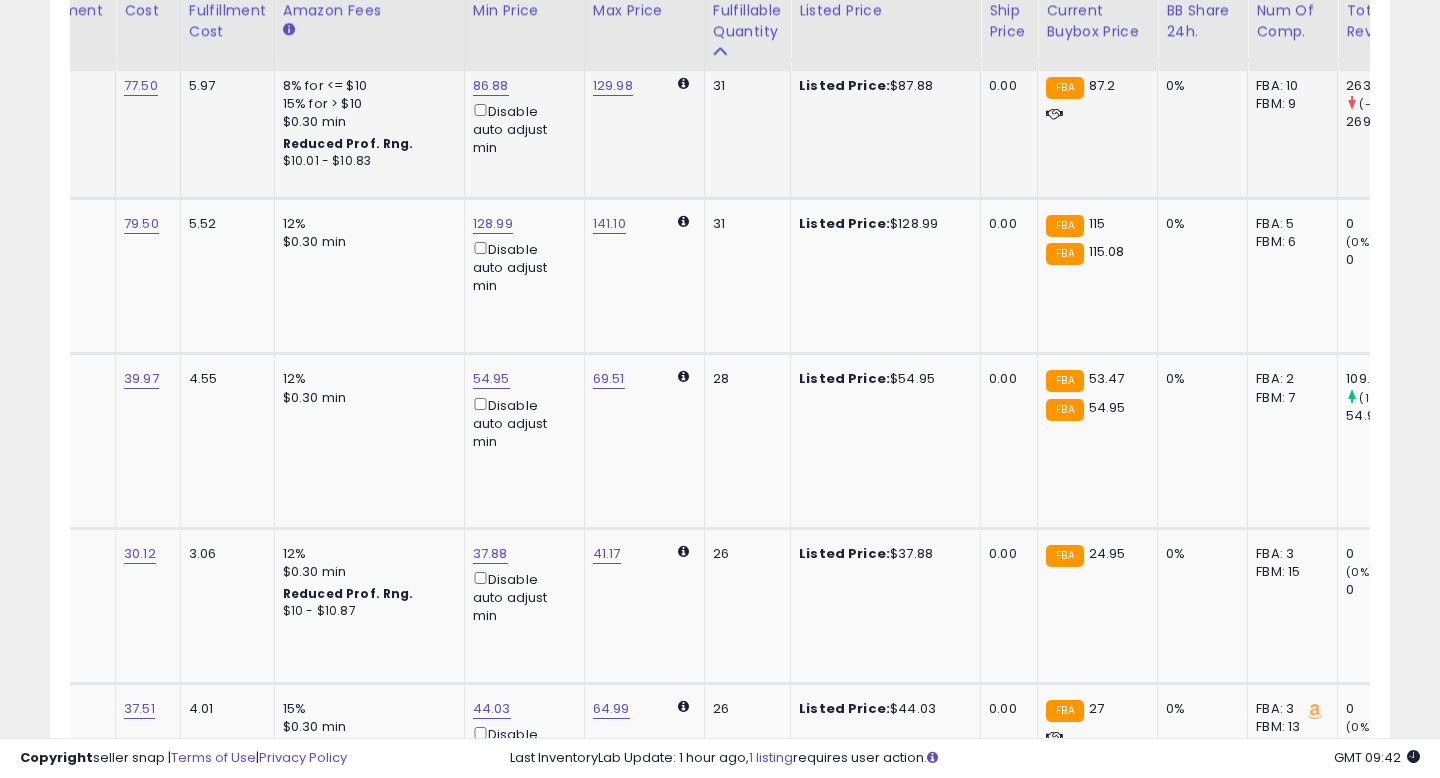 scroll, scrollTop: 3137, scrollLeft: 0, axis: vertical 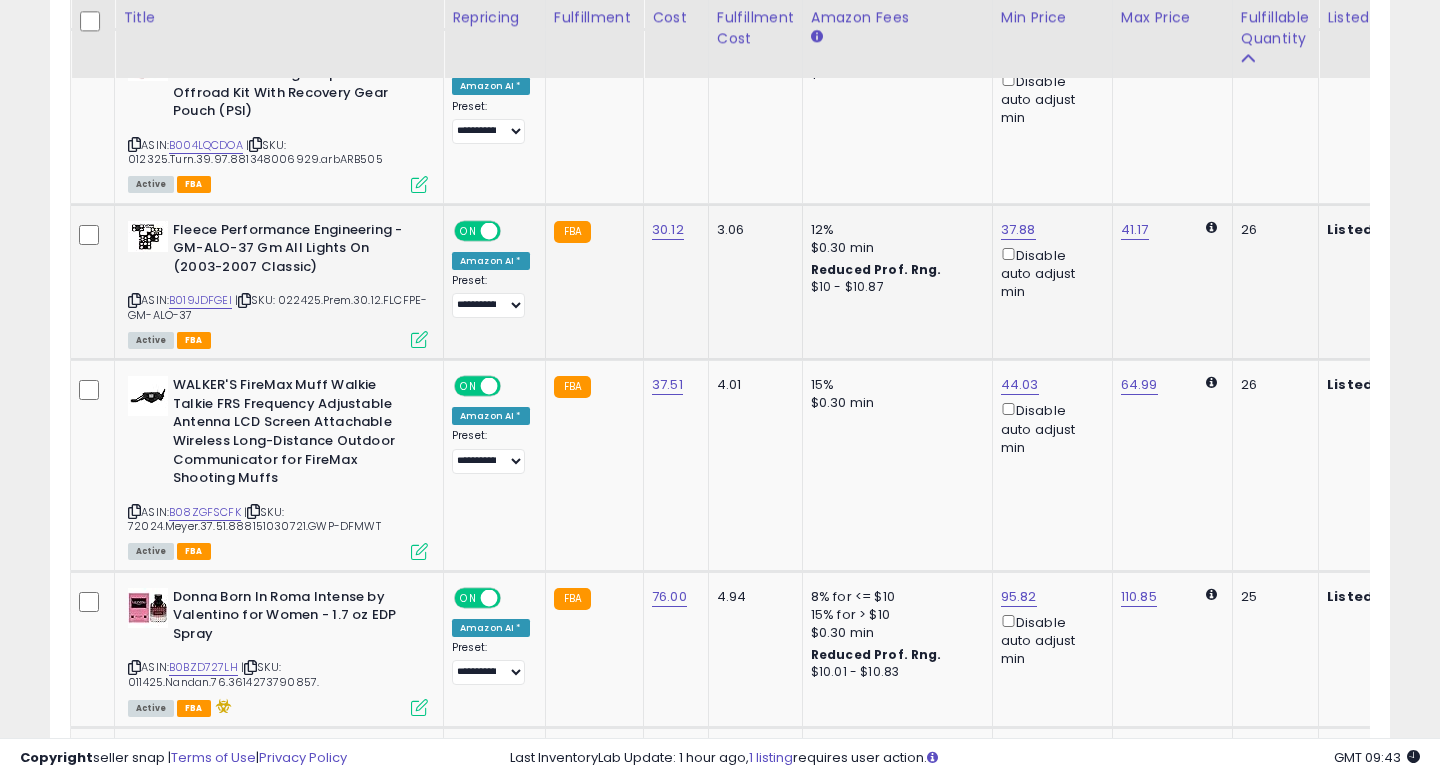 click at bounding box center [134, 300] 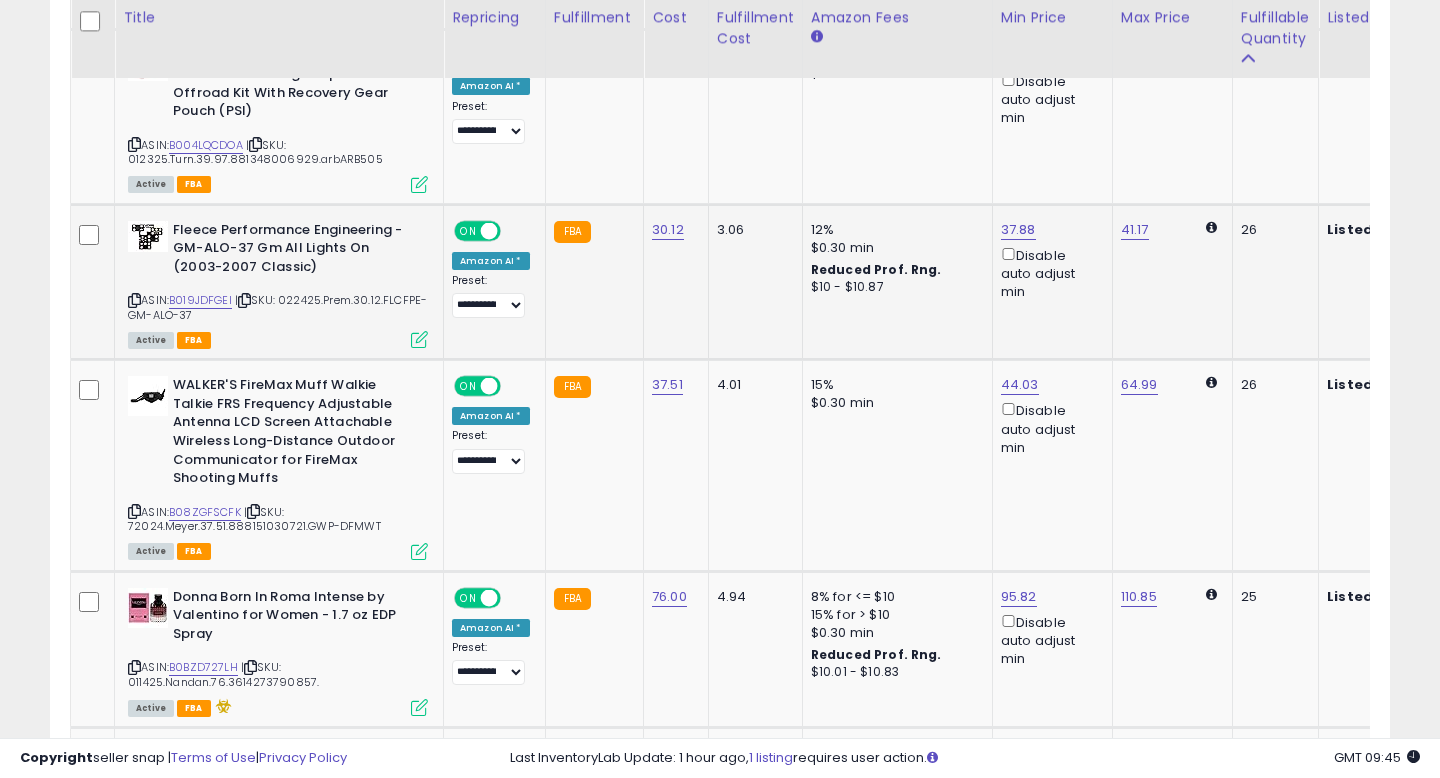 scroll, scrollTop: 0, scrollLeft: 46, axis: horizontal 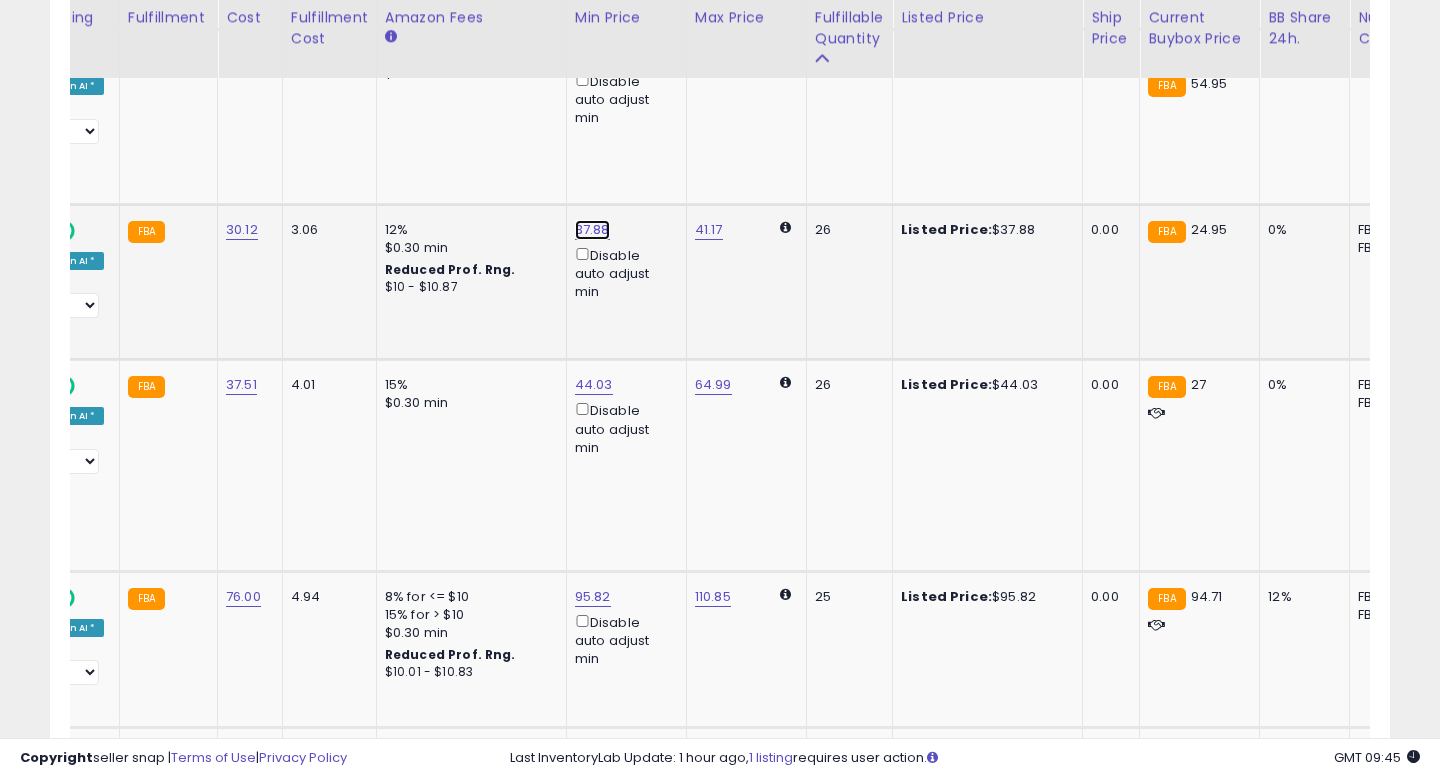 click on "37.88" at bounding box center [592, -2382] 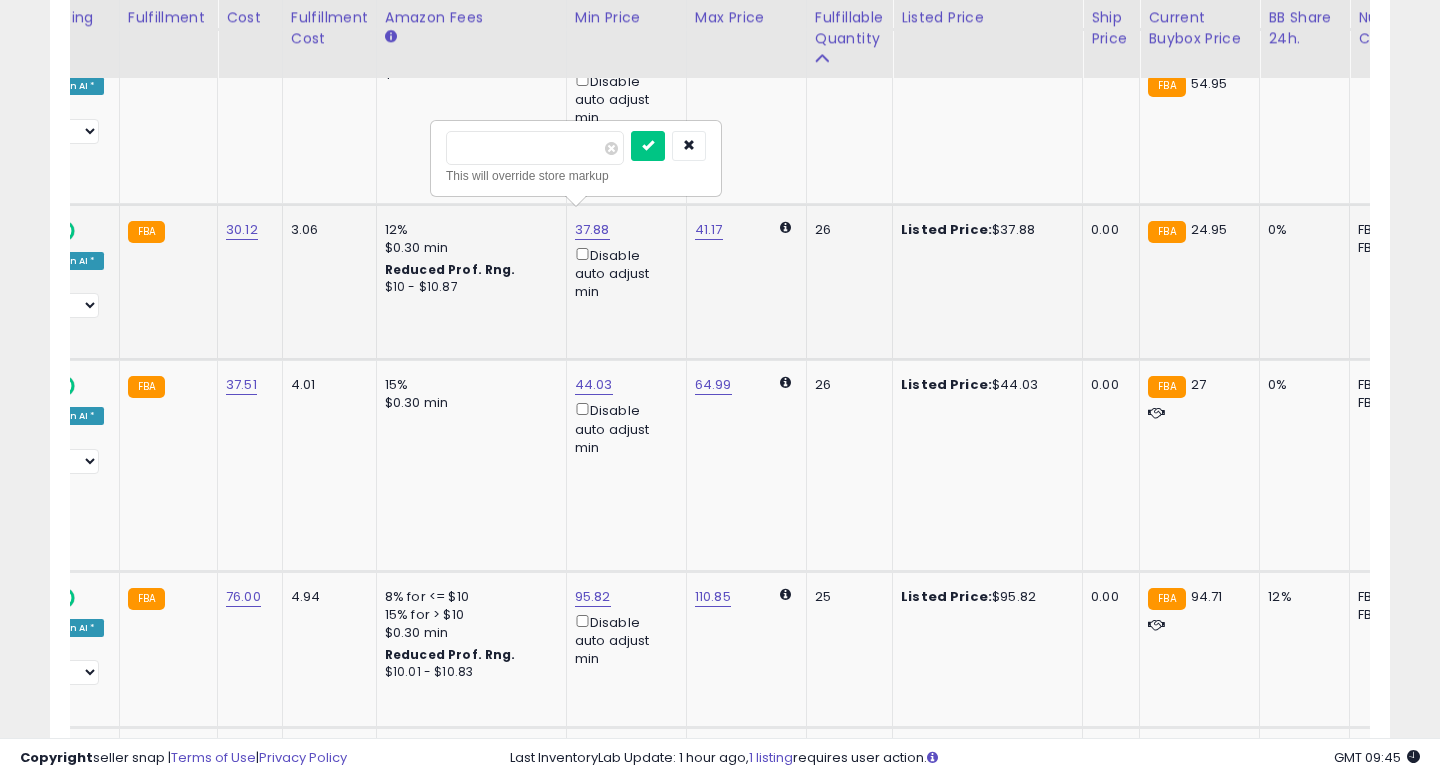 drag, startPoint x: 457, startPoint y: 145, endPoint x: 473, endPoint y: 148, distance: 16.27882 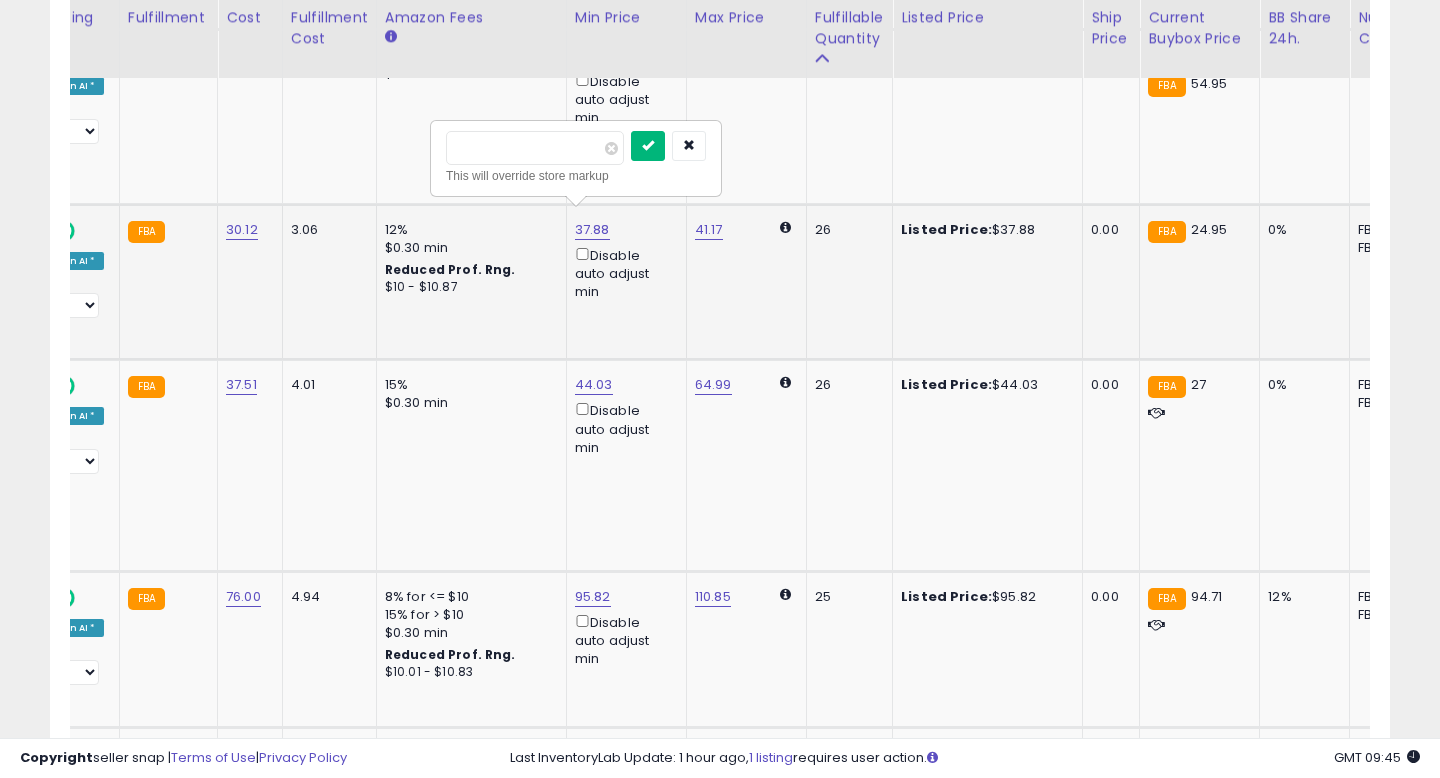 type on "*****" 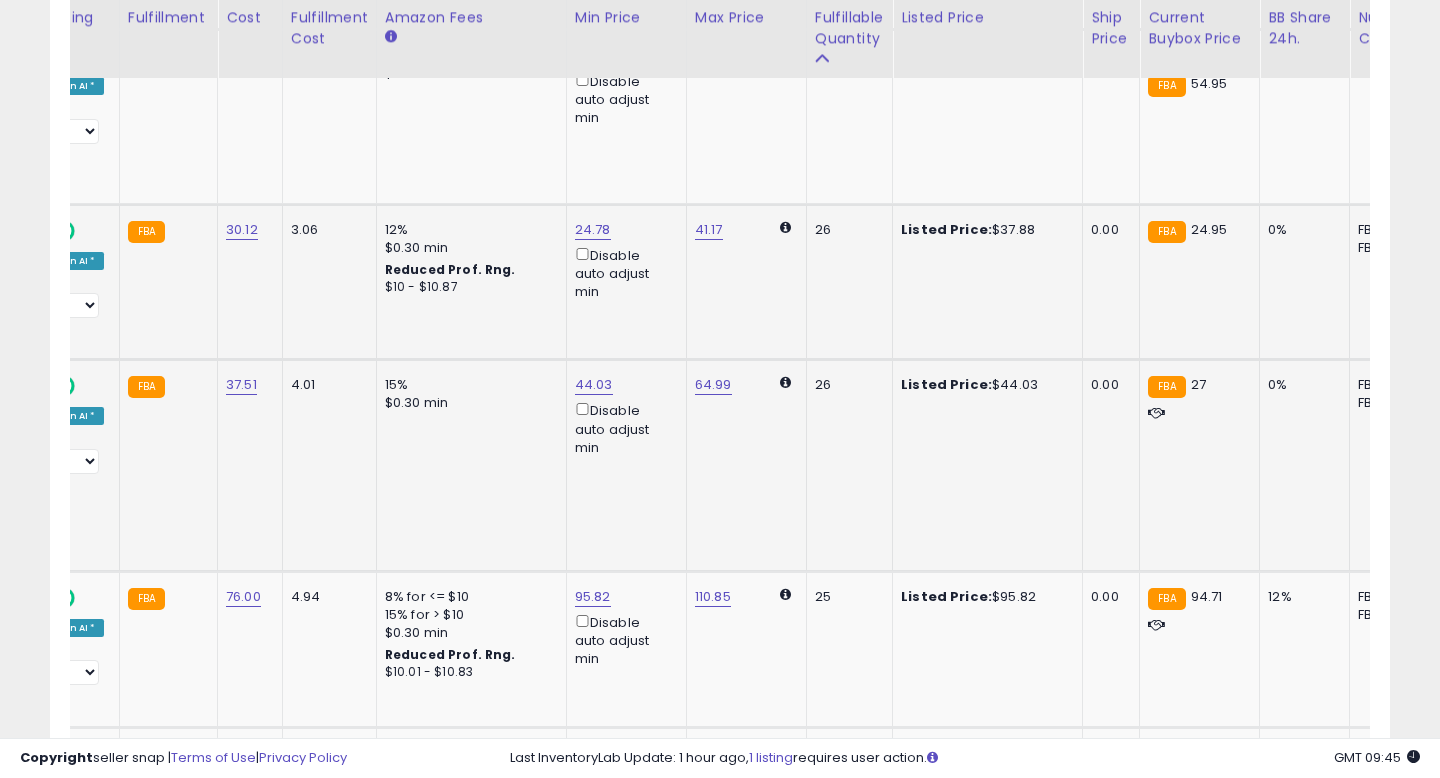 scroll, scrollTop: 0, scrollLeft: 490, axis: horizontal 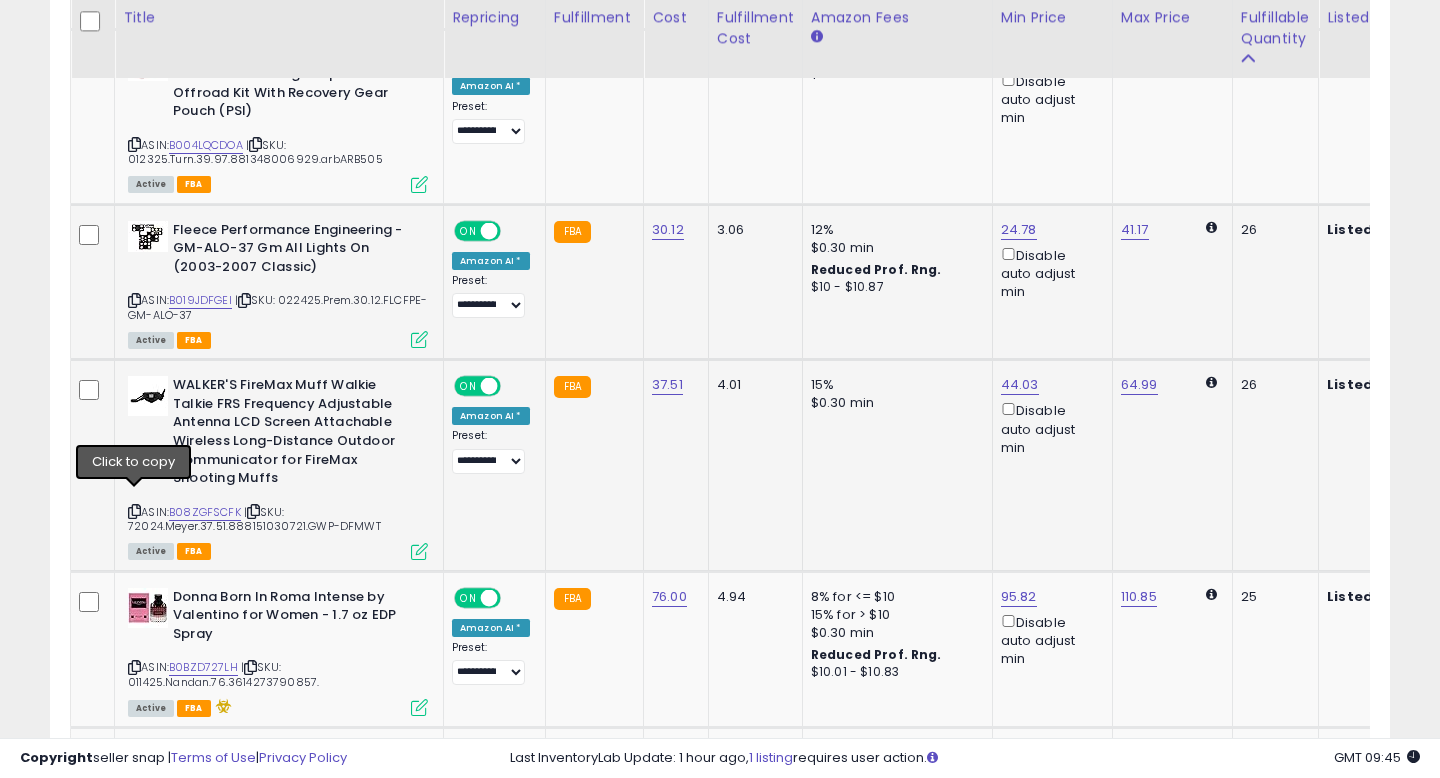 click at bounding box center [134, 511] 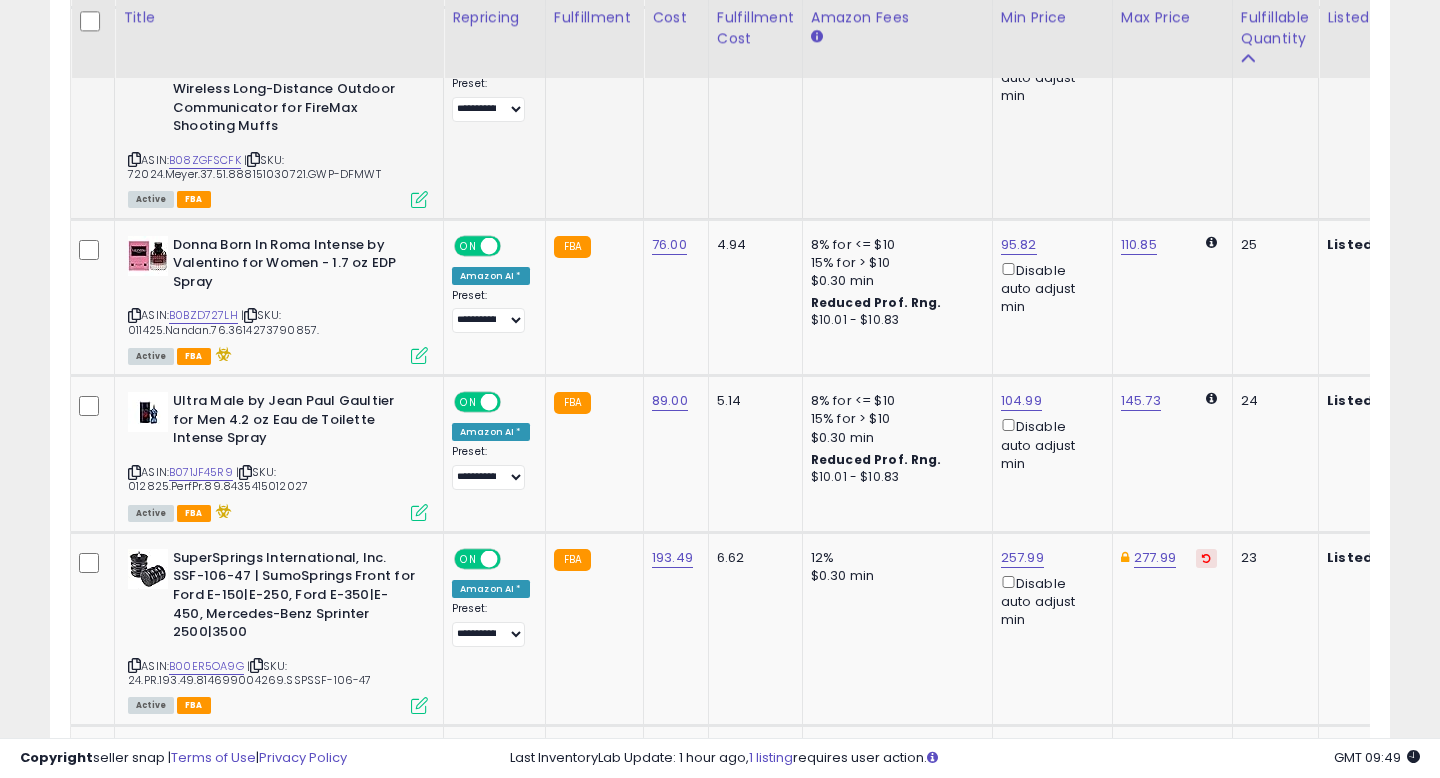 scroll, scrollTop: 3820, scrollLeft: 0, axis: vertical 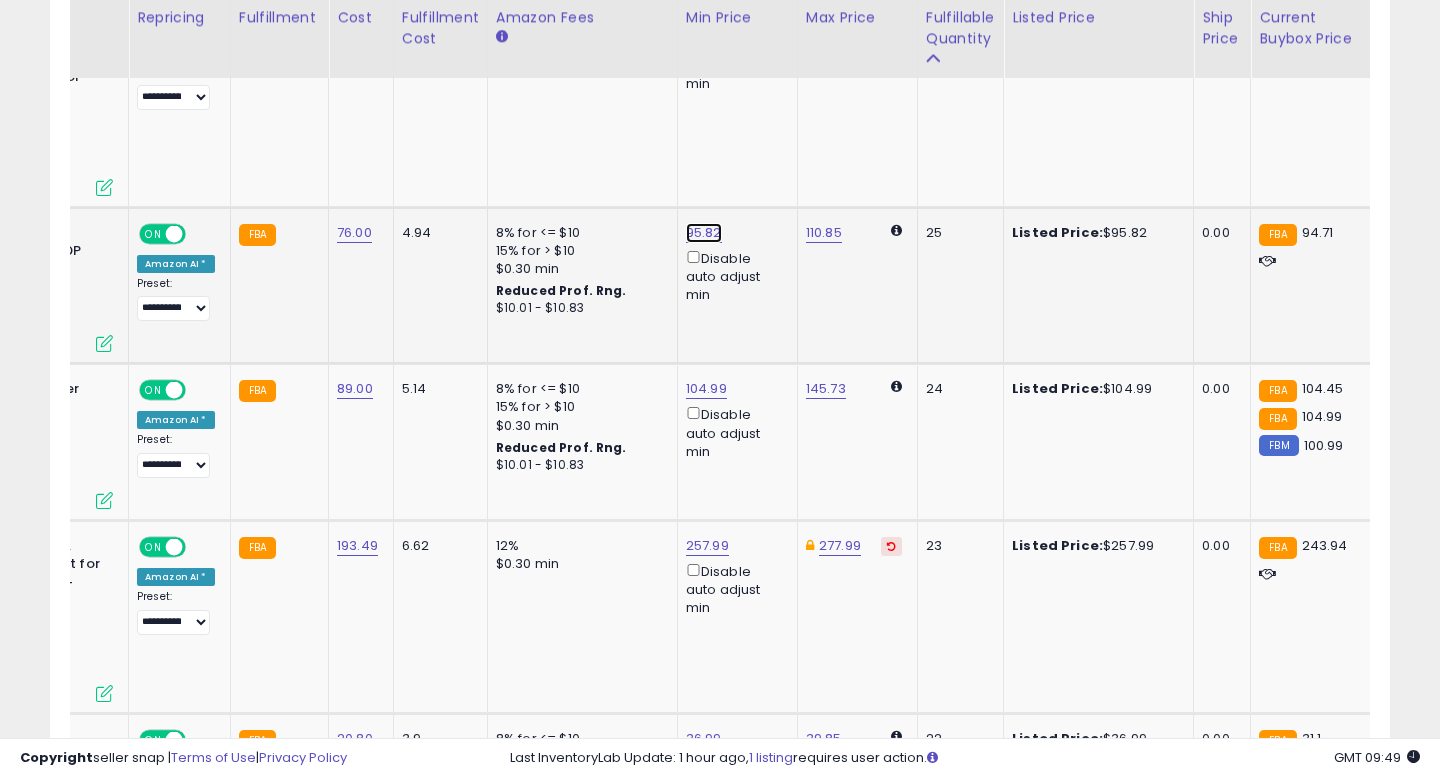 click on "95.82" at bounding box center [703, -2746] 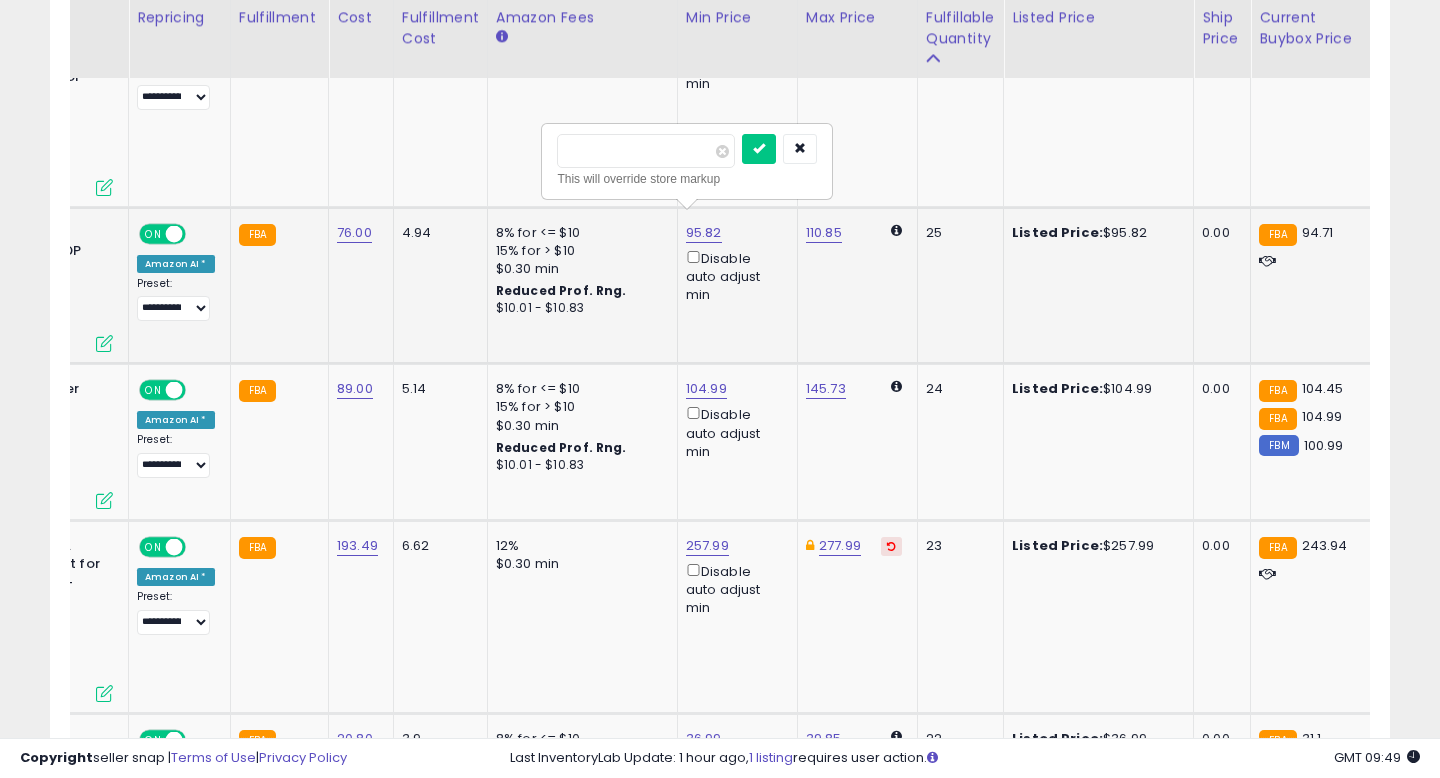 click on "*****" at bounding box center [646, 151] 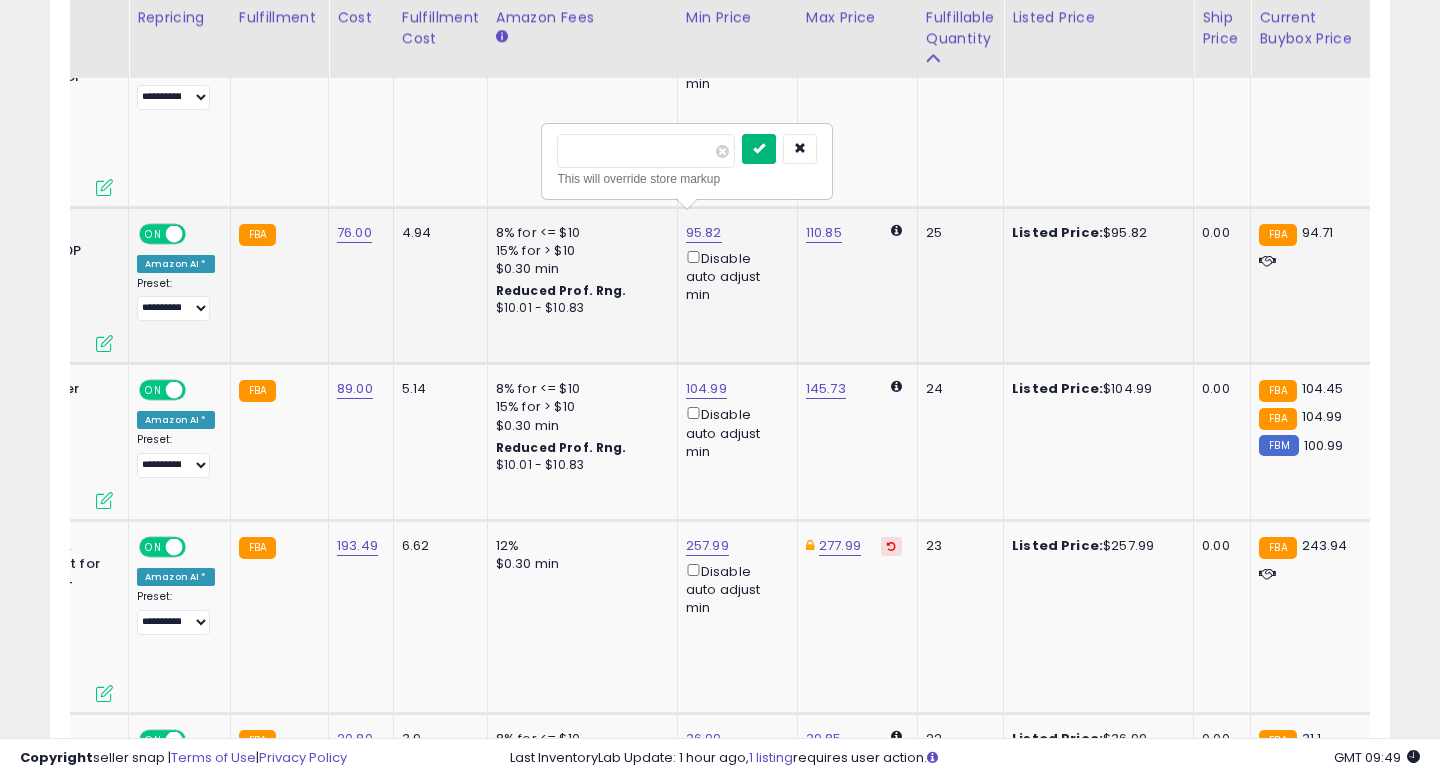 type on "*****" 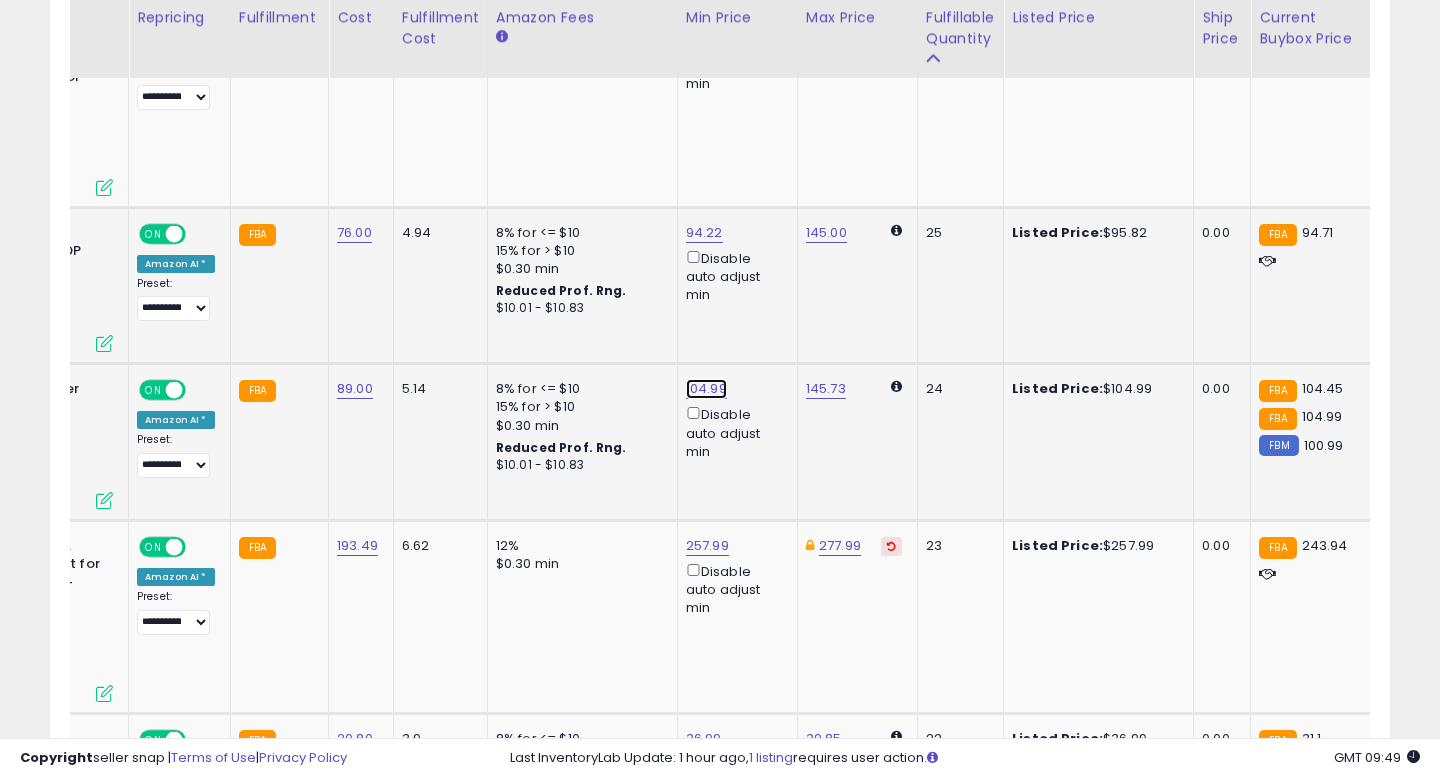 click on "104.99" at bounding box center [703, -2746] 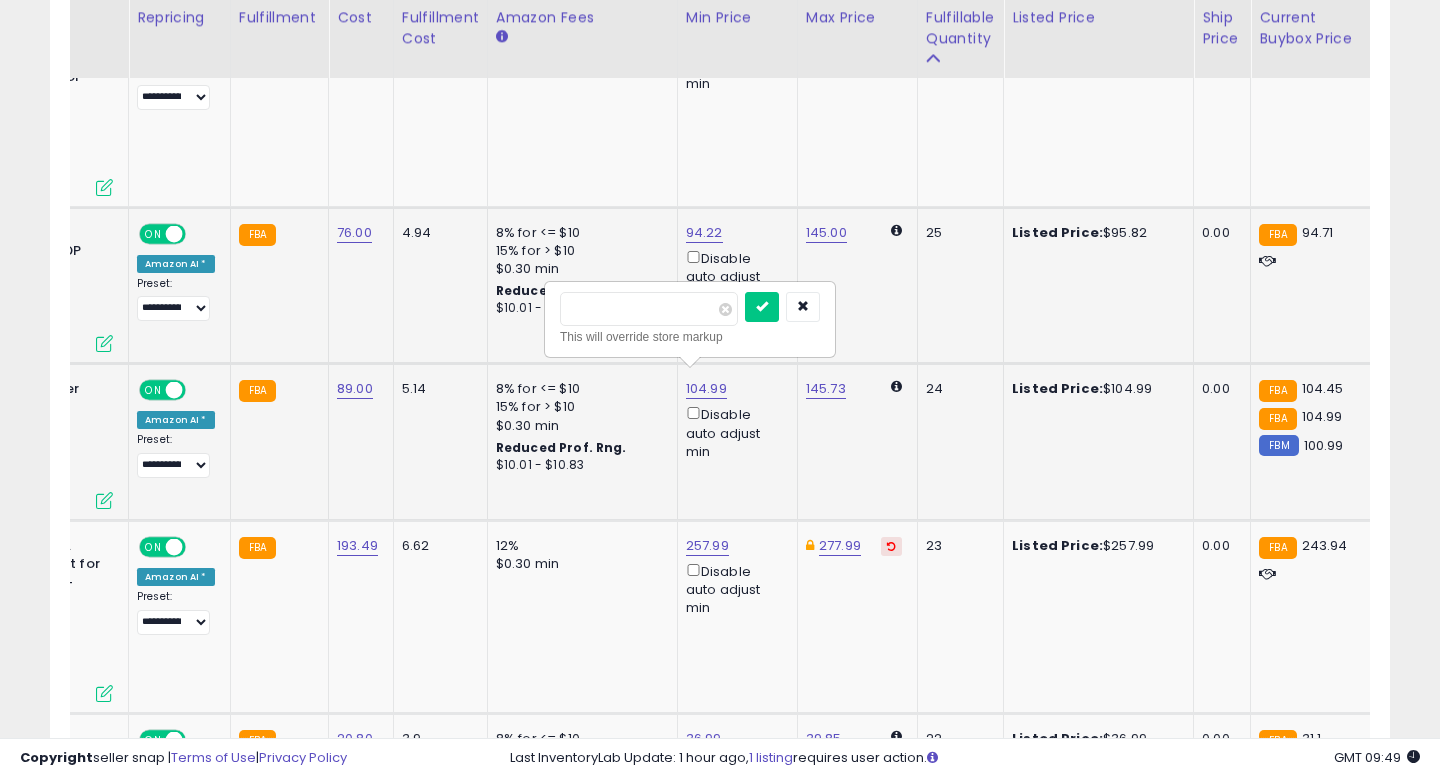 drag, startPoint x: 604, startPoint y: 308, endPoint x: 625, endPoint y: 310, distance: 21.095022 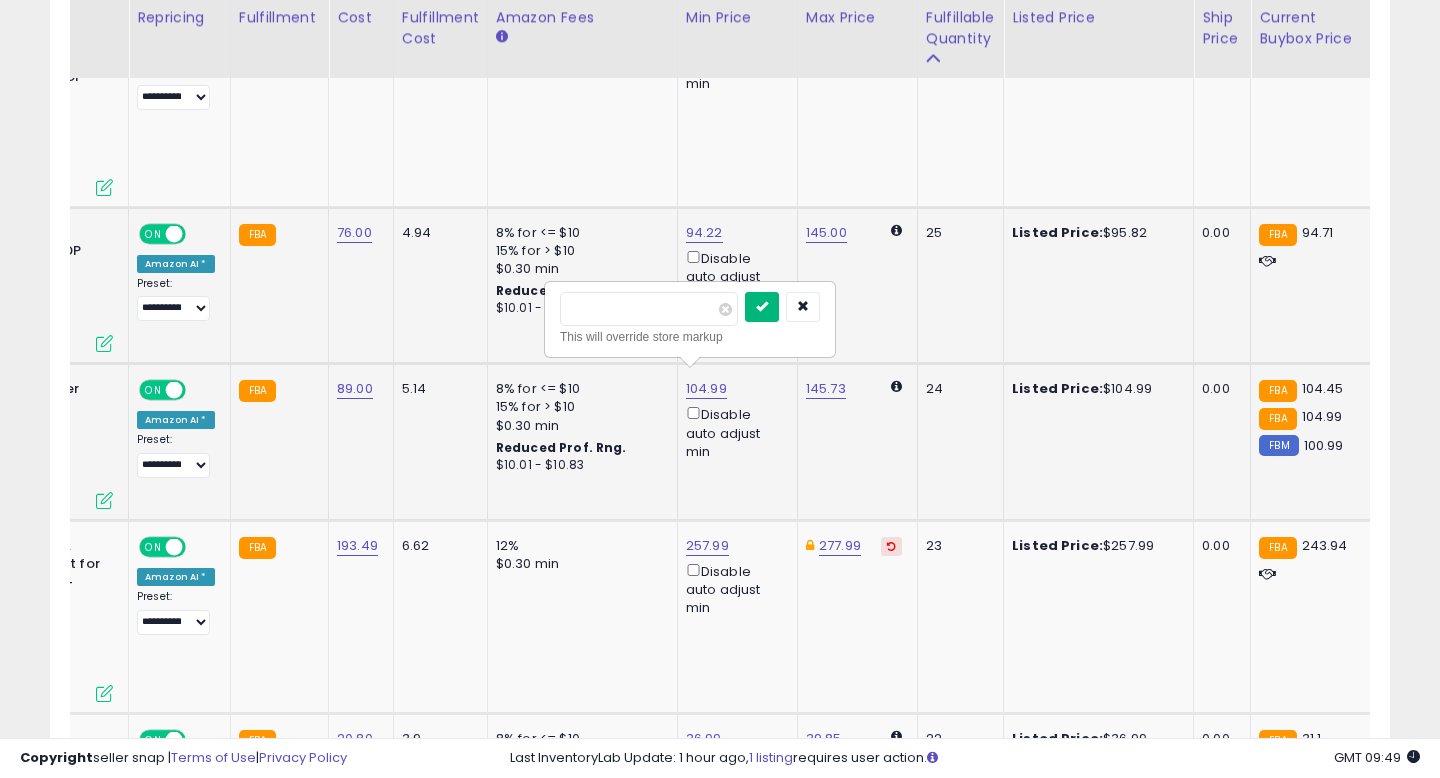 type on "******" 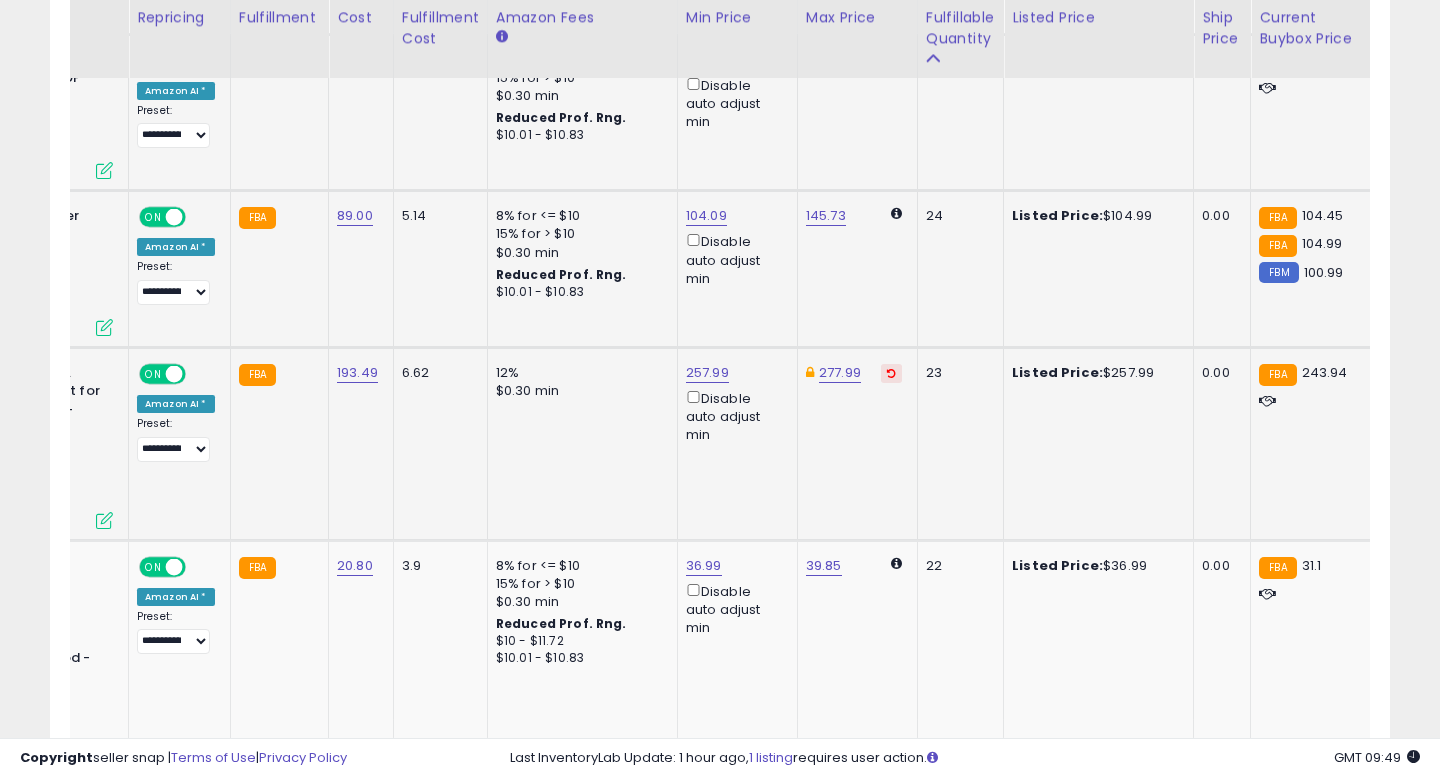 scroll, scrollTop: 3994, scrollLeft: 0, axis: vertical 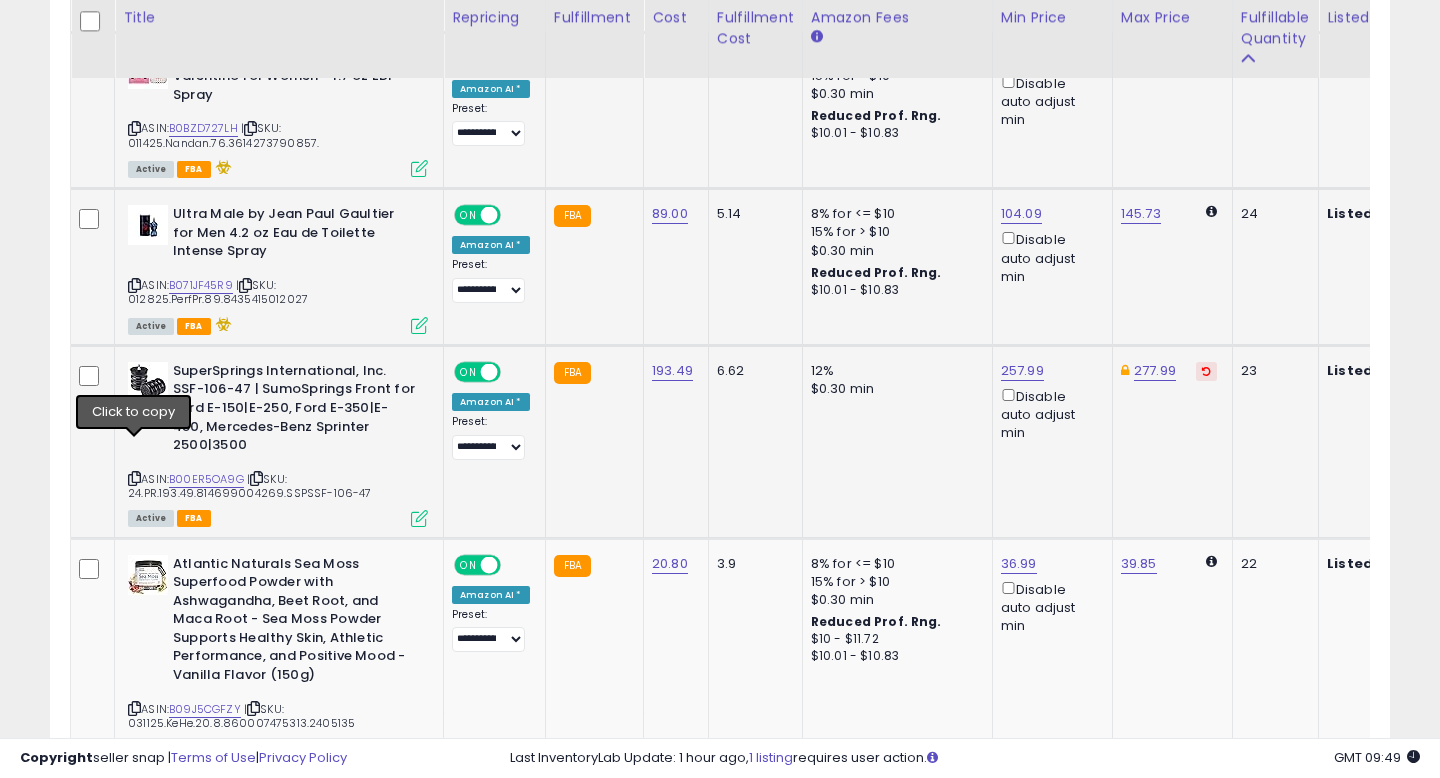 click at bounding box center [134, 478] 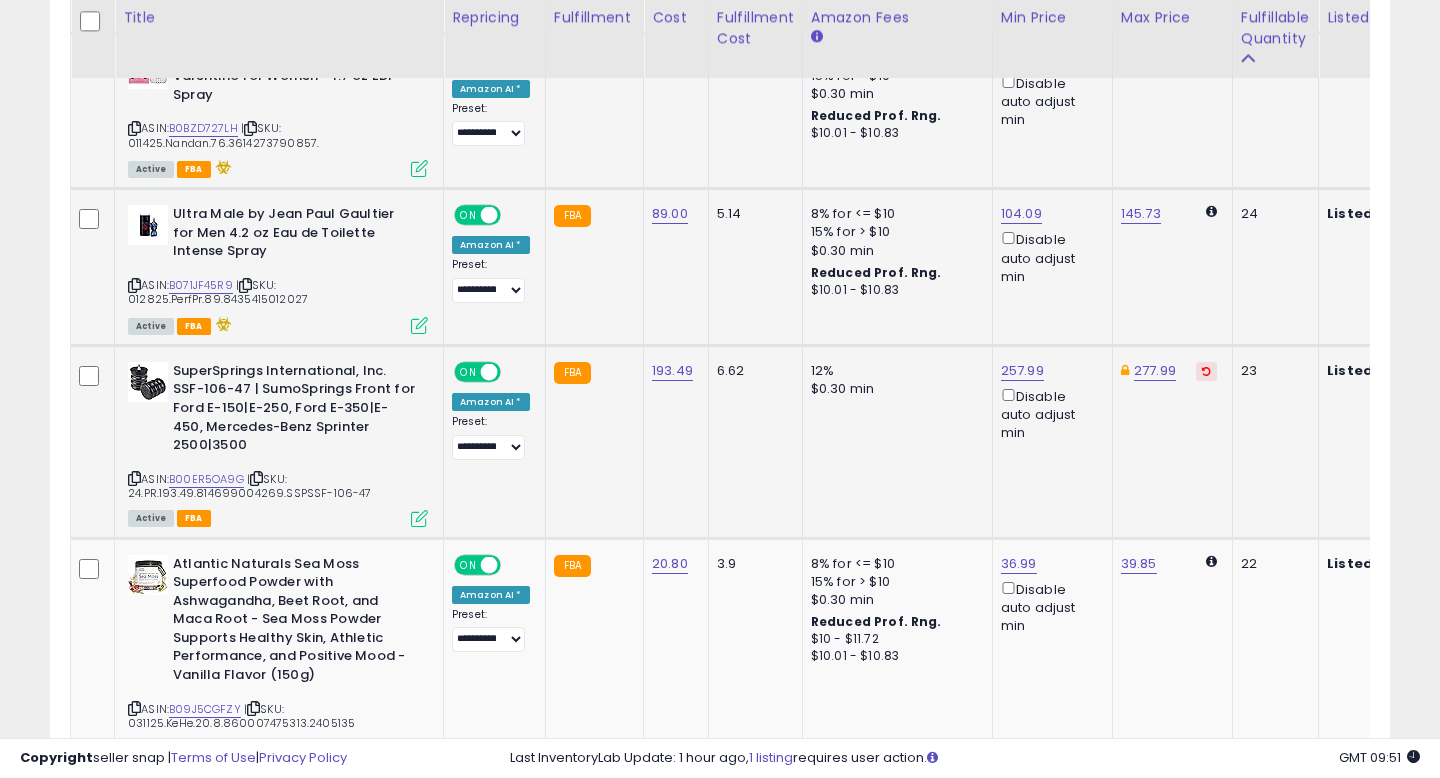drag, startPoint x: 379, startPoint y: 461, endPoint x: 278, endPoint y: 463, distance: 101.0198 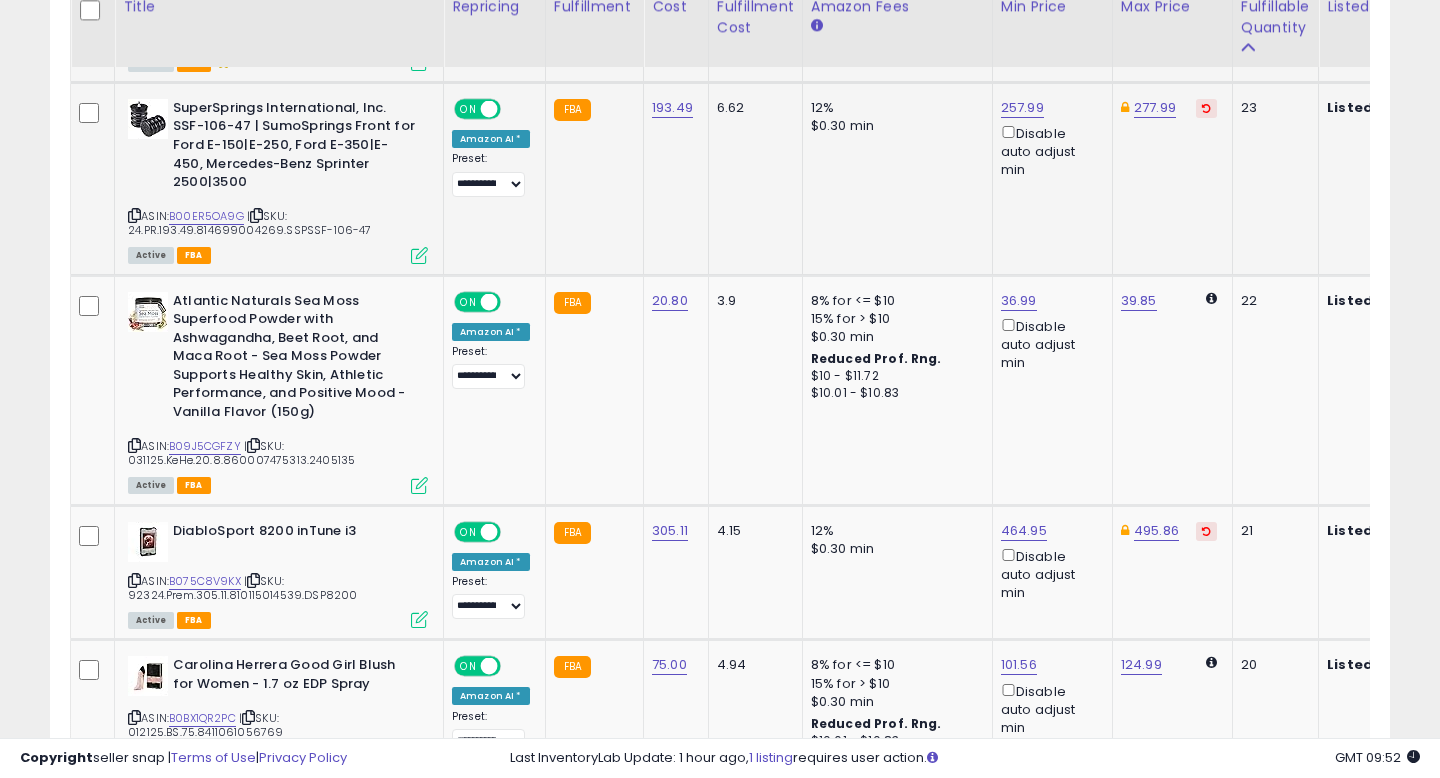 scroll, scrollTop: 4259, scrollLeft: 0, axis: vertical 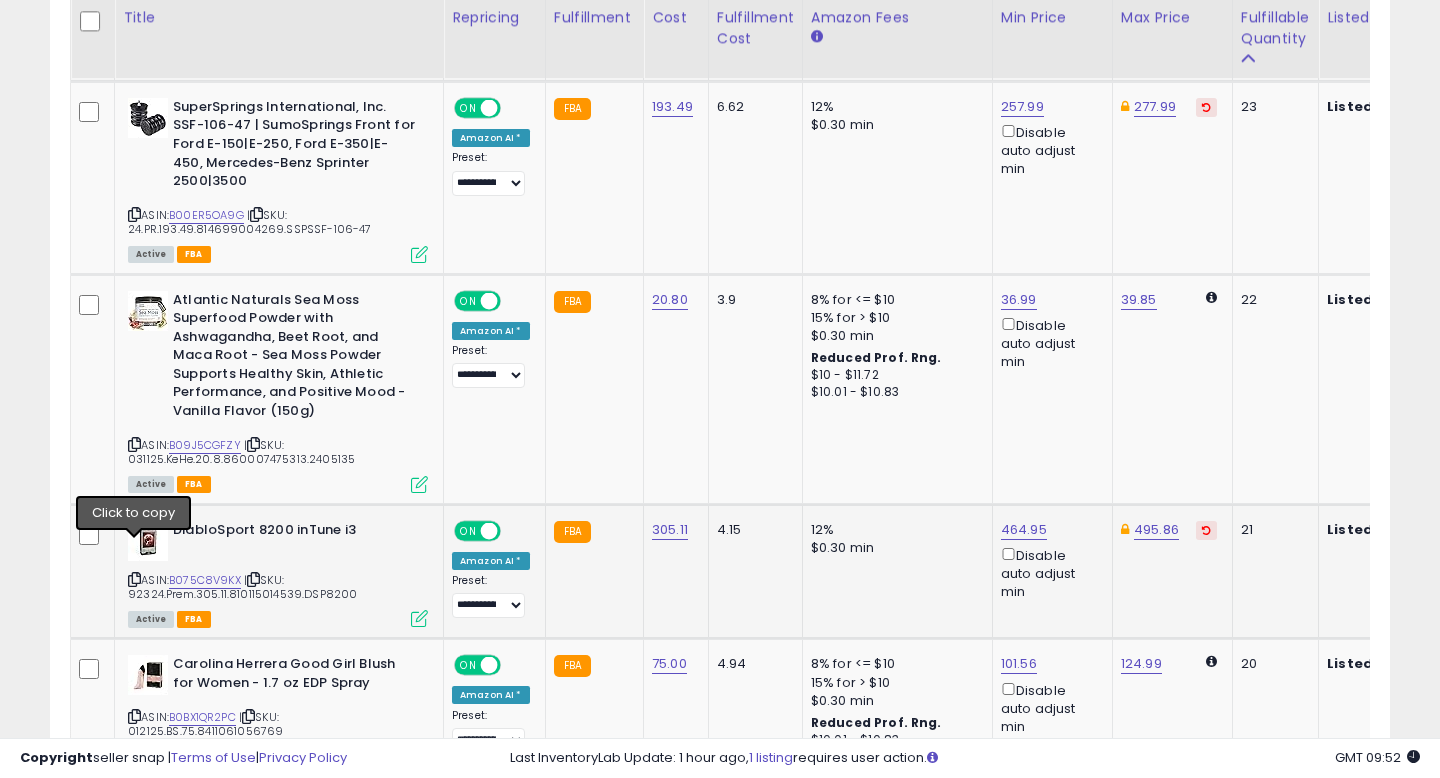 click at bounding box center (134, 579) 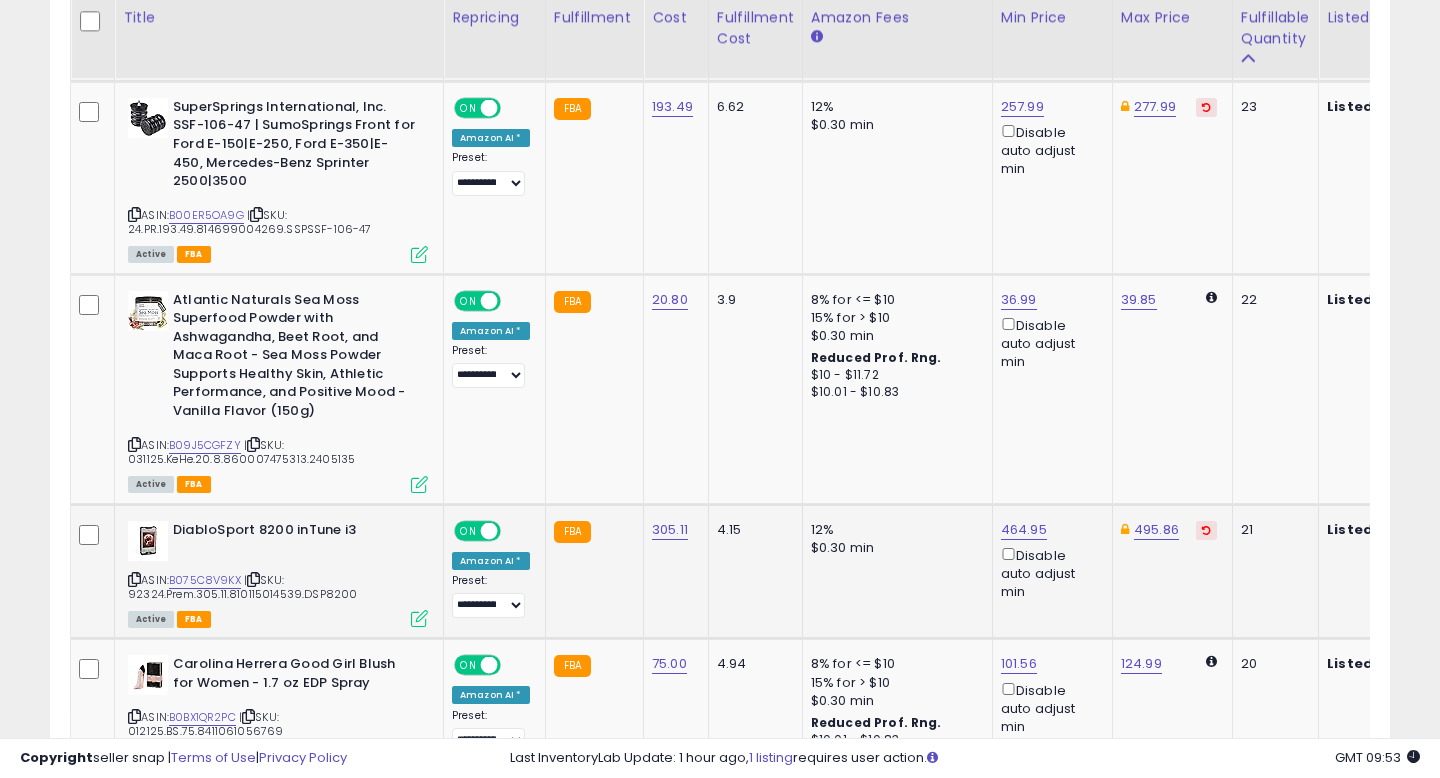 drag, startPoint x: 358, startPoint y: 564, endPoint x: 299, endPoint y: 564, distance: 59 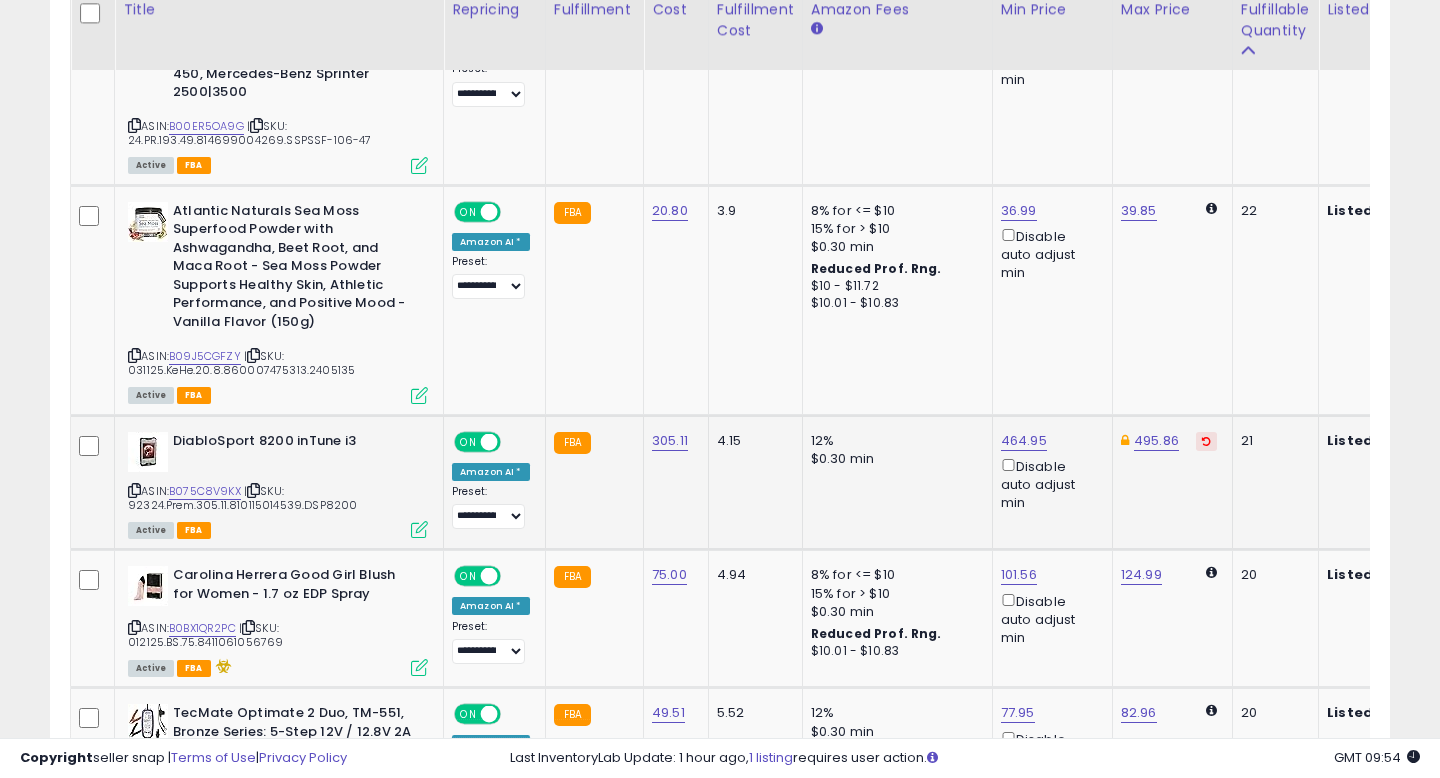 scroll, scrollTop: 4360, scrollLeft: 0, axis: vertical 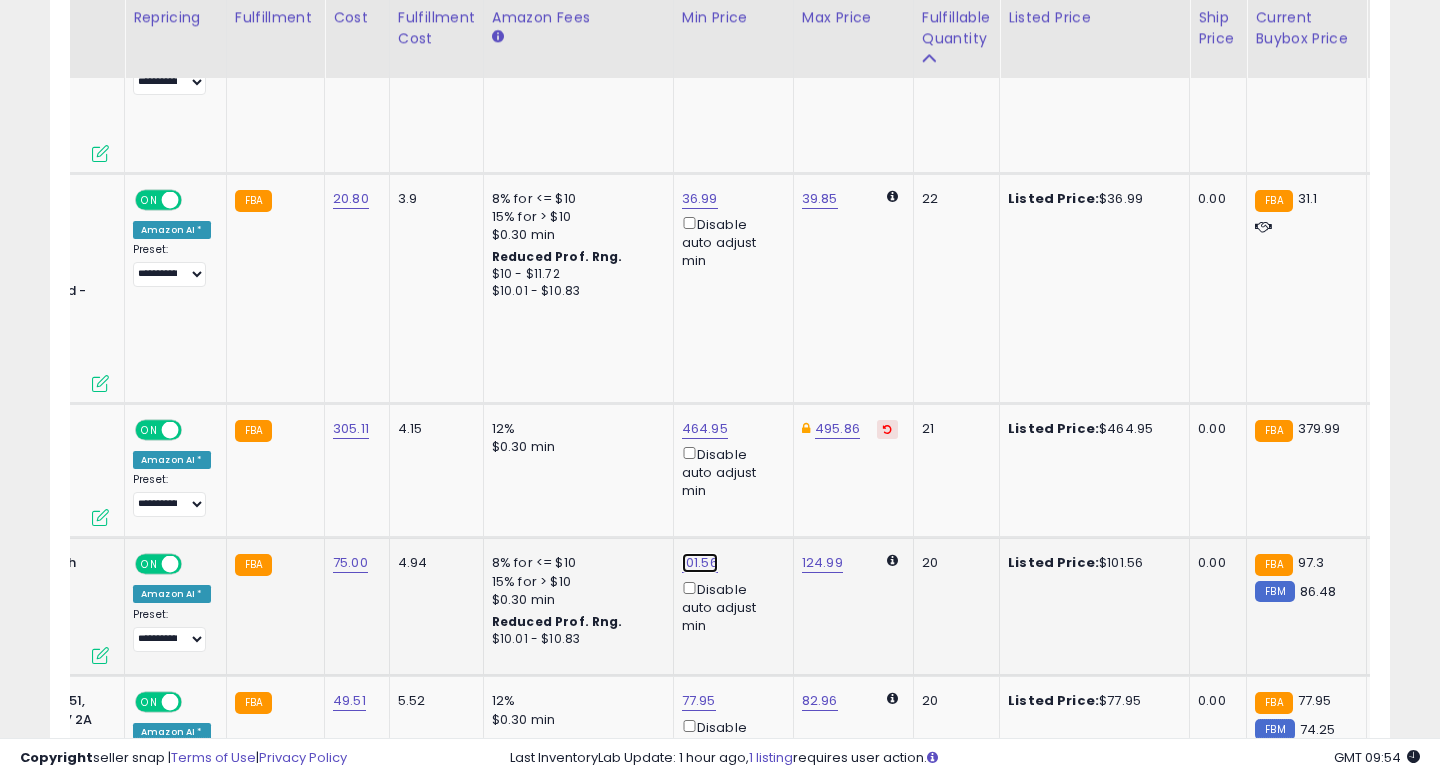 click on "101.56" at bounding box center [699, -3286] 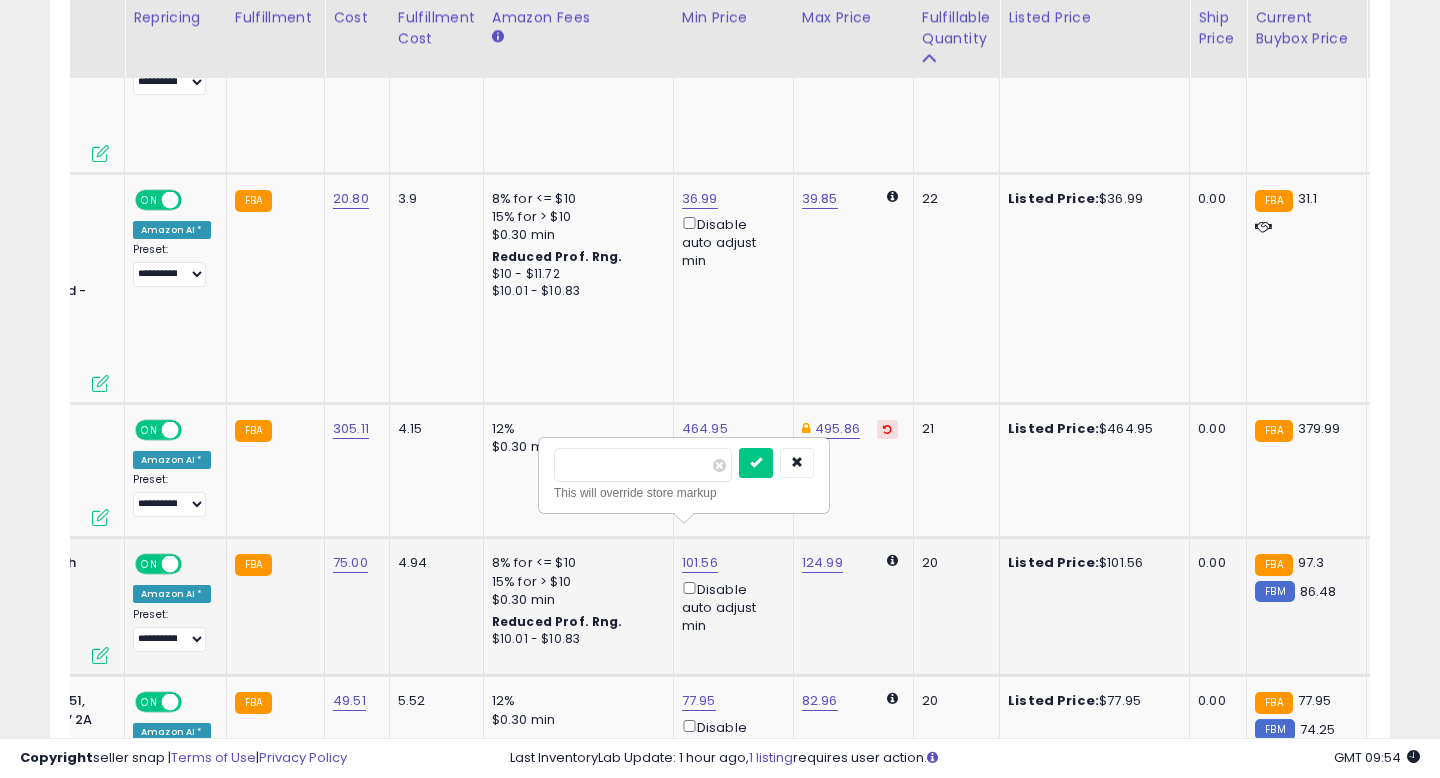 drag, startPoint x: 588, startPoint y: 464, endPoint x: 546, endPoint y: 464, distance: 42 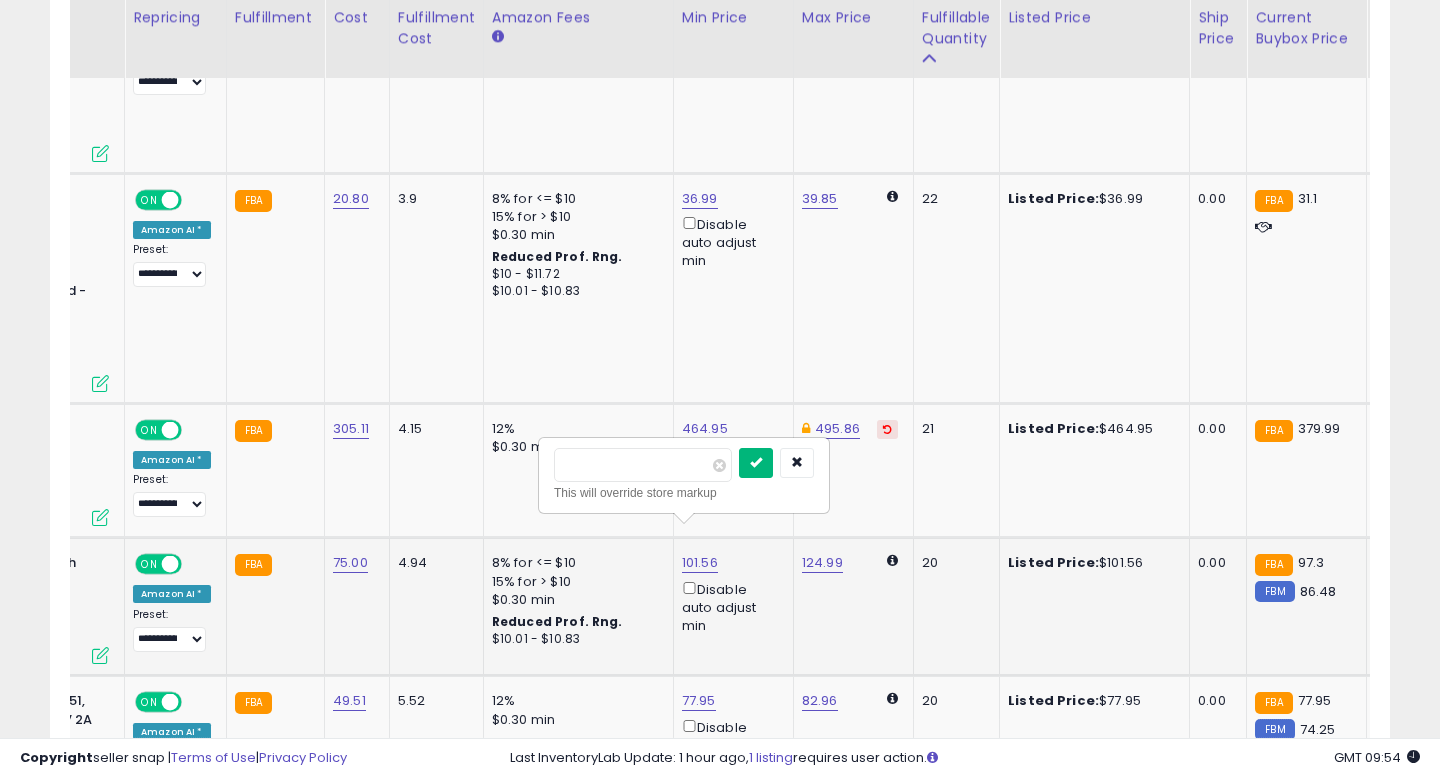type on "*****" 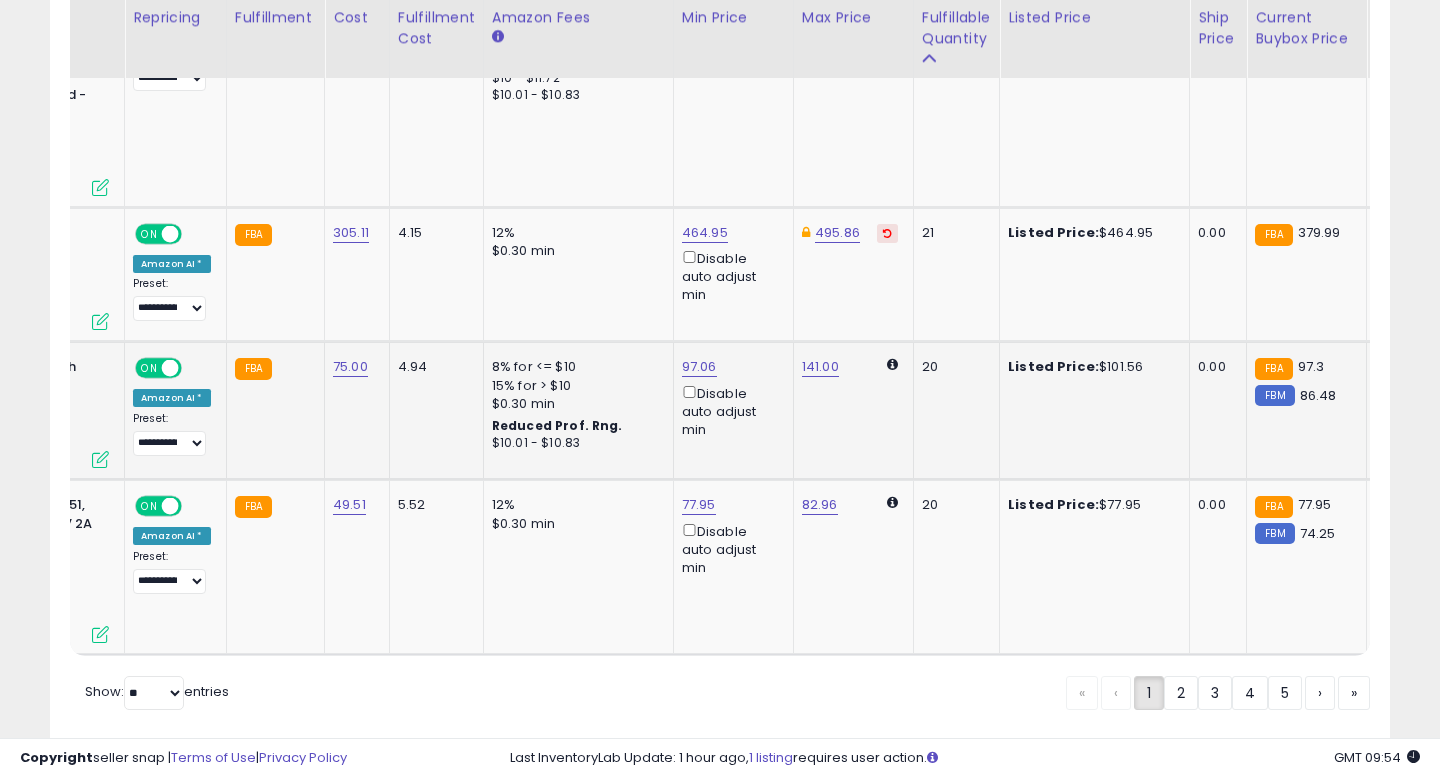 scroll, scrollTop: 4578, scrollLeft: 0, axis: vertical 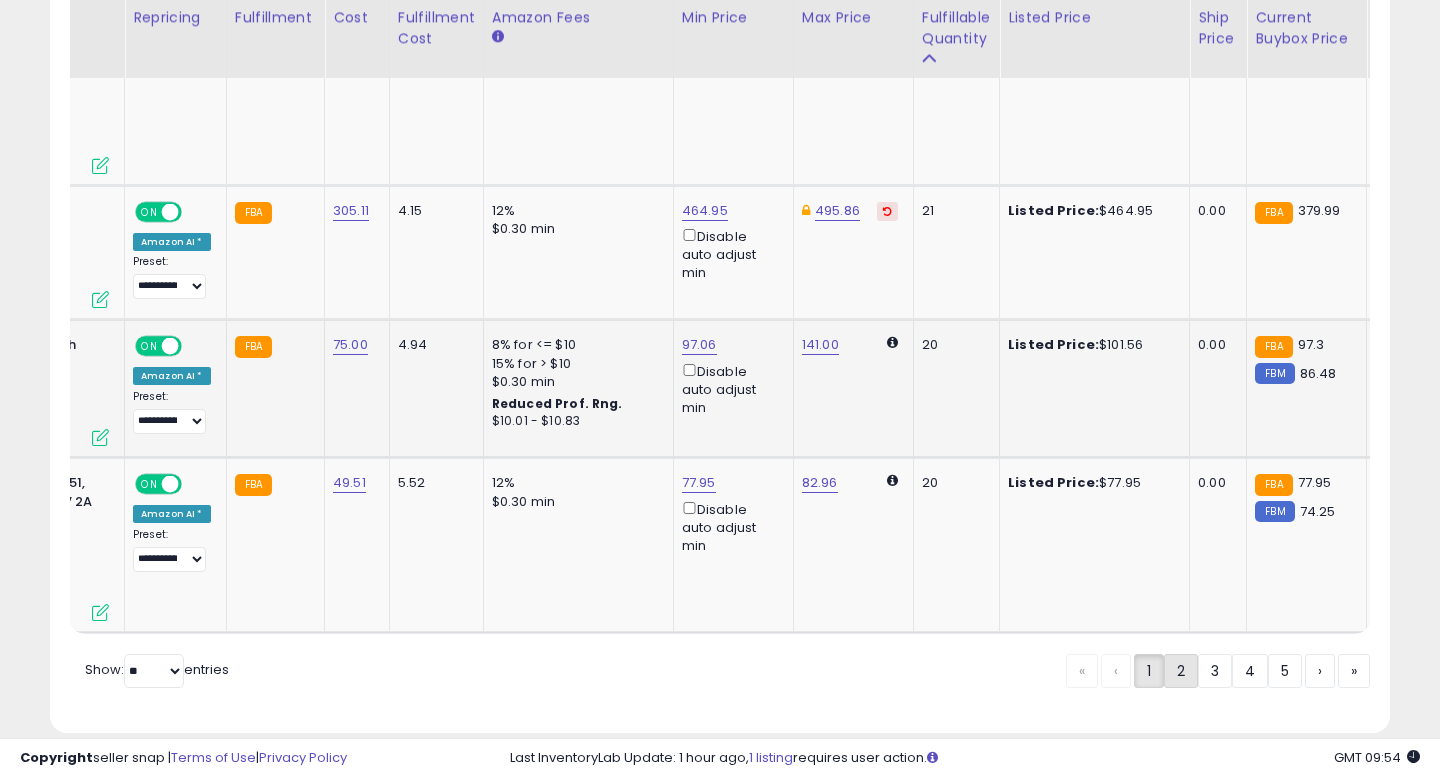 click on "2" 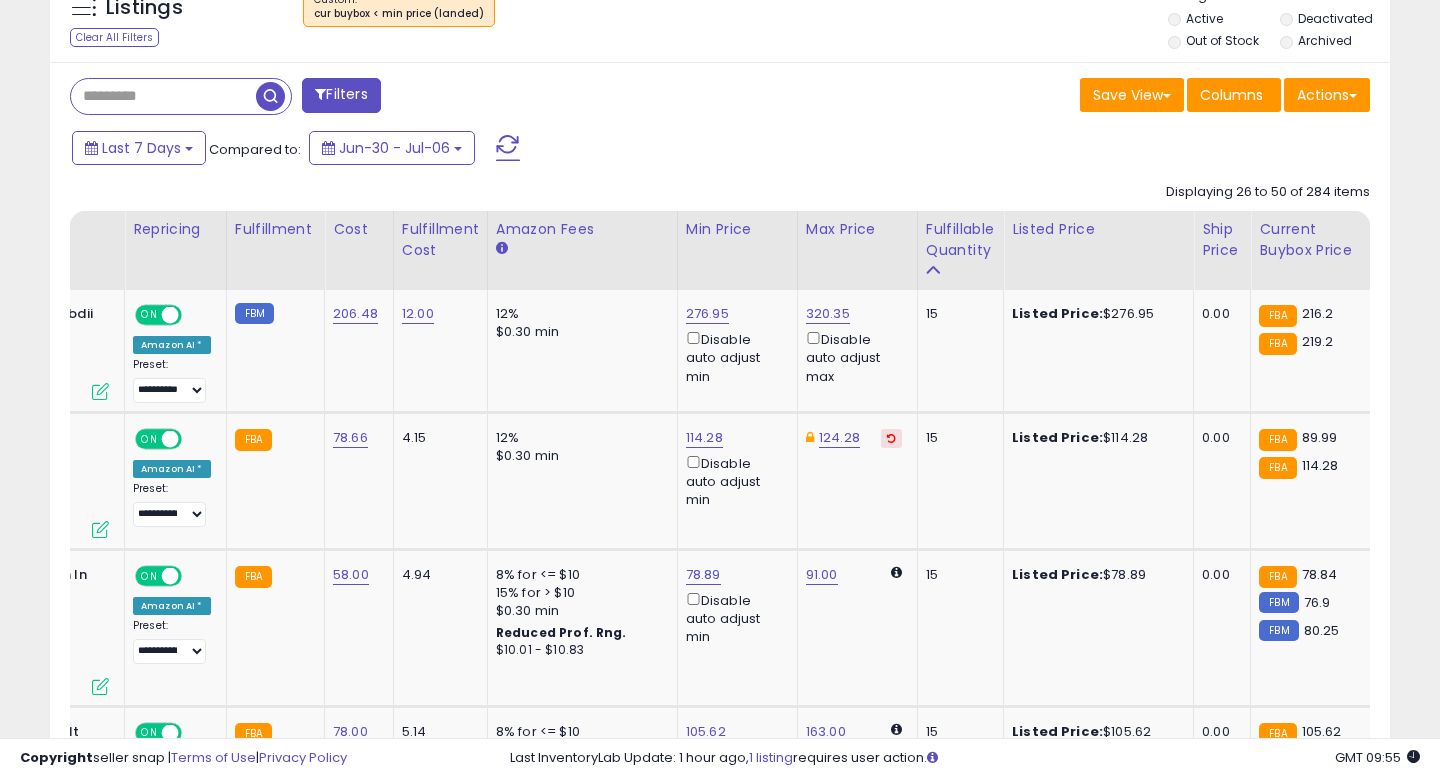 scroll, scrollTop: 767, scrollLeft: 0, axis: vertical 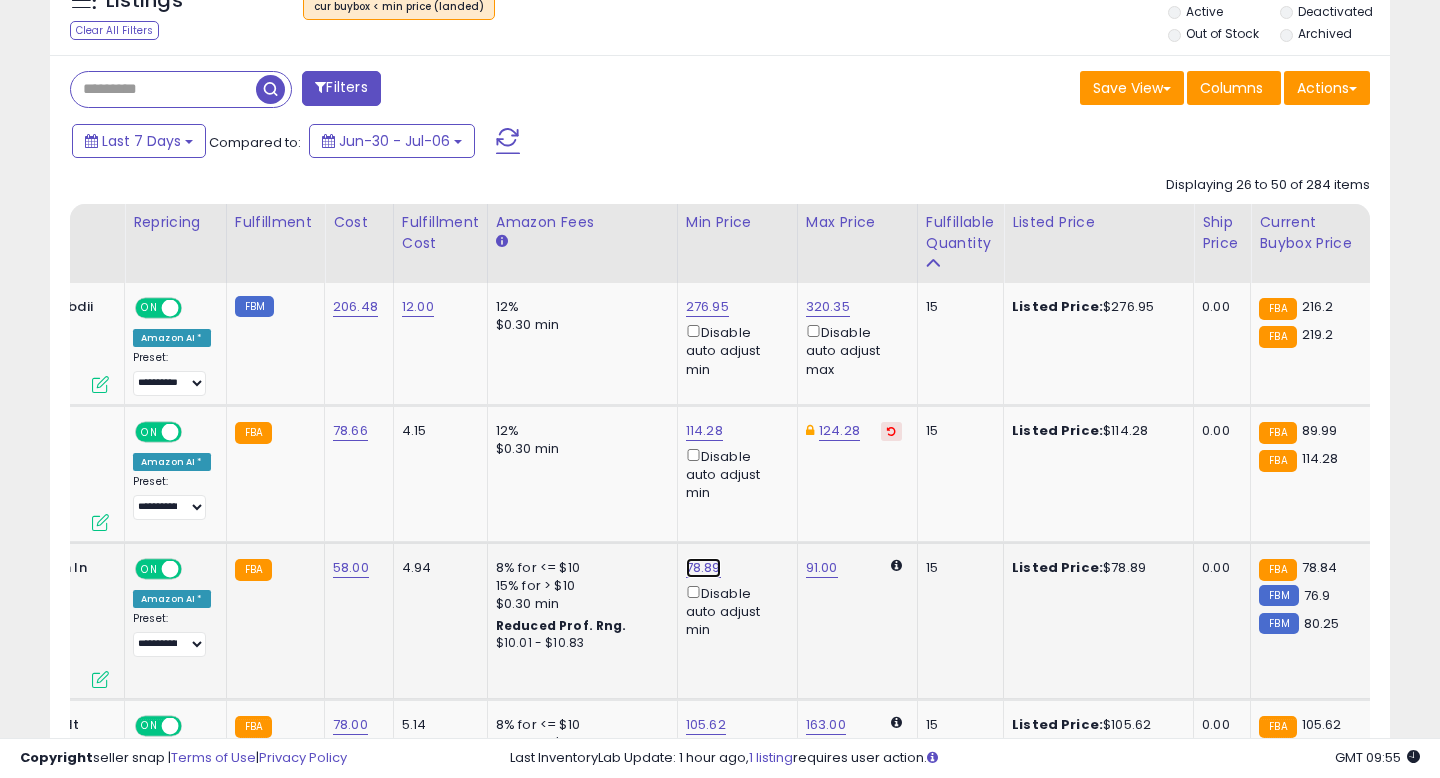 click on "78.89" at bounding box center (707, 307) 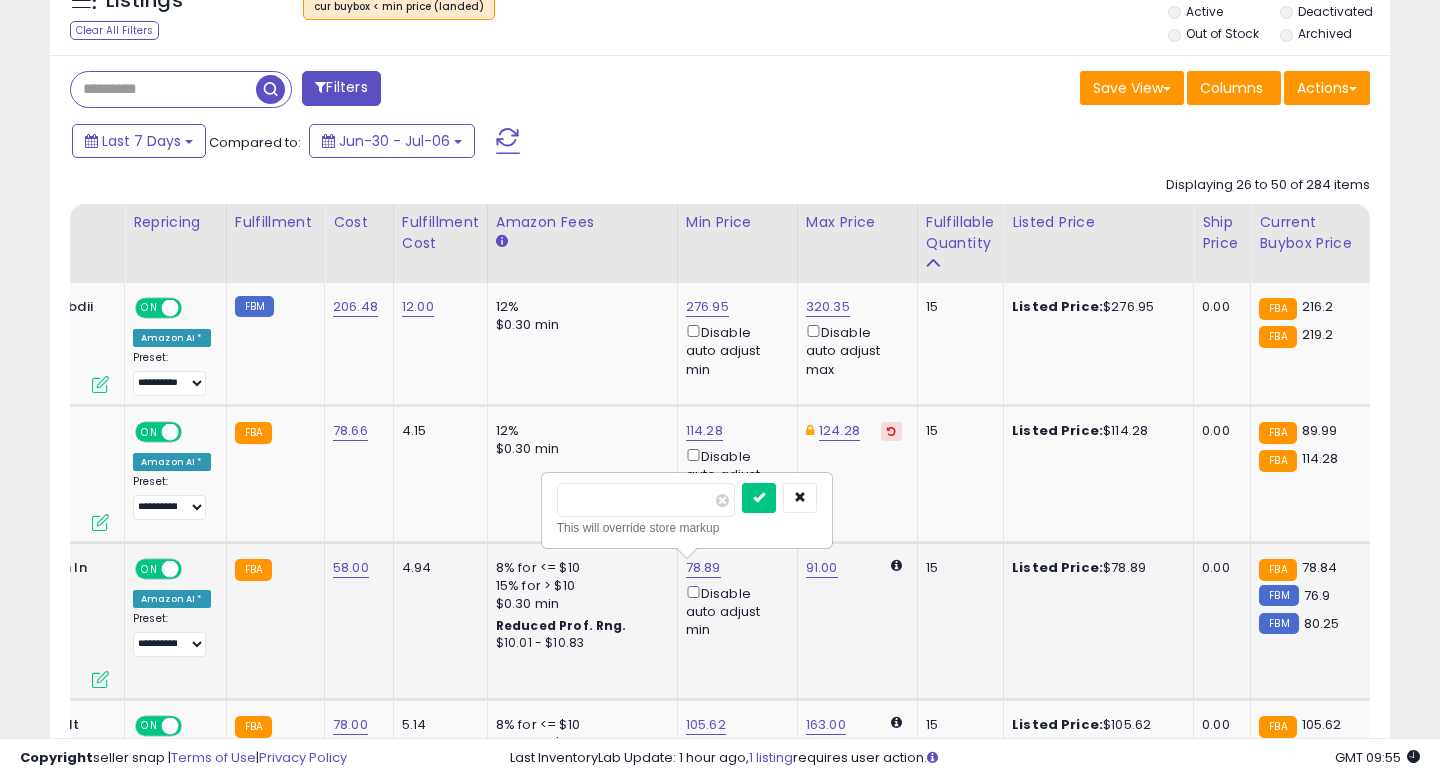 click on "*****" at bounding box center [646, 500] 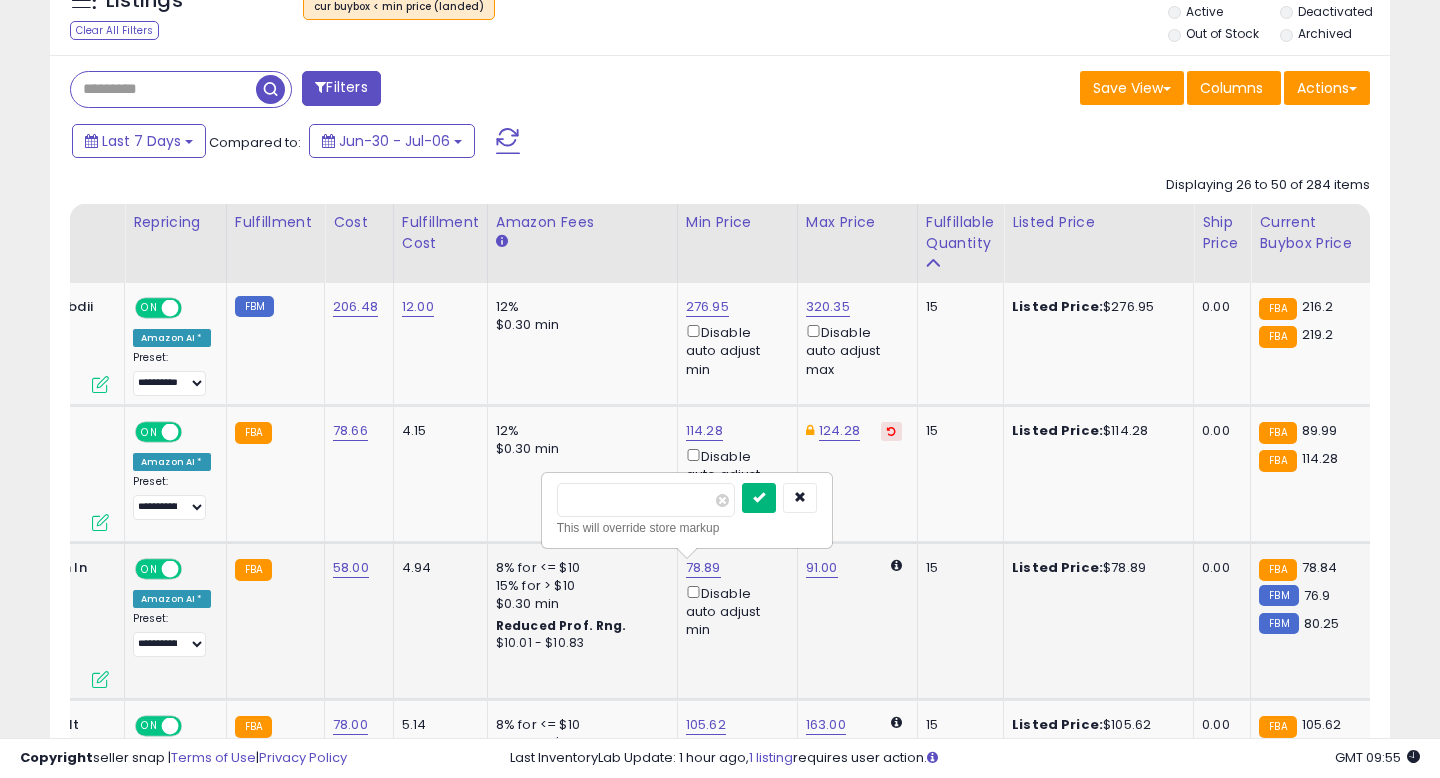 type on "*****" 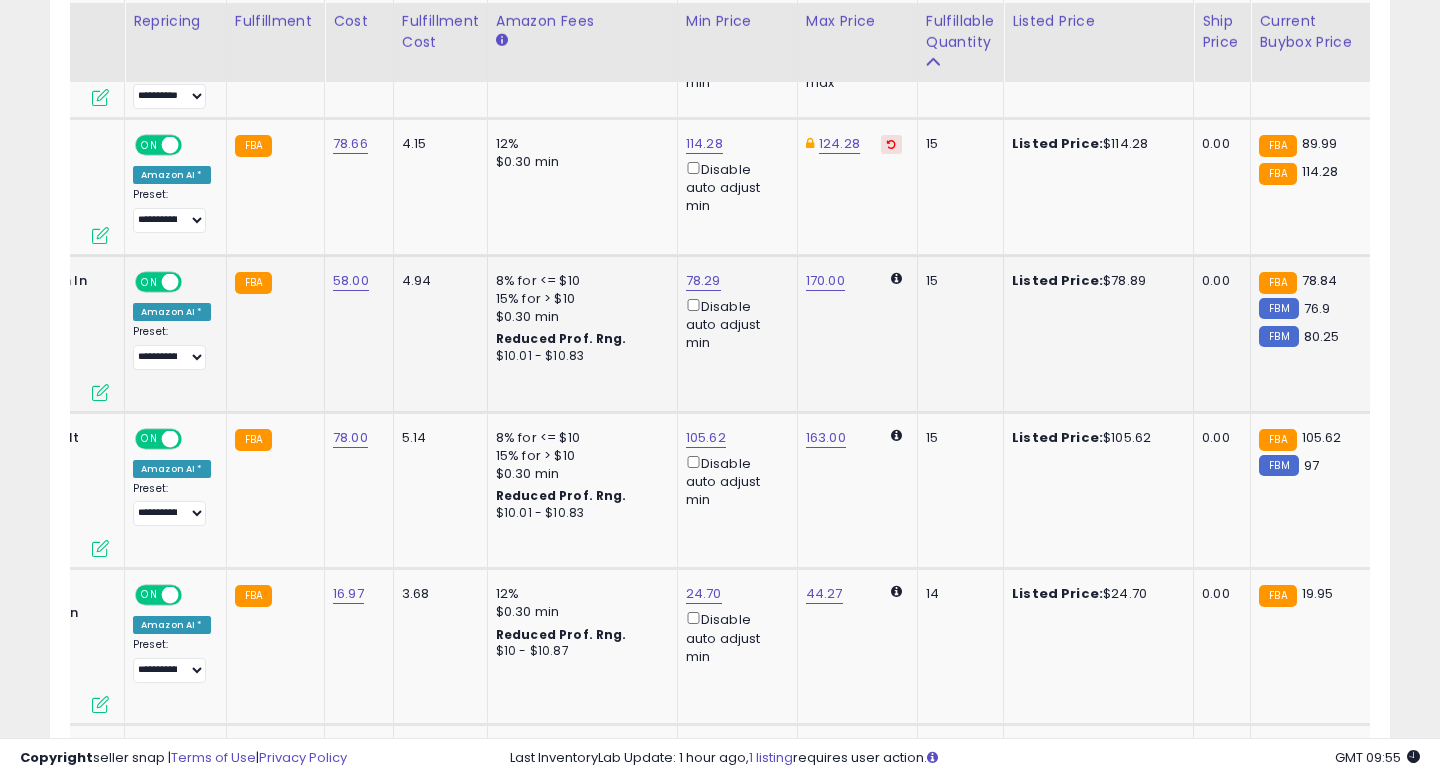 scroll, scrollTop: 1057, scrollLeft: 0, axis: vertical 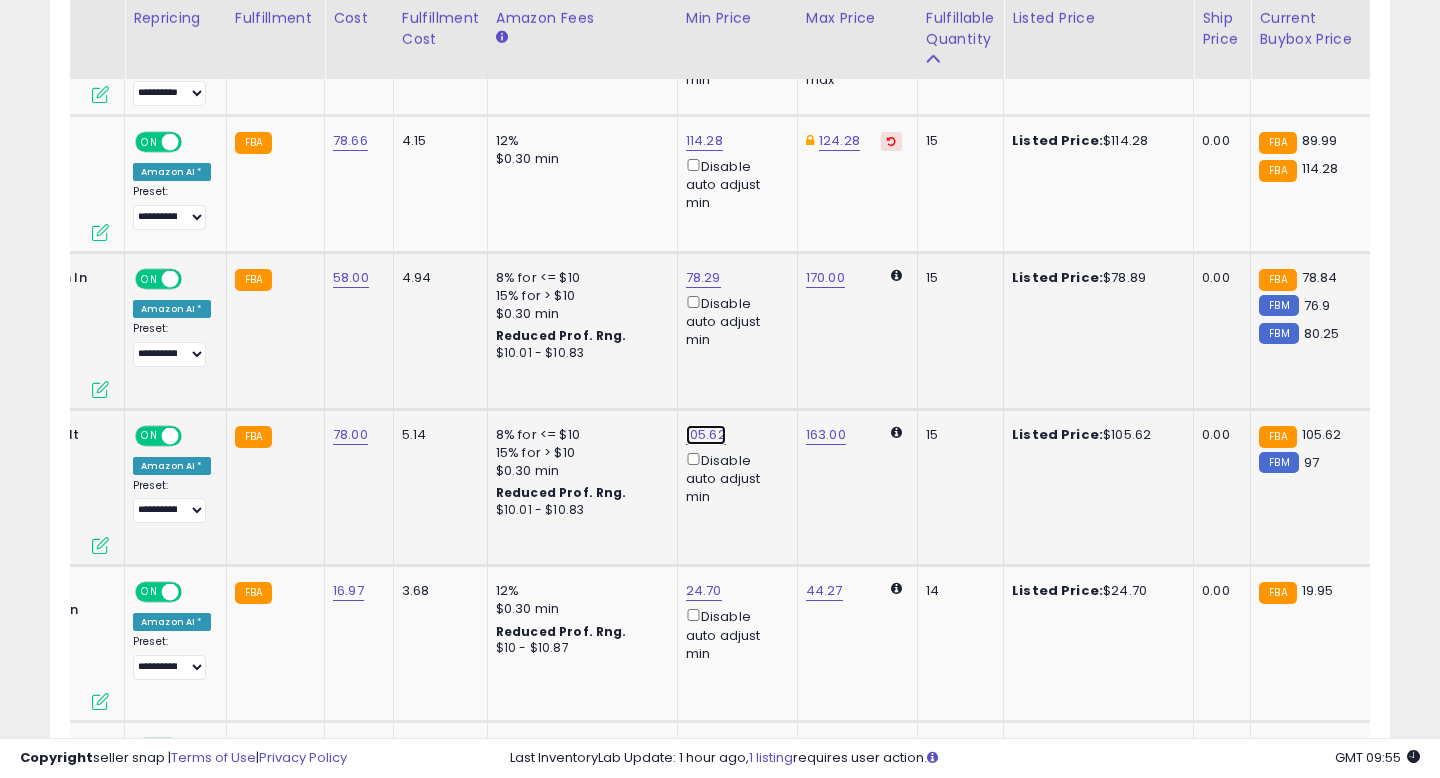 click on "105.62" at bounding box center (707, 17) 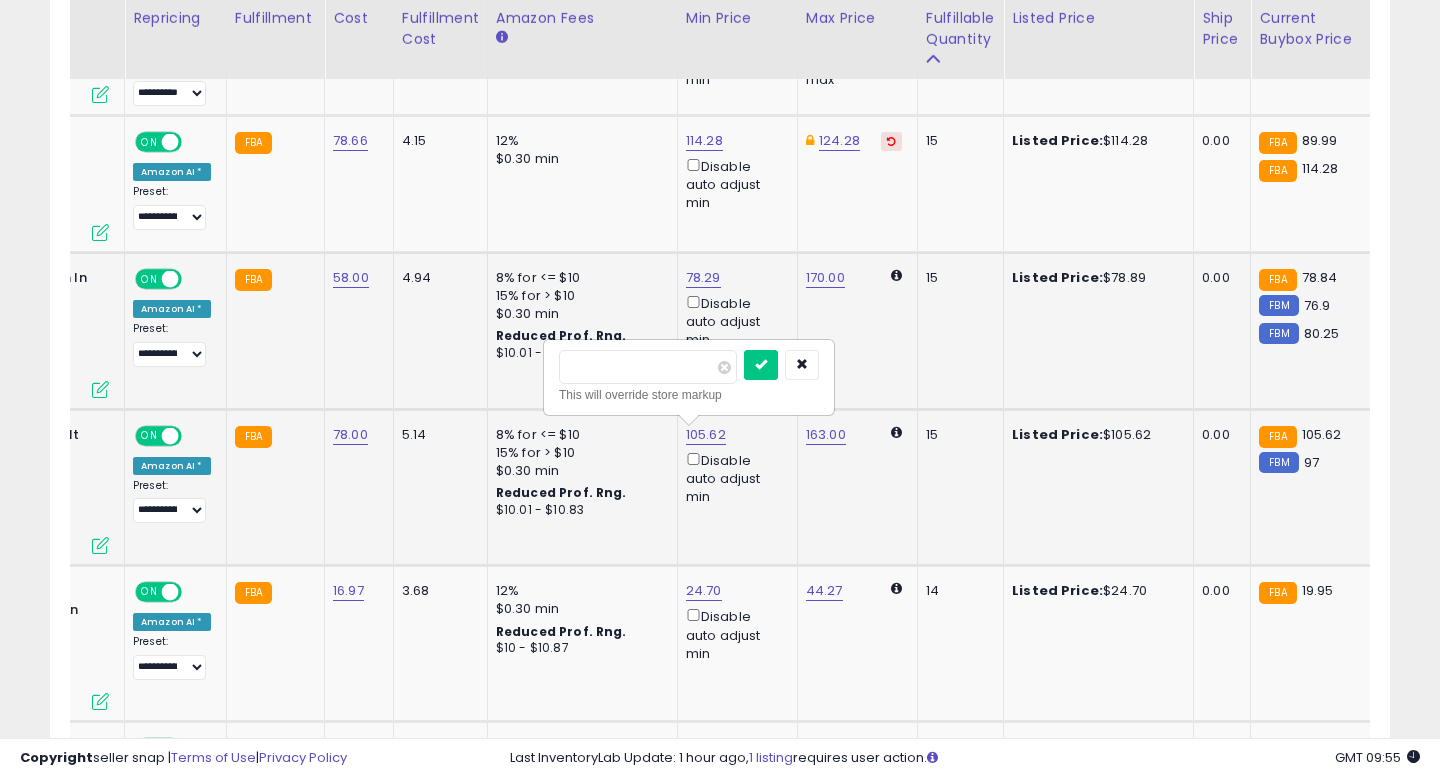 click on "******" at bounding box center (648, 367) 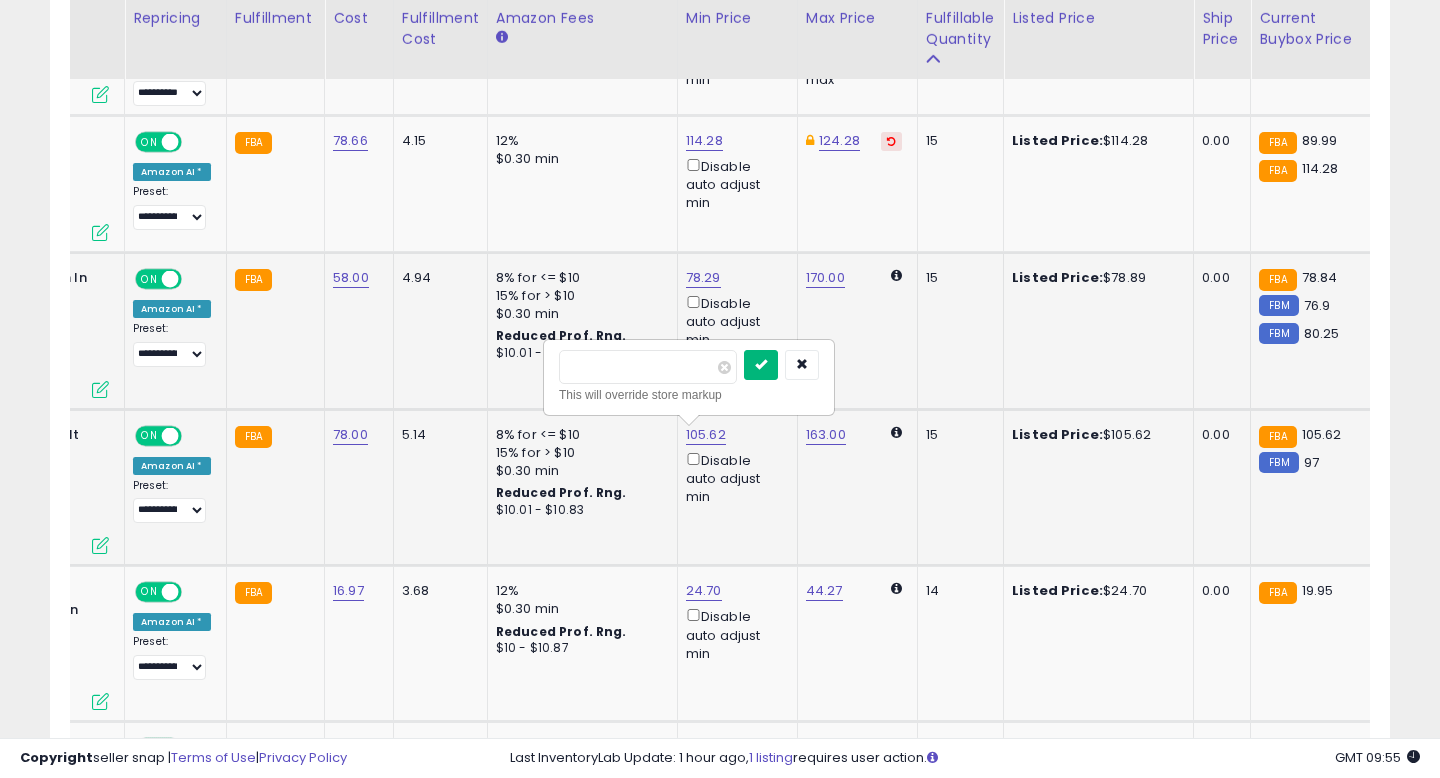 type on "******" 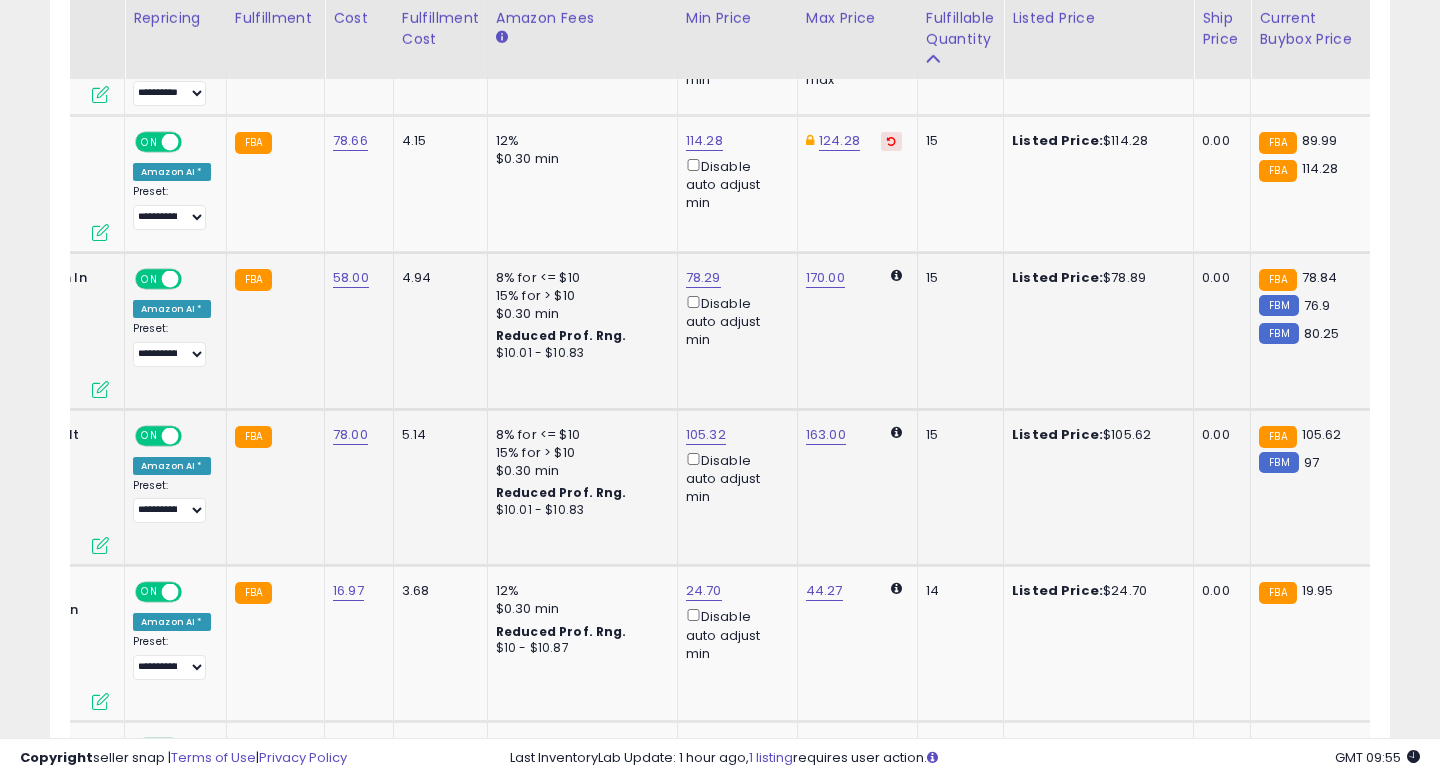 scroll, scrollTop: 0, scrollLeft: 258, axis: horizontal 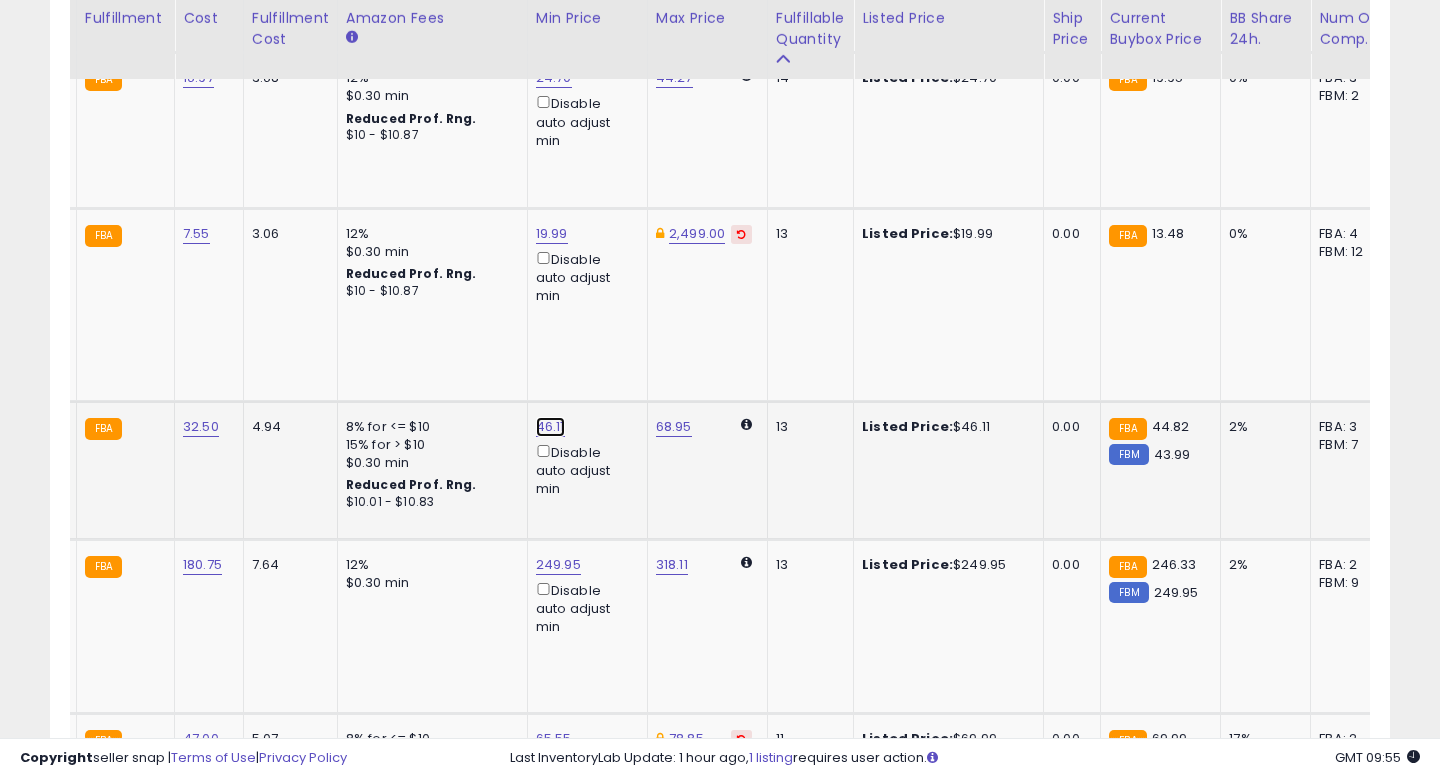 click on "46.11" at bounding box center [557, -496] 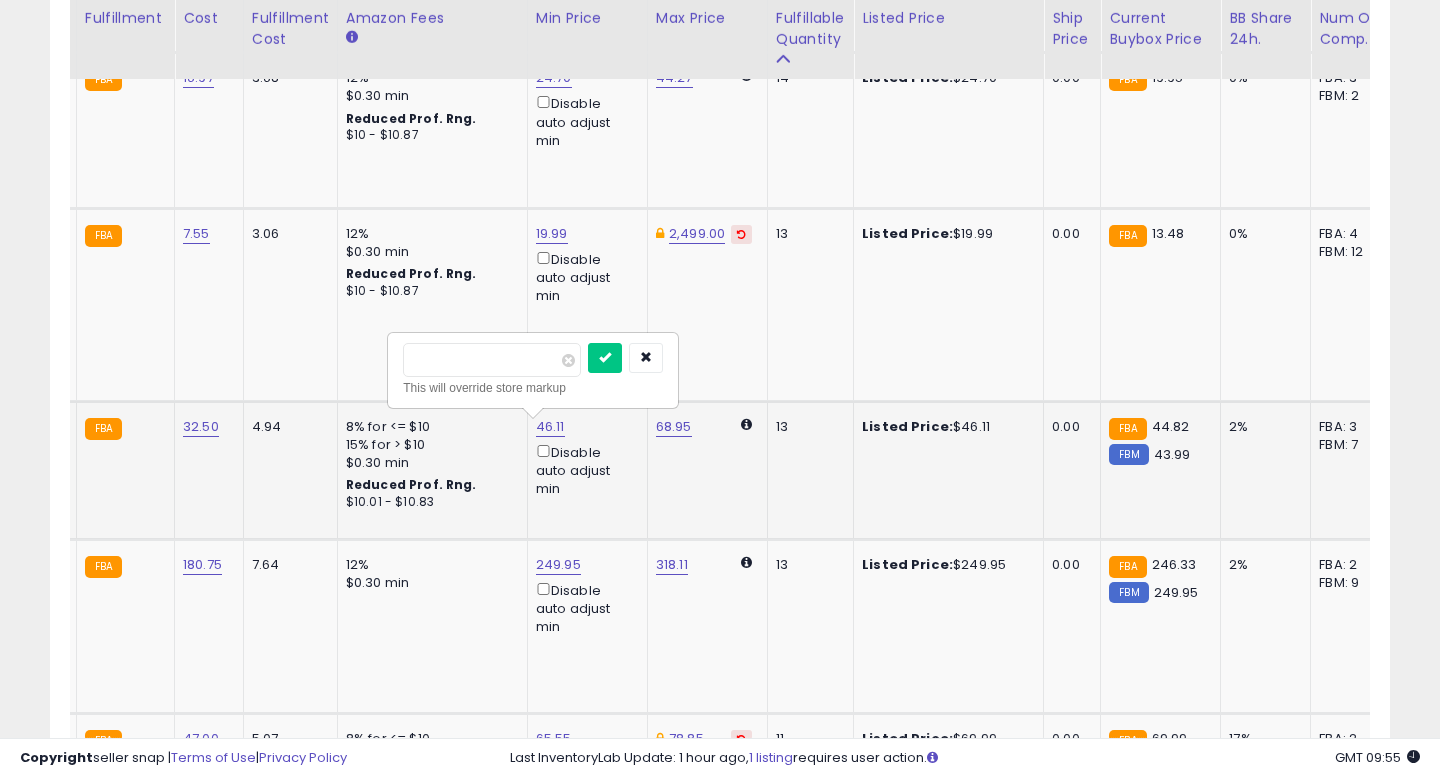 click on "*****" at bounding box center (492, 360) 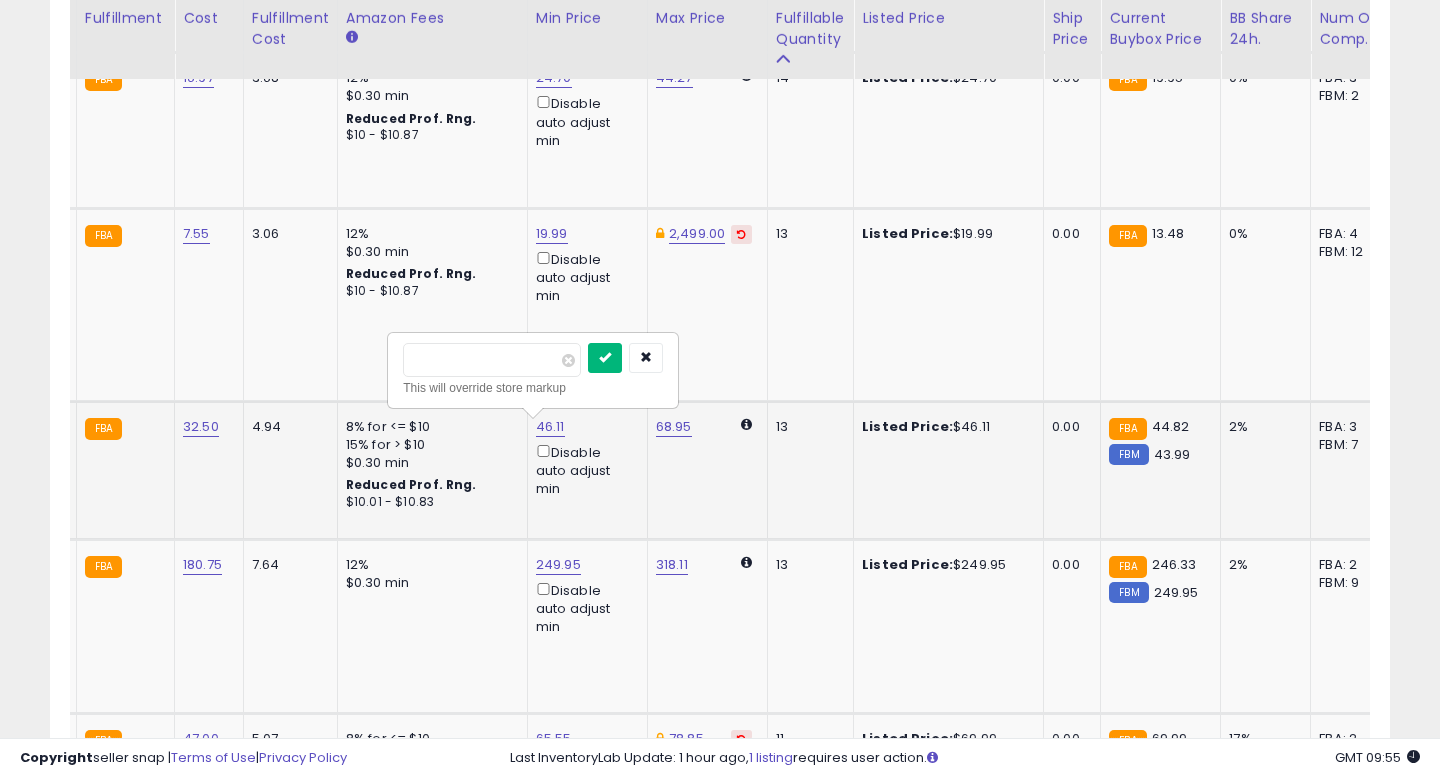 type on "*****" 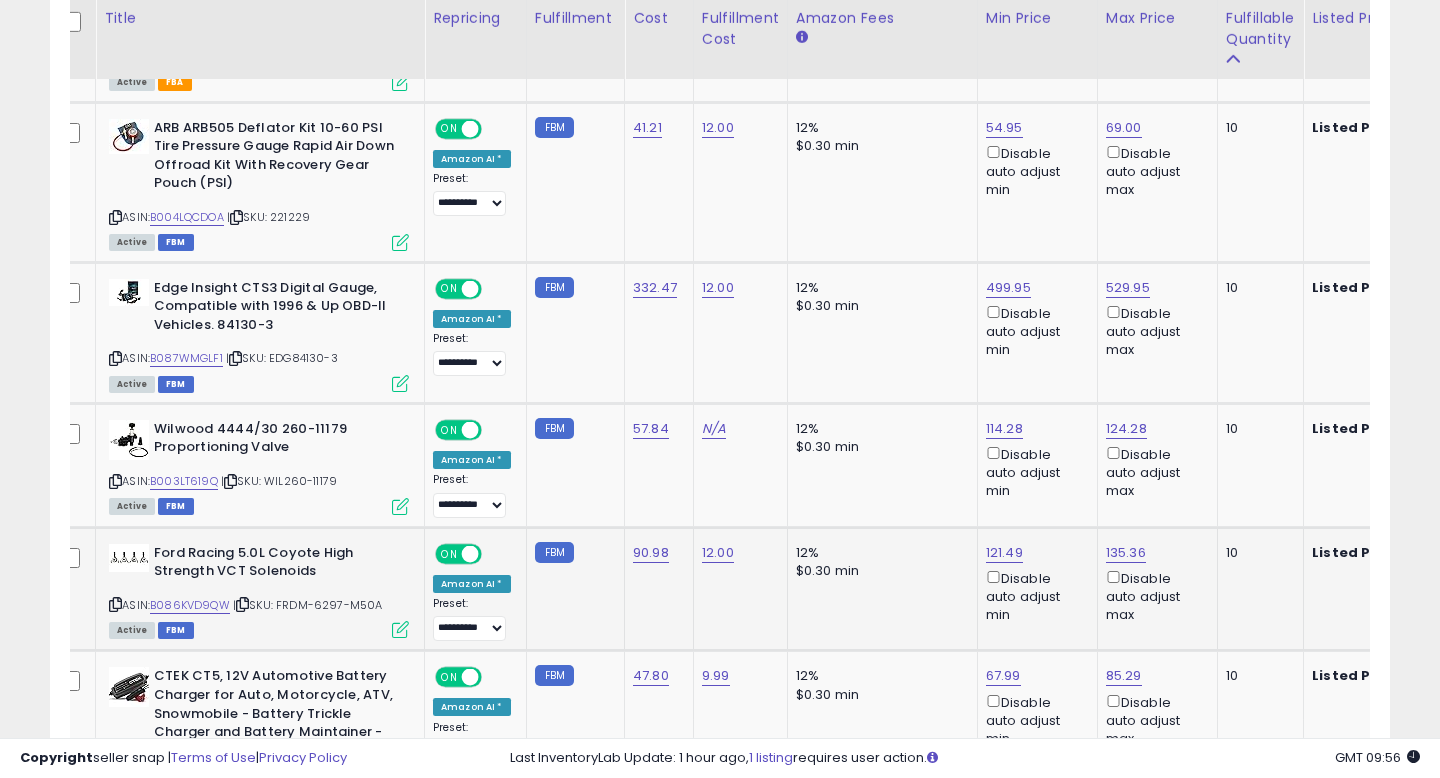 click at bounding box center [115, 604] 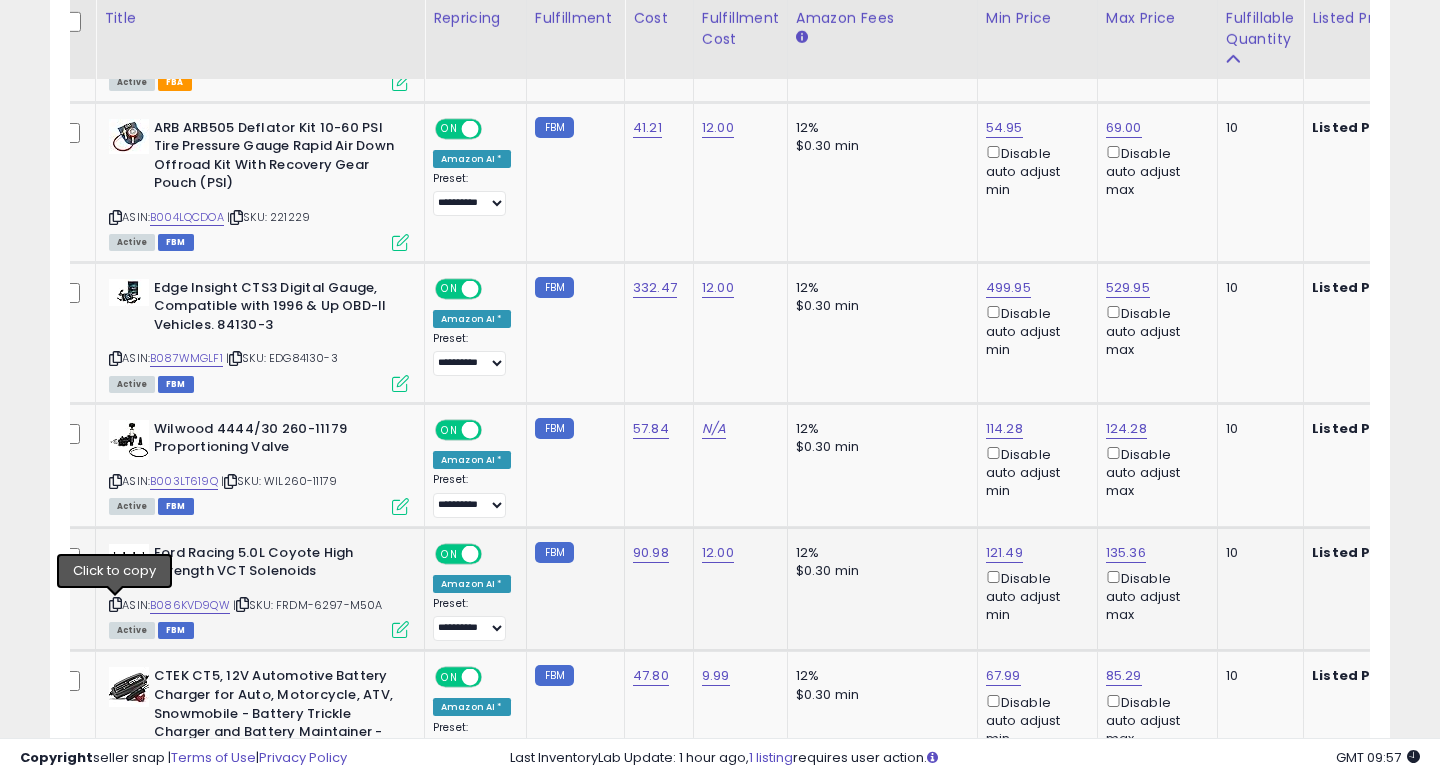 click at bounding box center (115, 604) 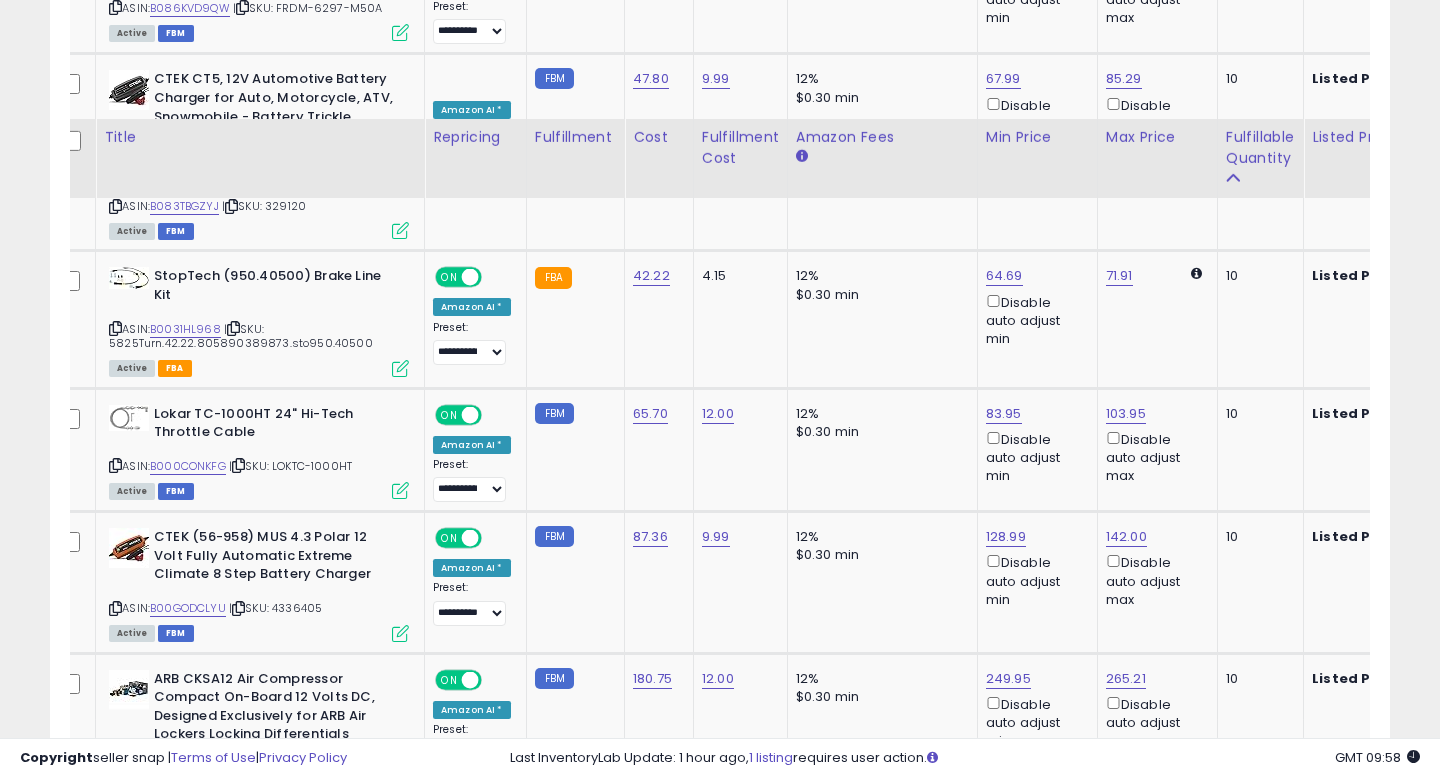 scroll, scrollTop: 3417, scrollLeft: 0, axis: vertical 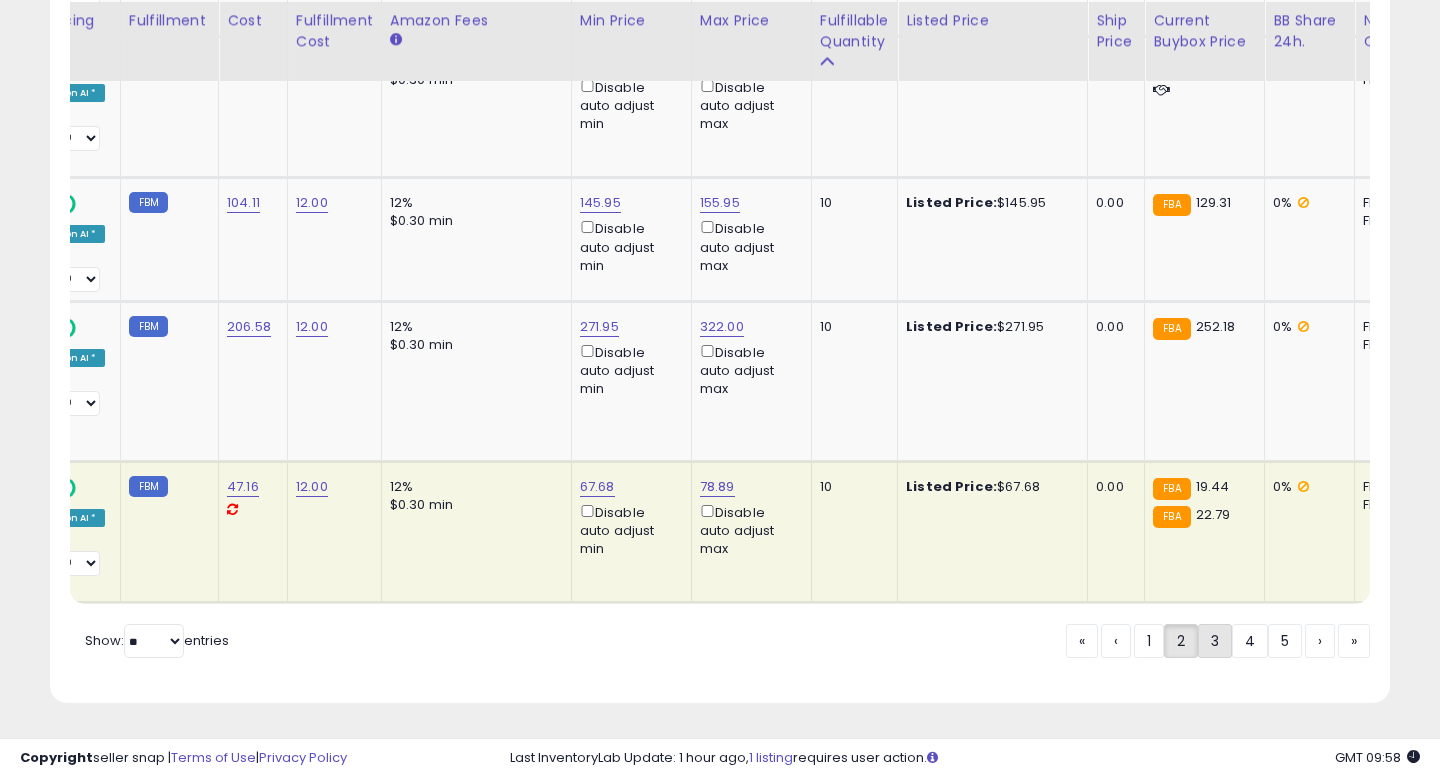 click on "3" 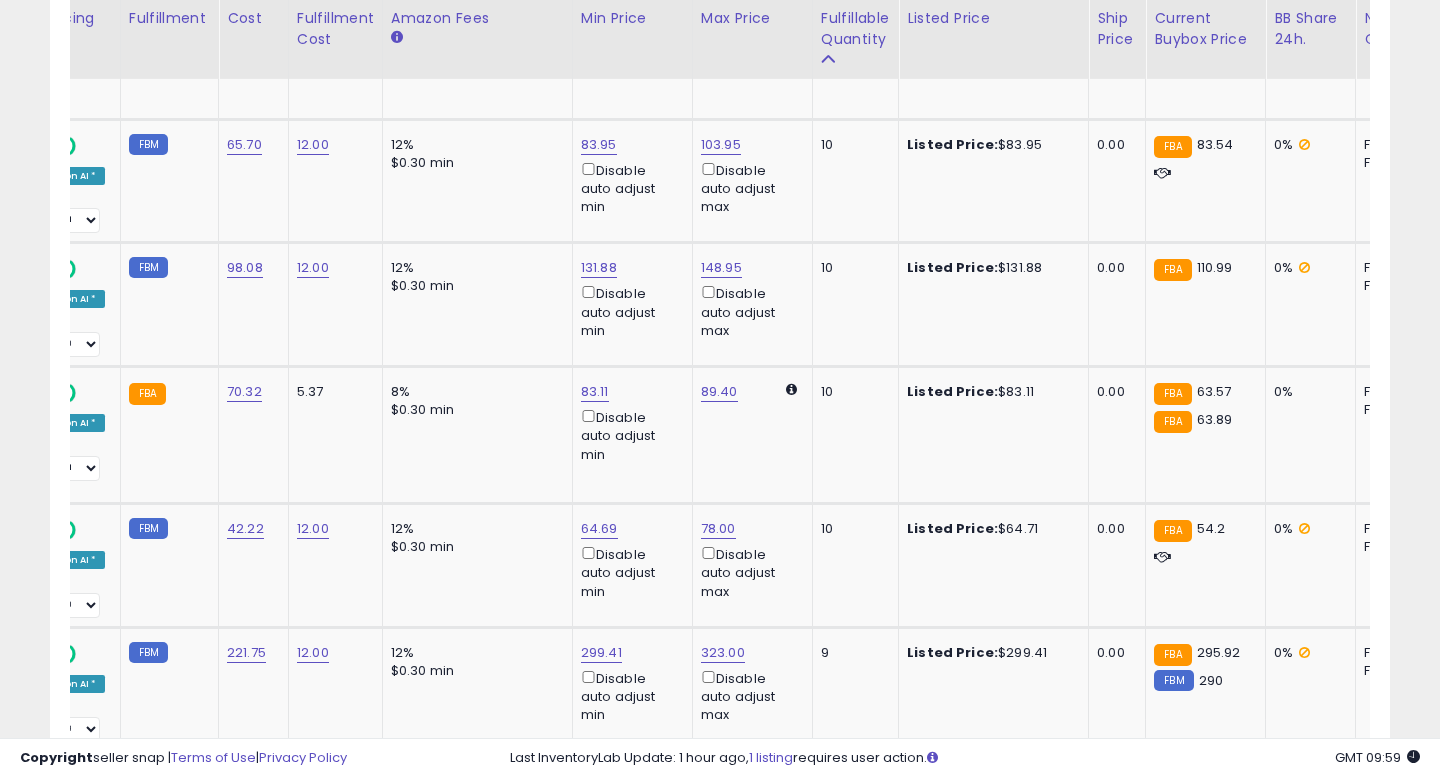 scroll, scrollTop: 1407, scrollLeft: 0, axis: vertical 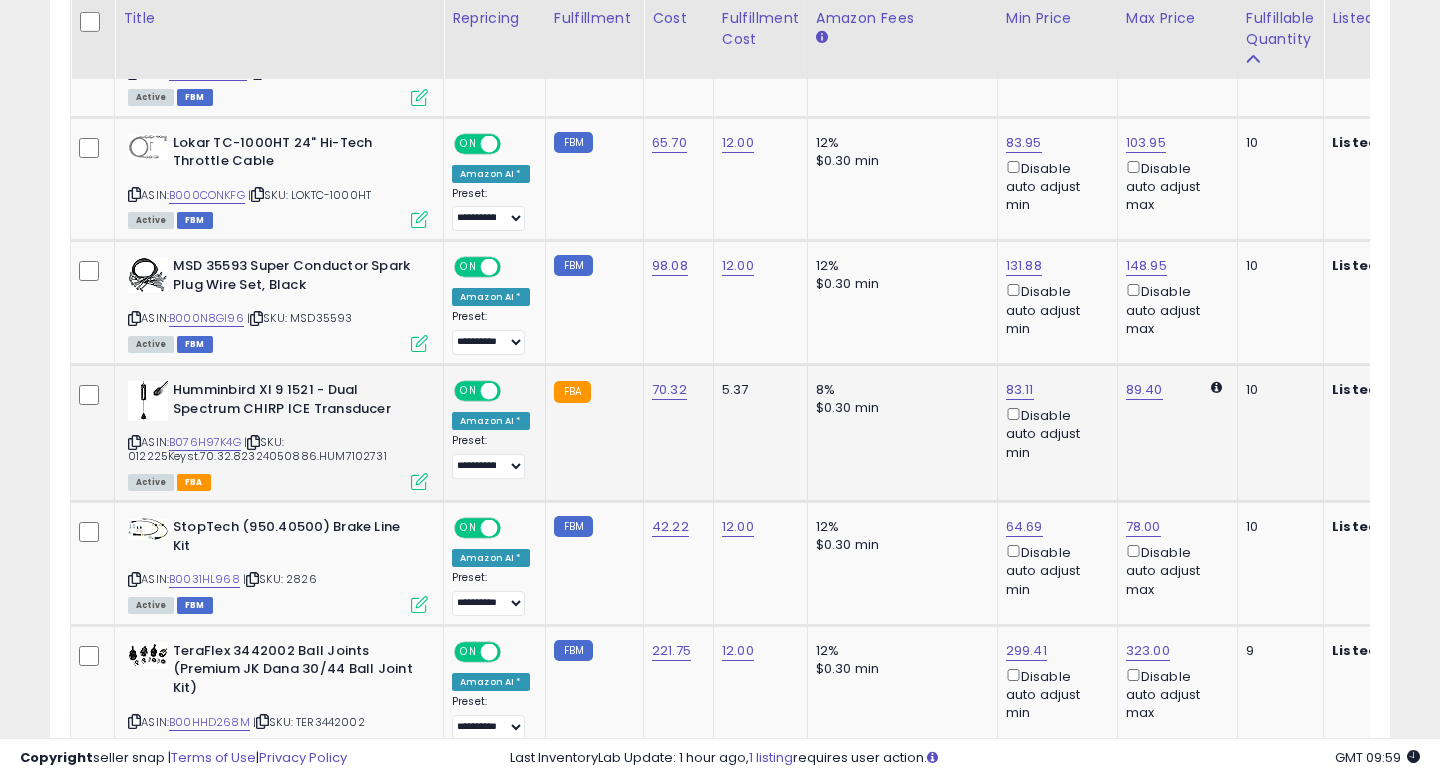 click at bounding box center (134, 442) 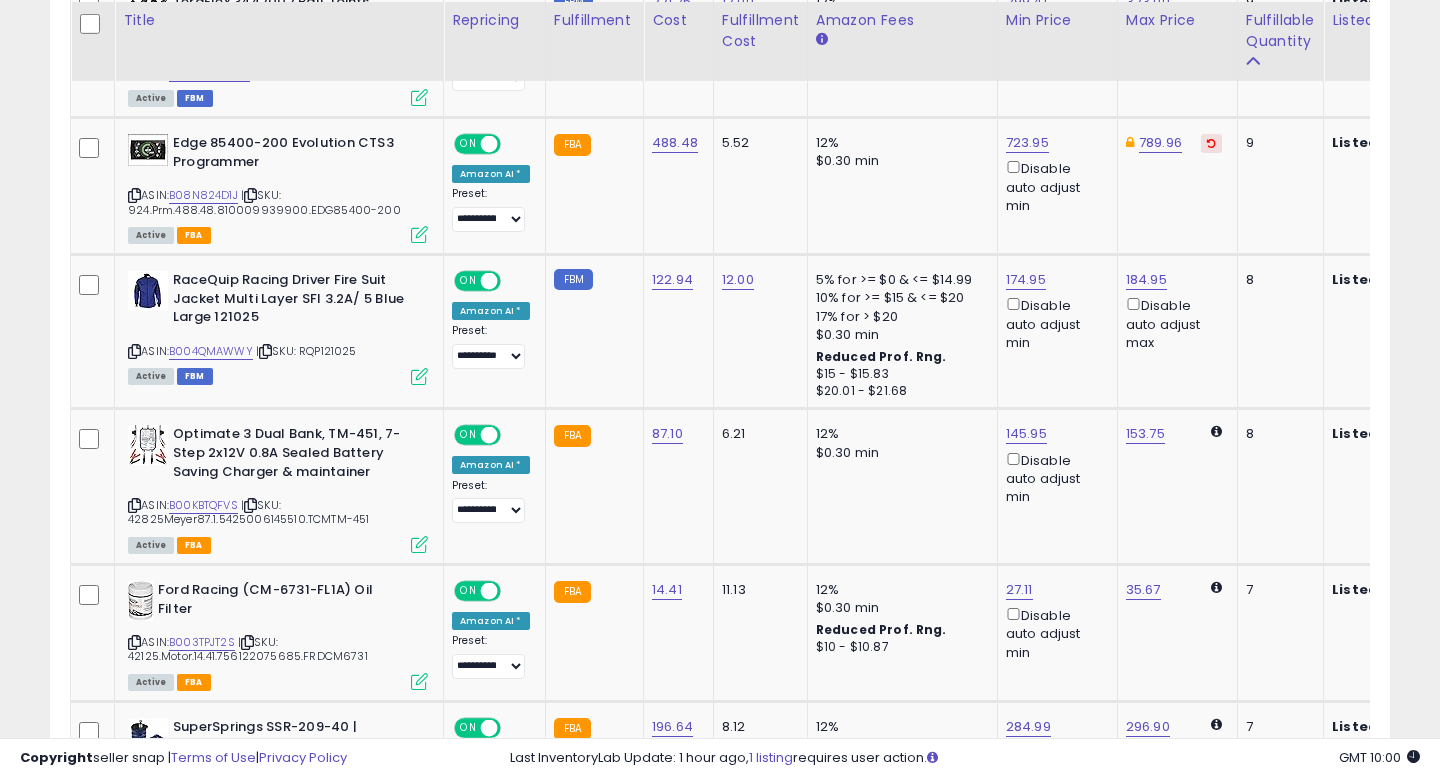 scroll, scrollTop: 2058, scrollLeft: 0, axis: vertical 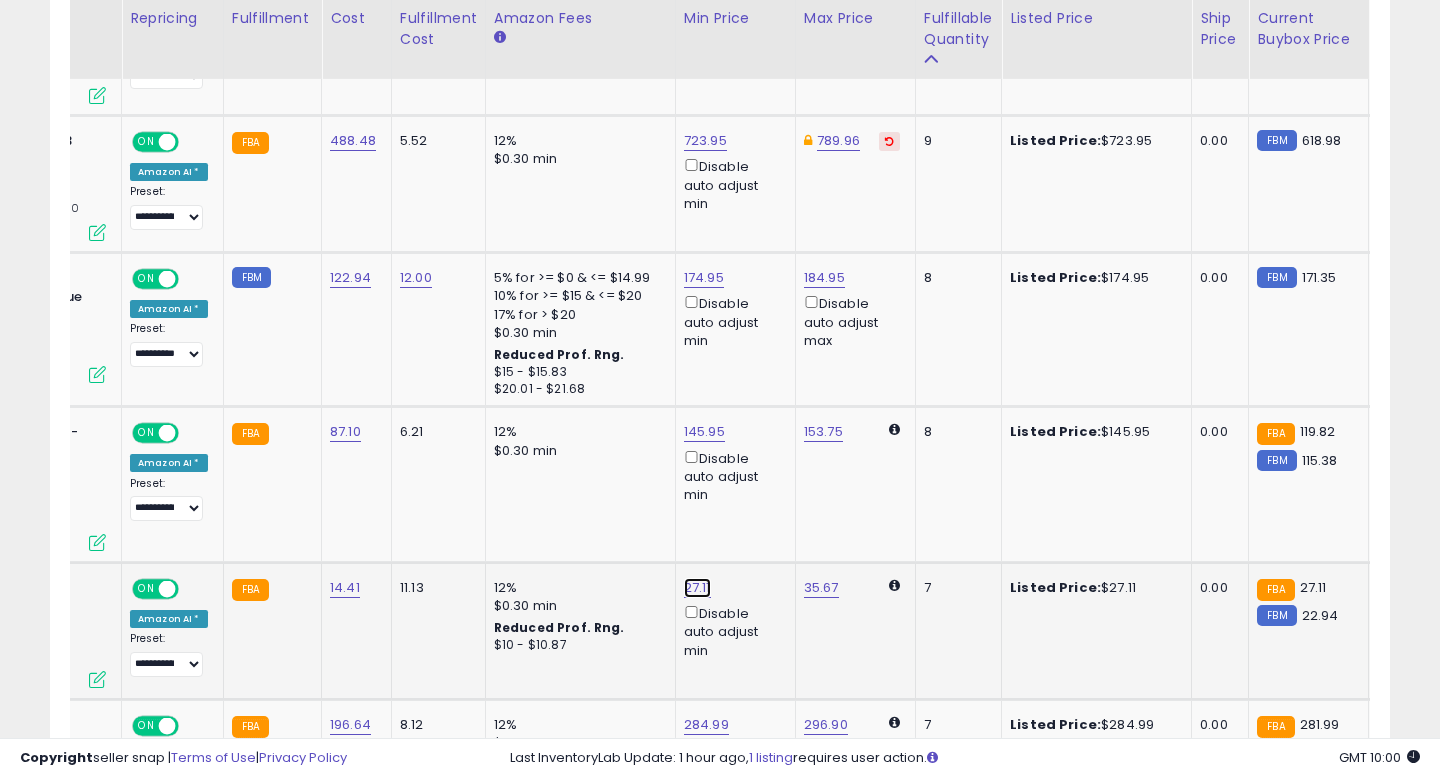 click on "27.11" at bounding box center (702, -984) 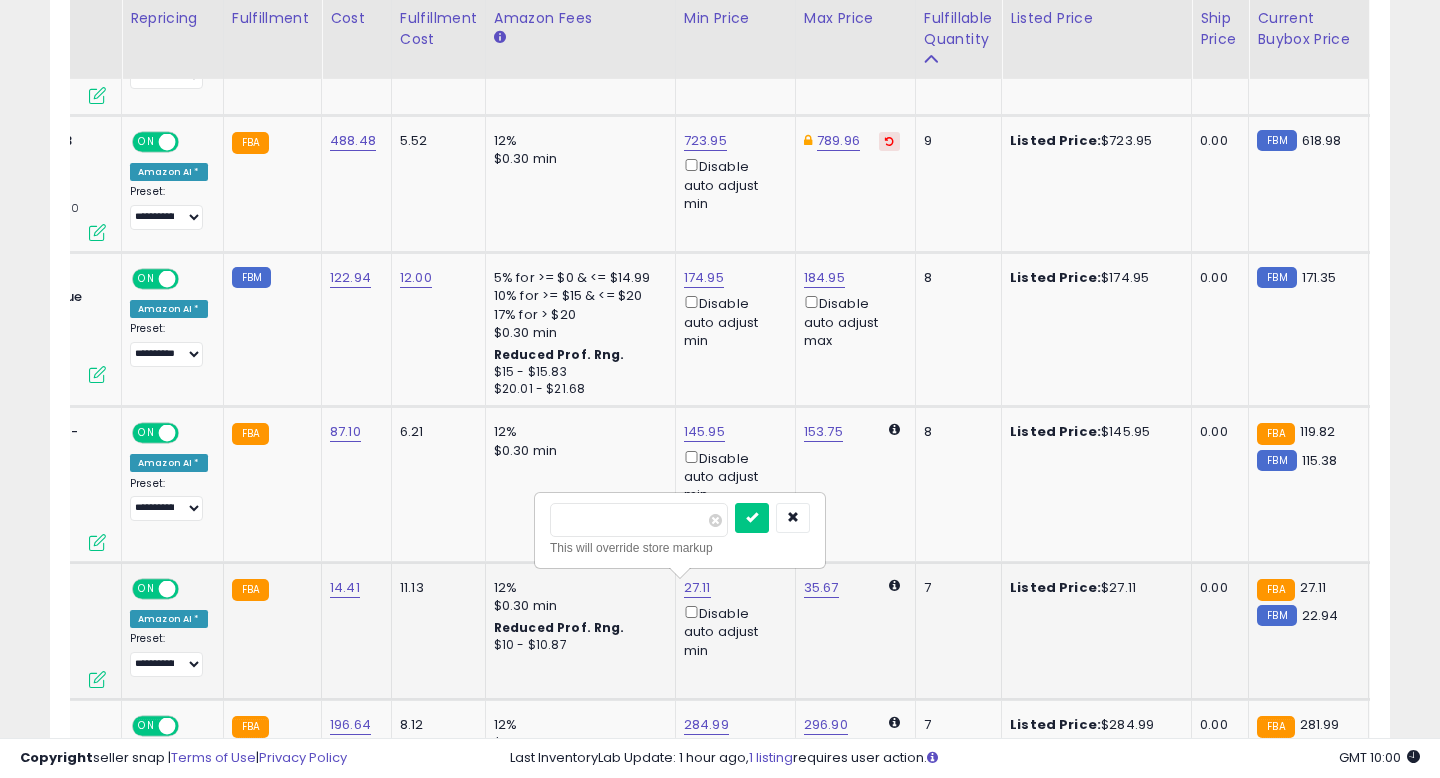 drag, startPoint x: 580, startPoint y: 519, endPoint x: 570, endPoint y: 520, distance: 10.049875 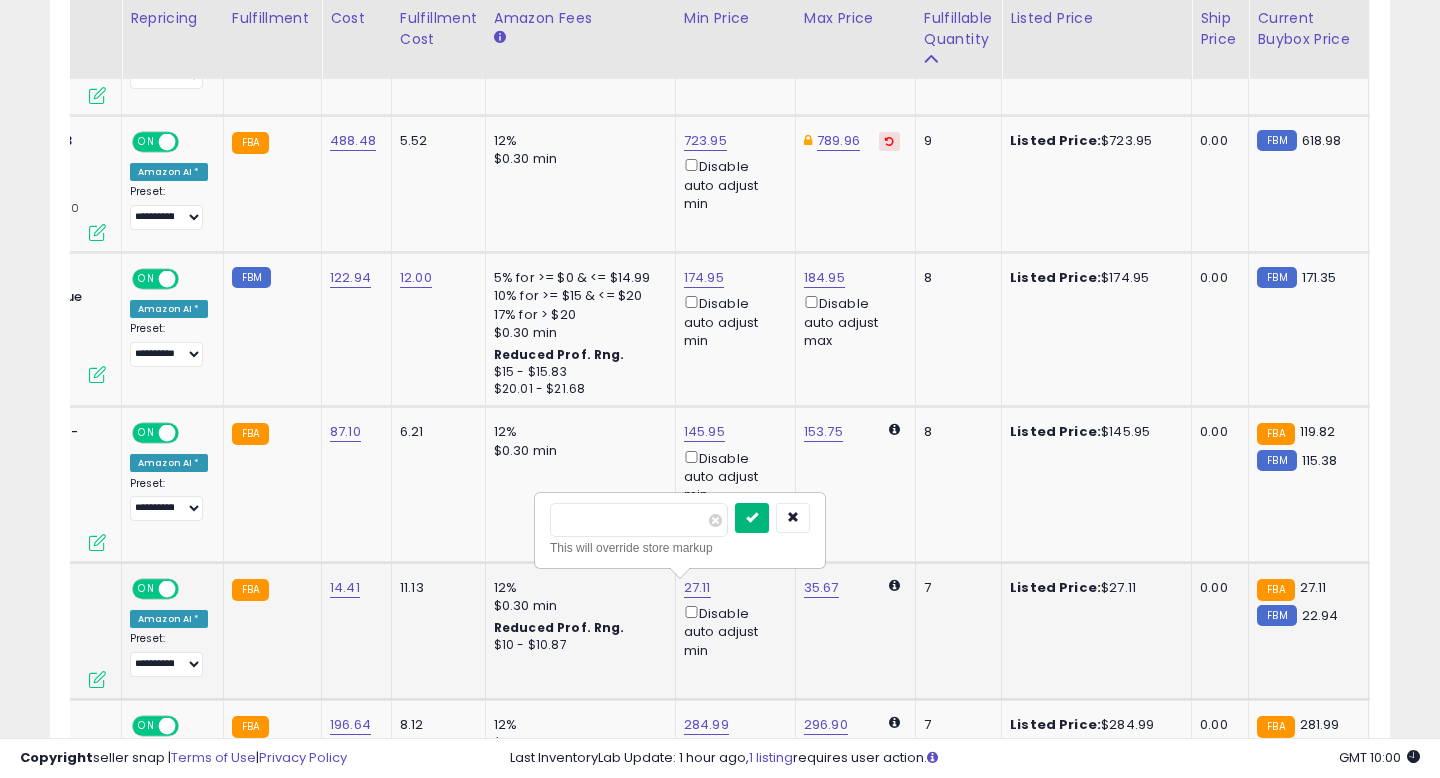 type on "*****" 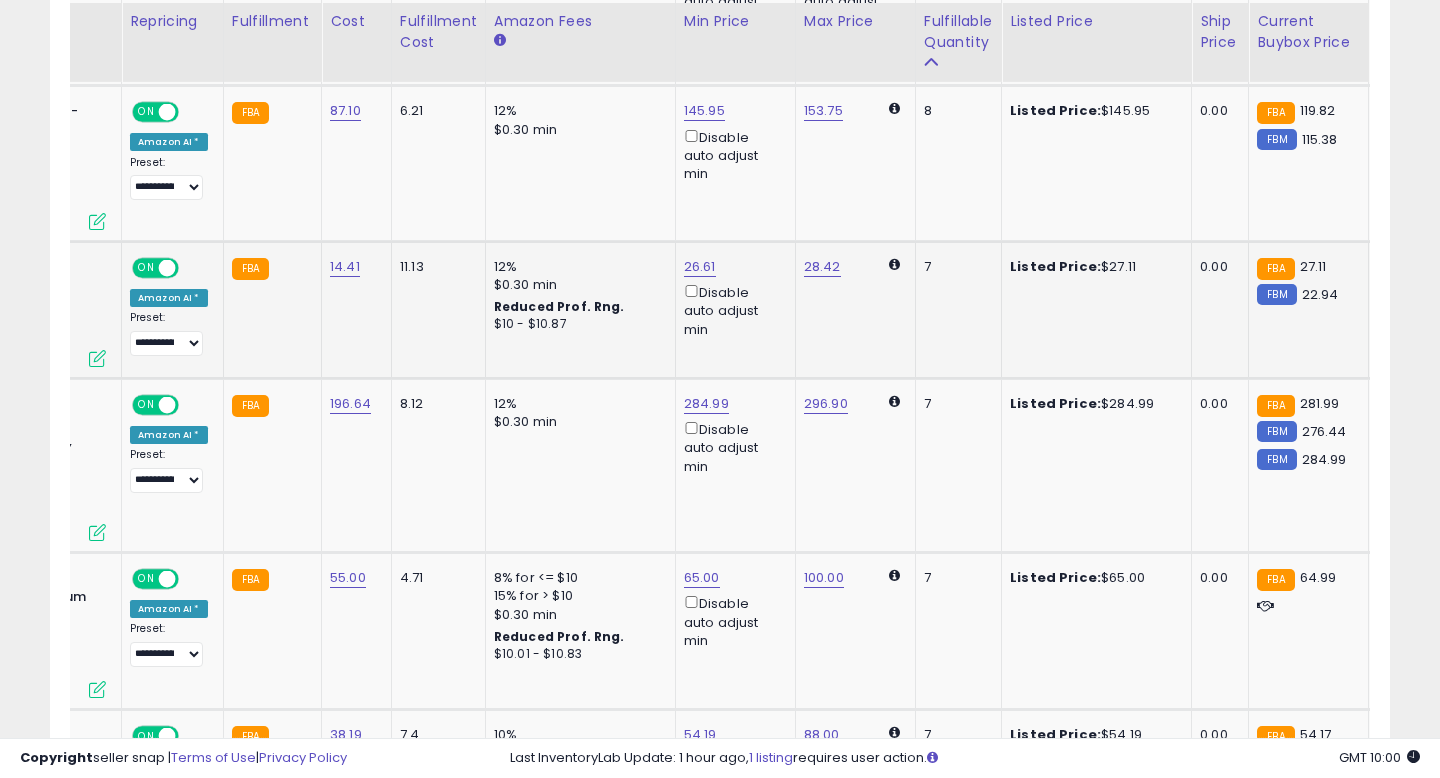 scroll, scrollTop: 2383, scrollLeft: 0, axis: vertical 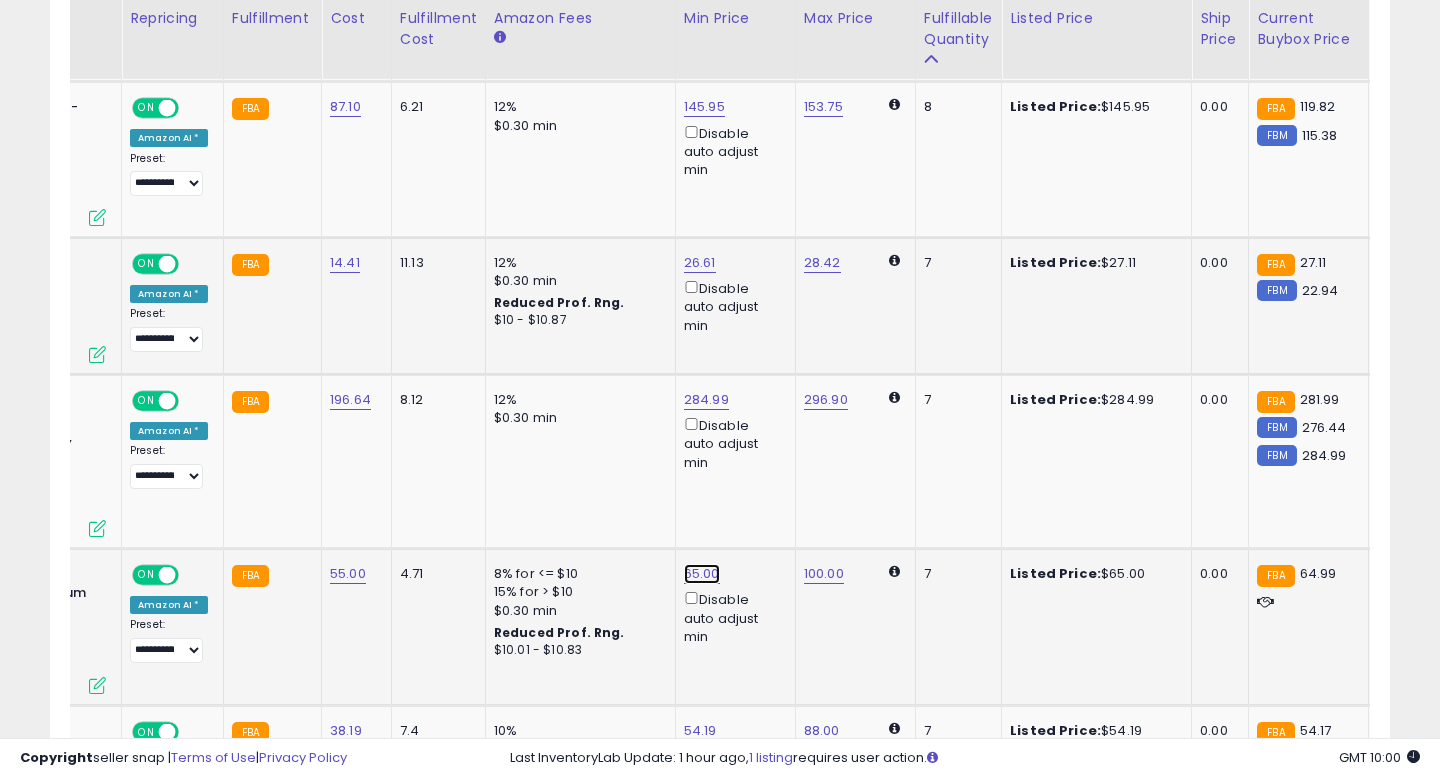 click on "65.00" at bounding box center [702, -1309] 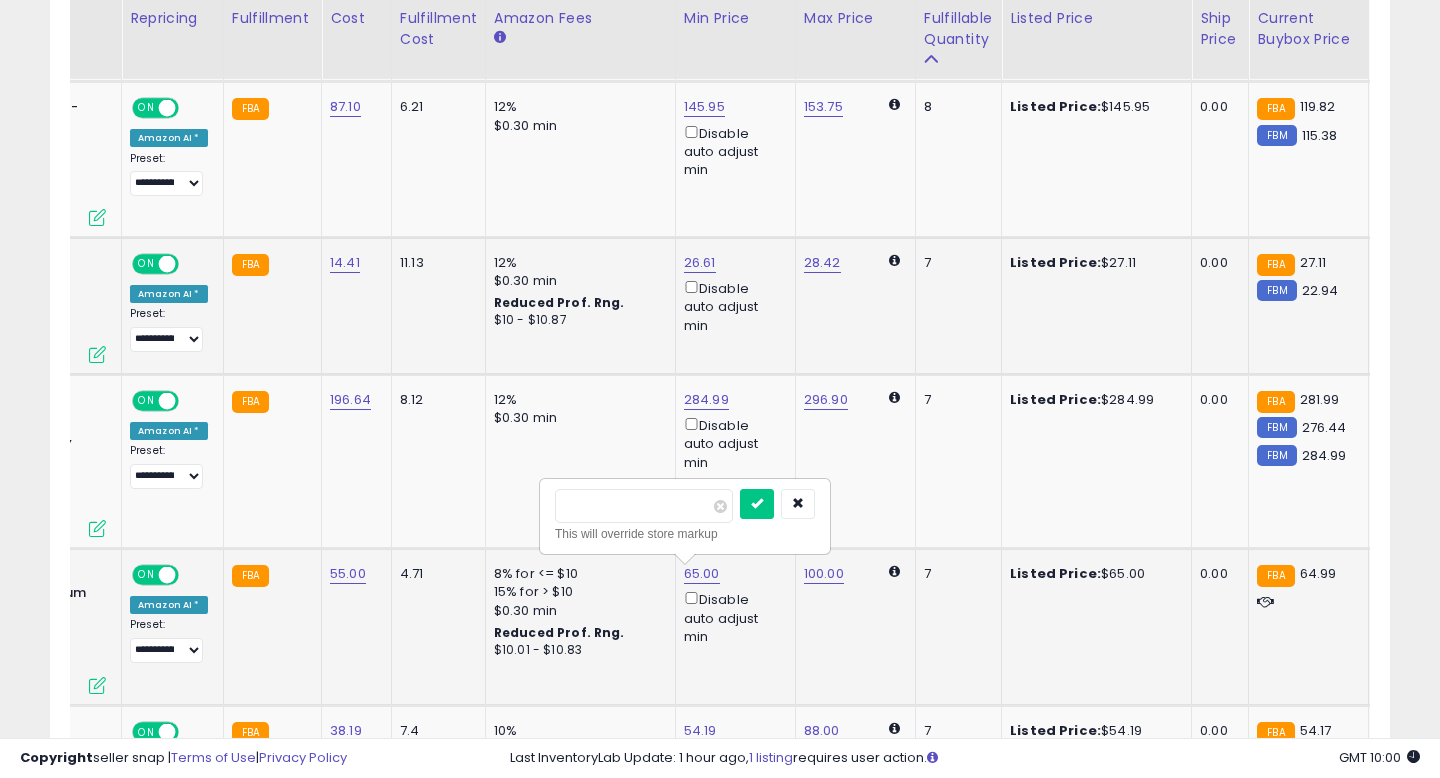 click on "*****" at bounding box center (644, 506) 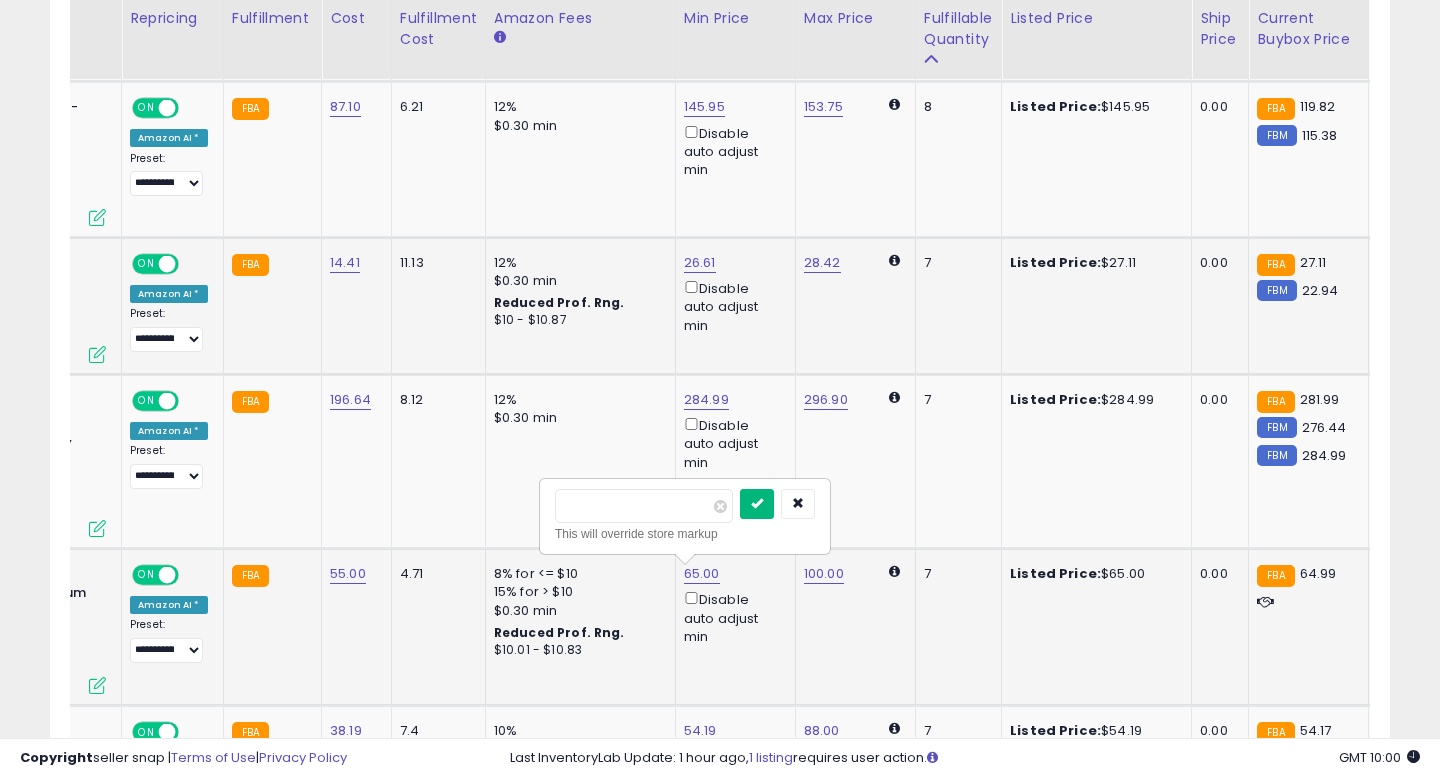 type on "*****" 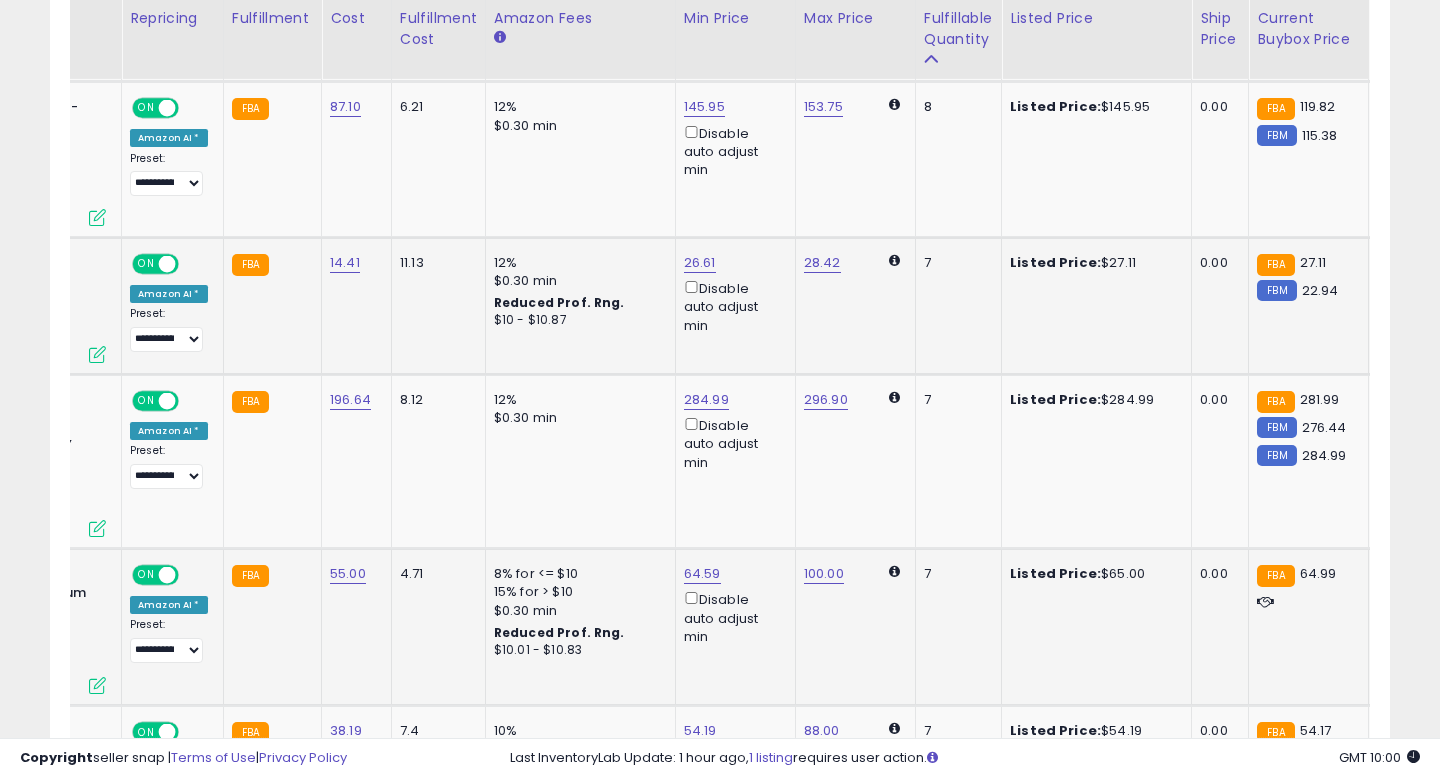 scroll, scrollTop: 0, scrollLeft: 220, axis: horizontal 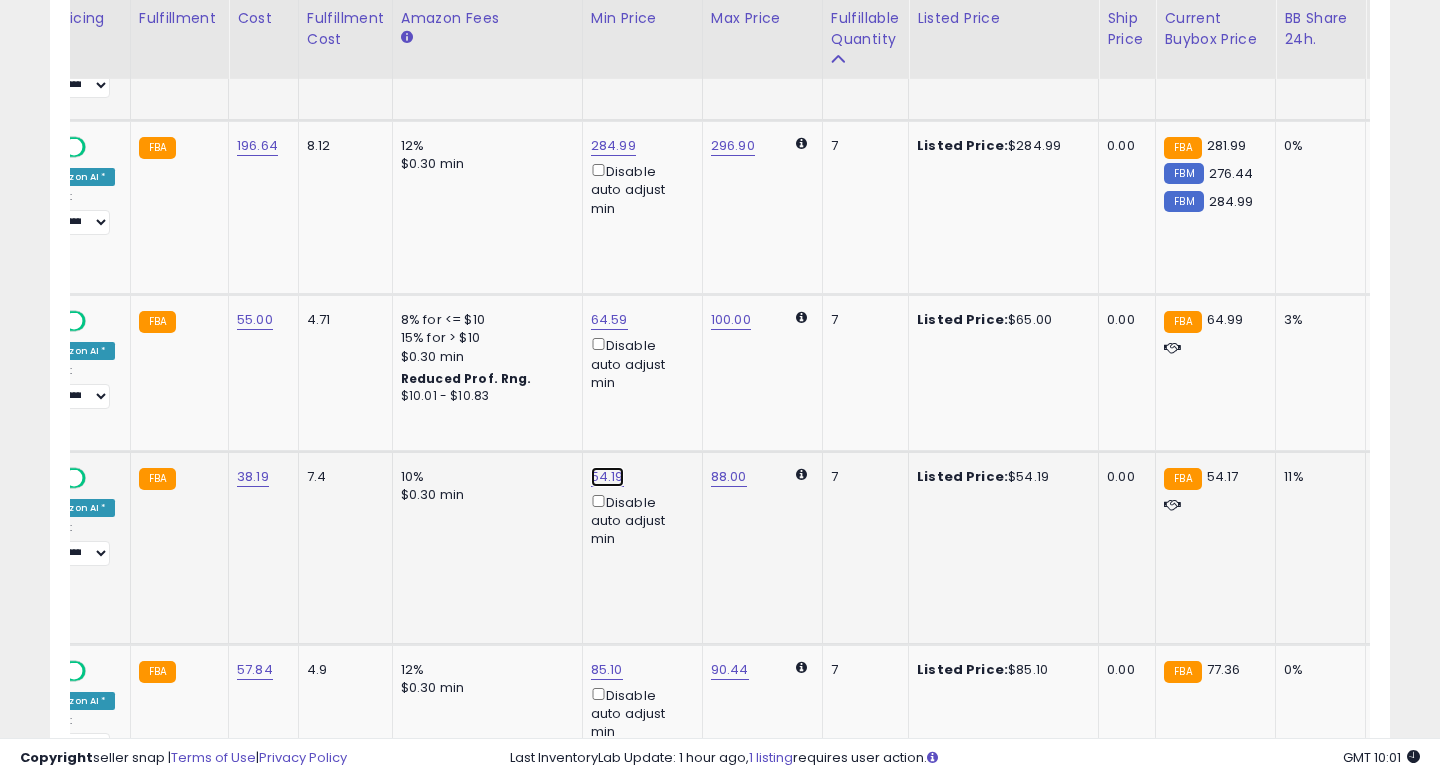 click on "54.19" at bounding box center (609, -1563) 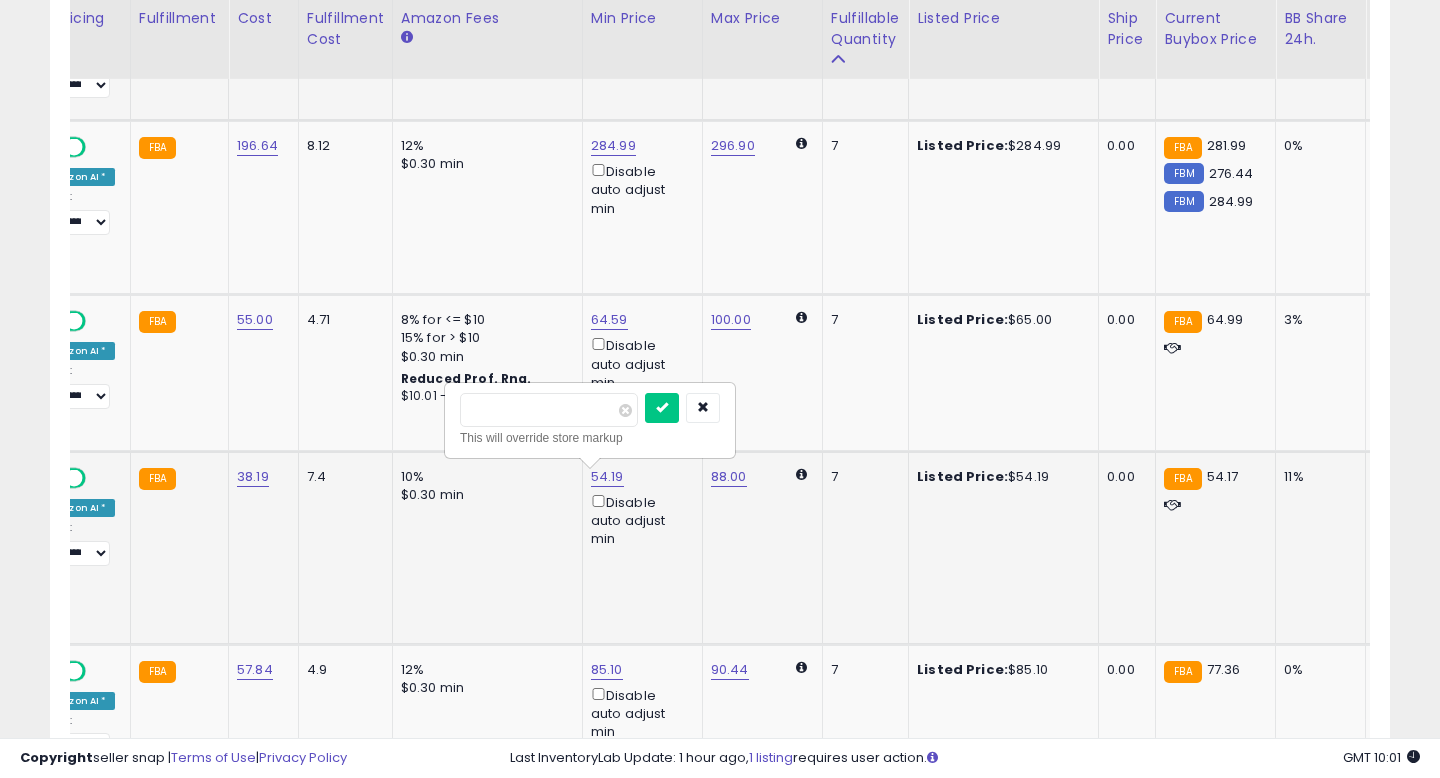 drag, startPoint x: 495, startPoint y: 409, endPoint x: 508, endPoint y: 409, distance: 13 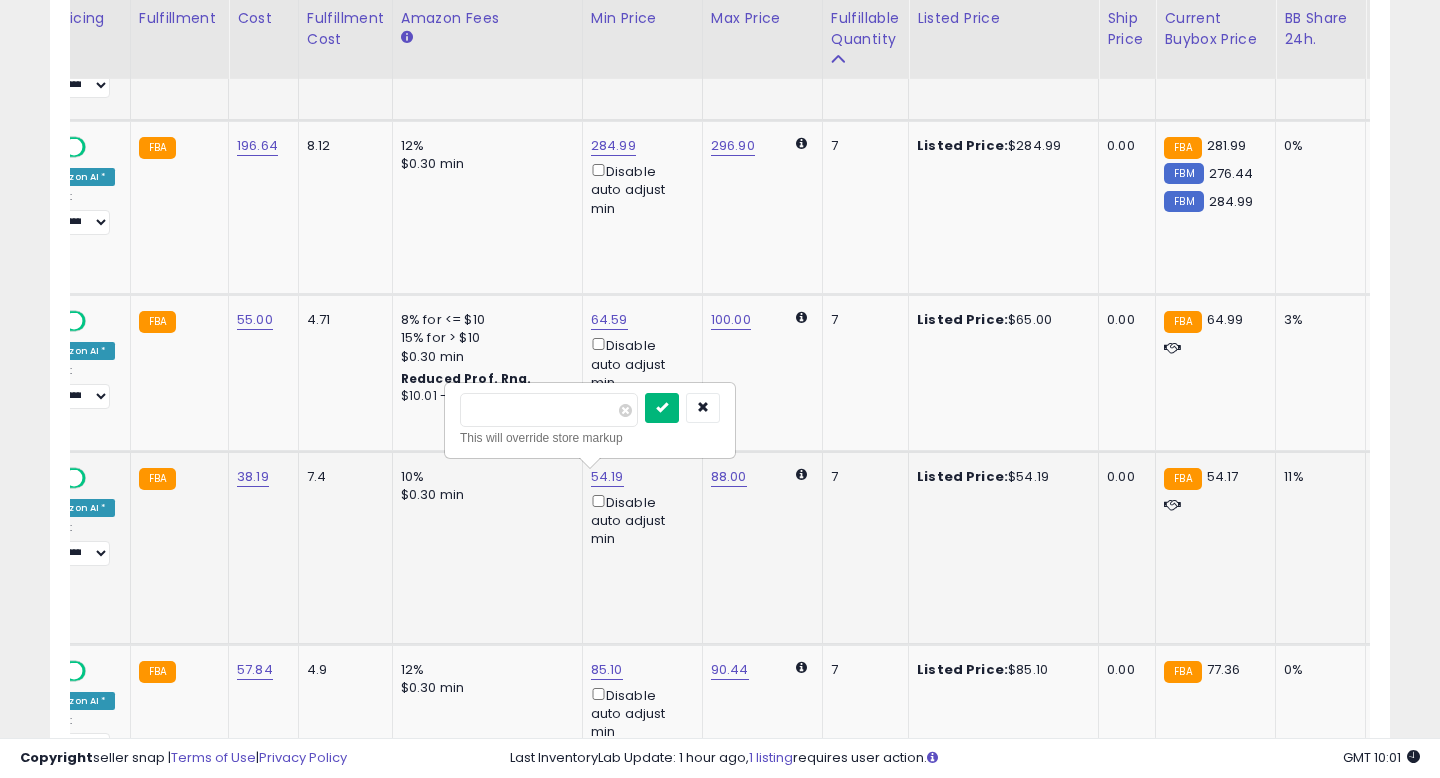 type on "*****" 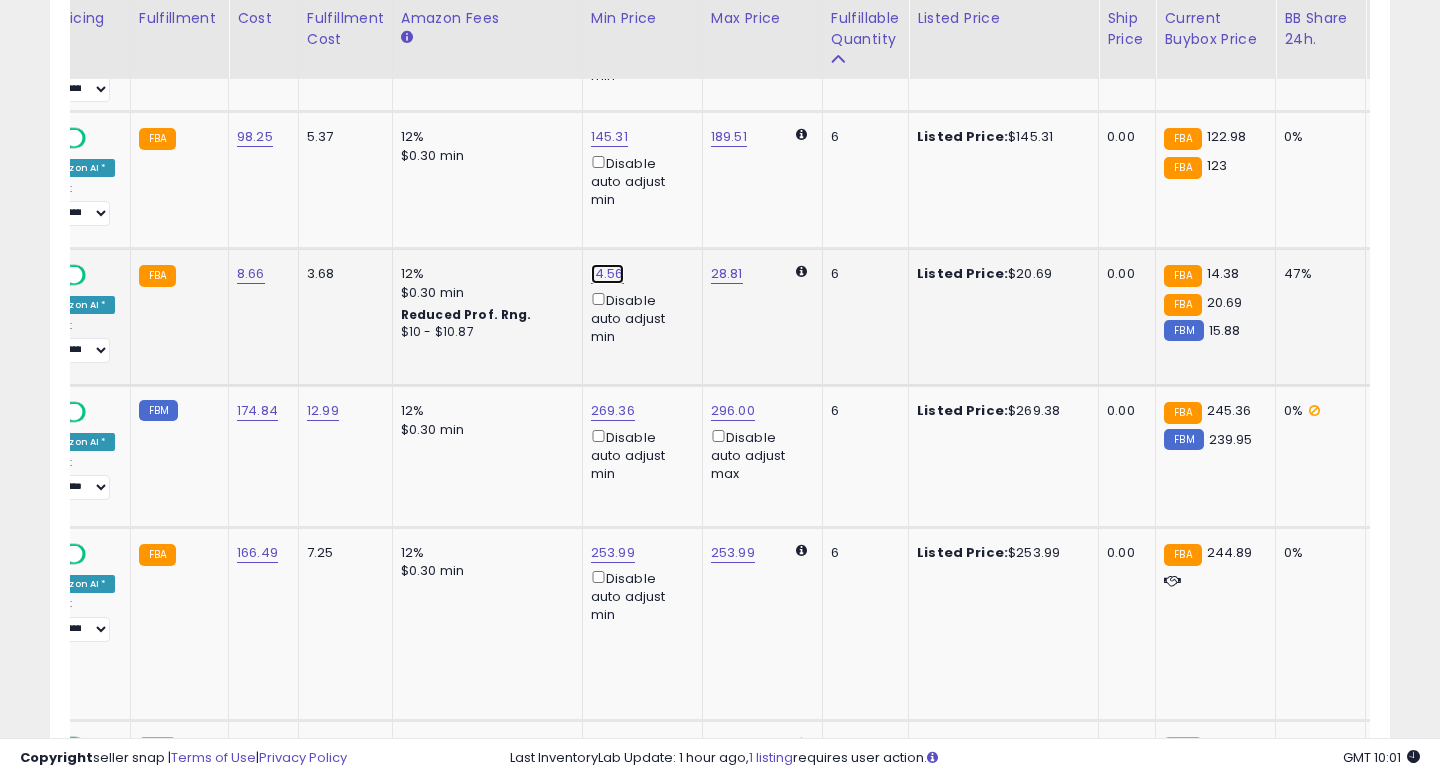 click on "14.56" at bounding box center [609, -2219] 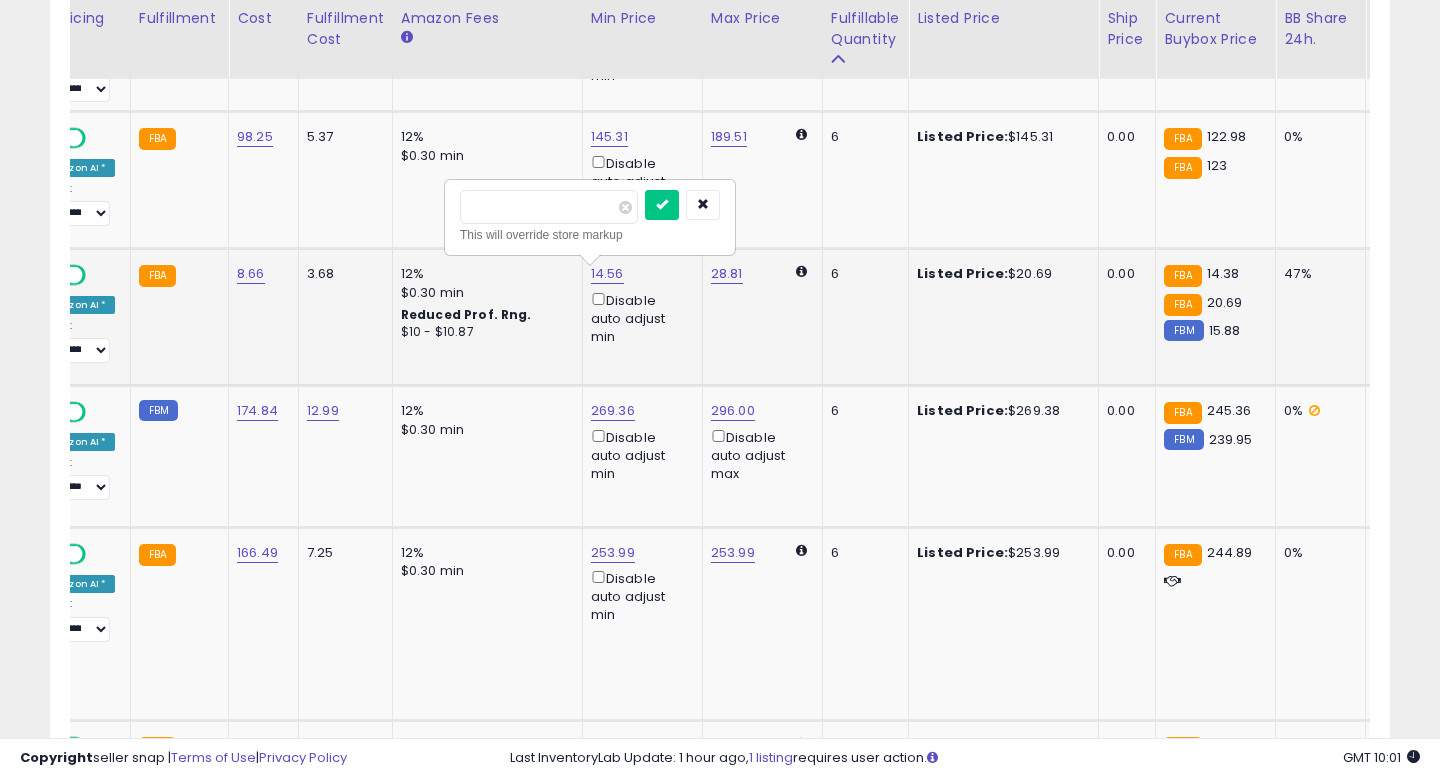 click on "*****" at bounding box center [549, 207] 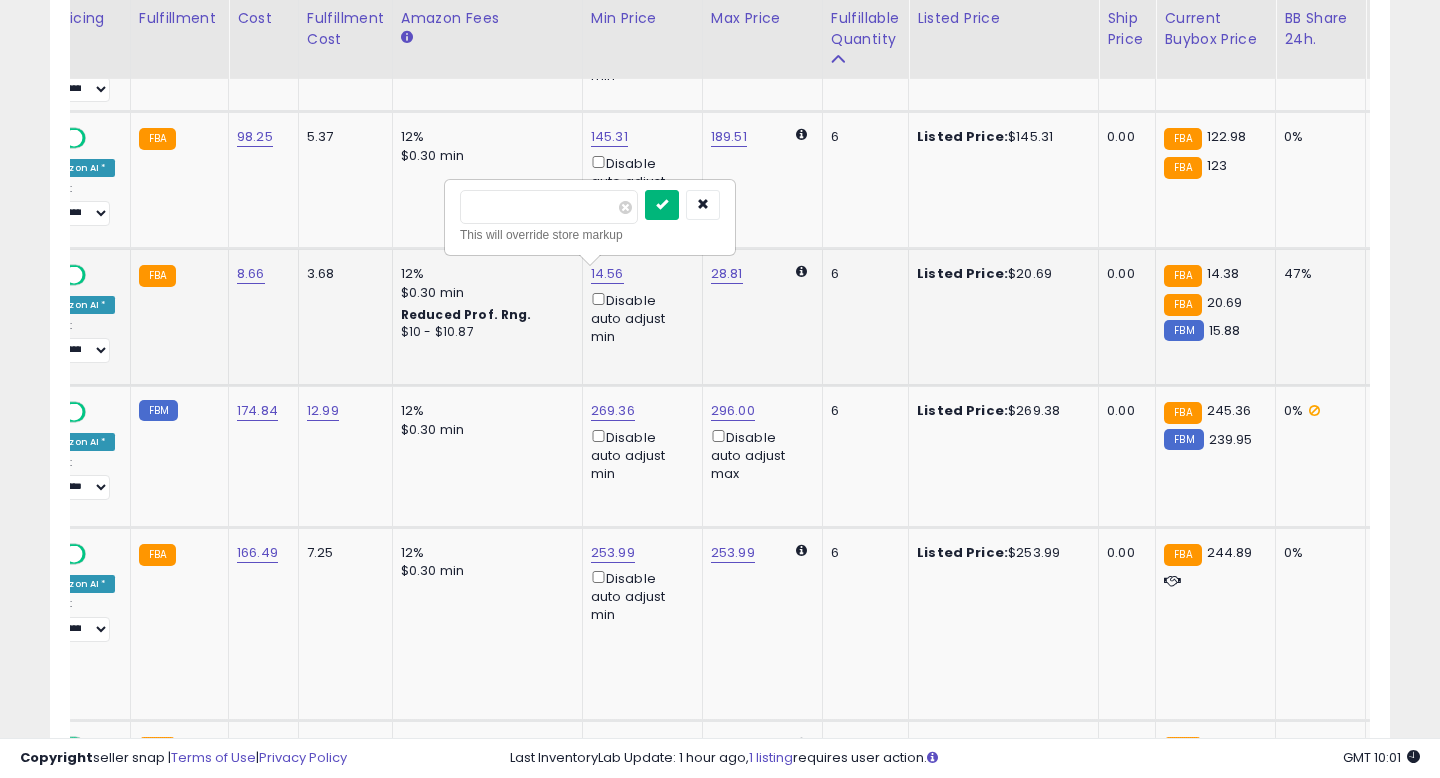 type on "*****" 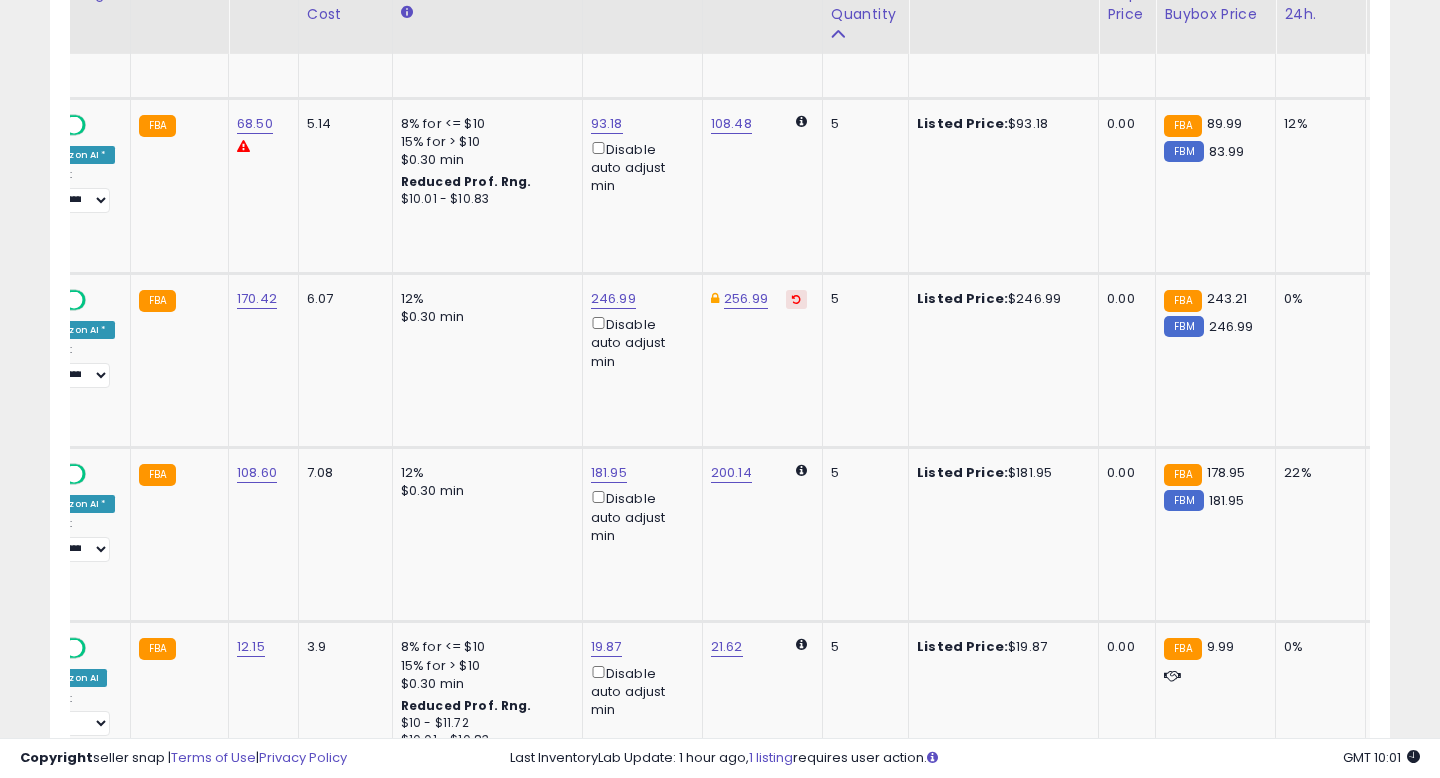 scroll, scrollTop: 4093, scrollLeft: 0, axis: vertical 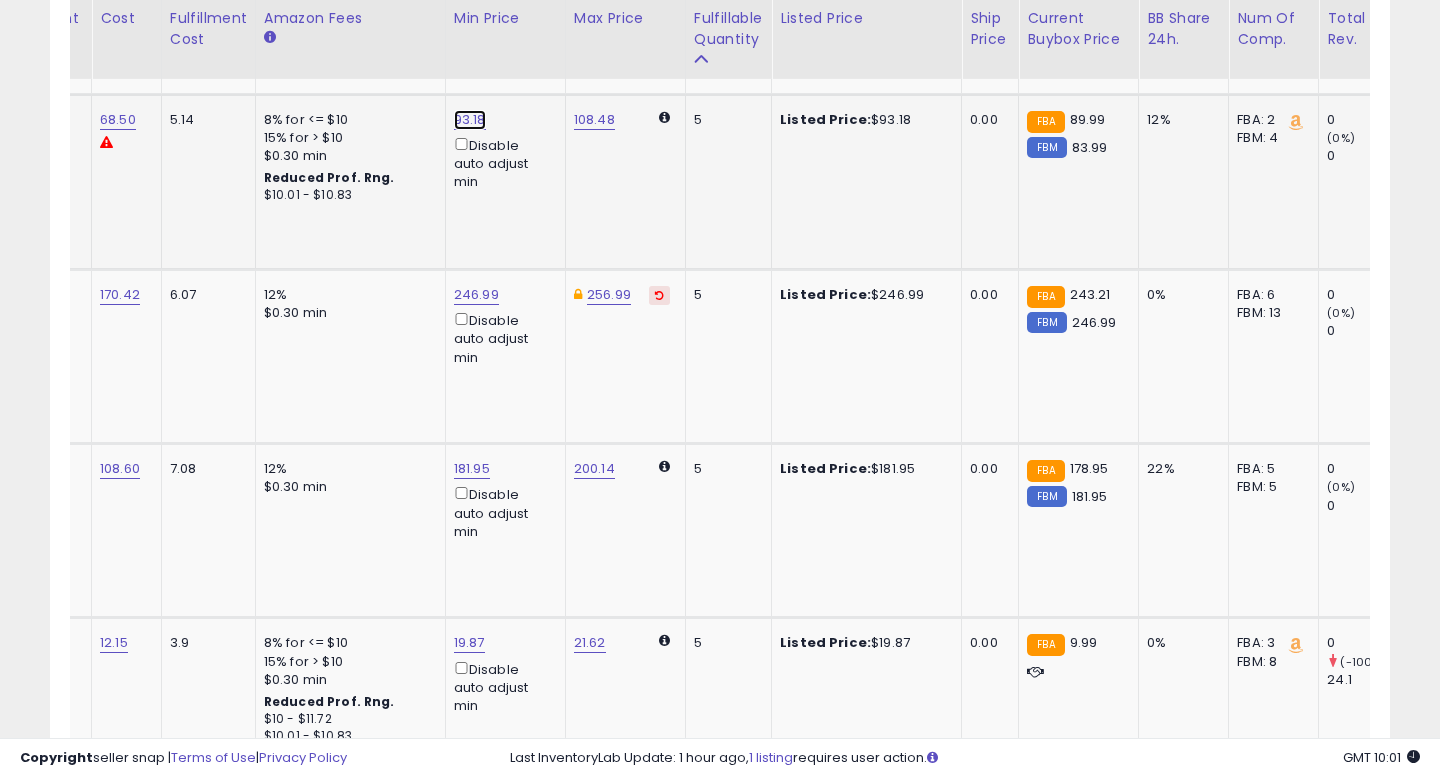 click on "93.18" at bounding box center (472, -3019) 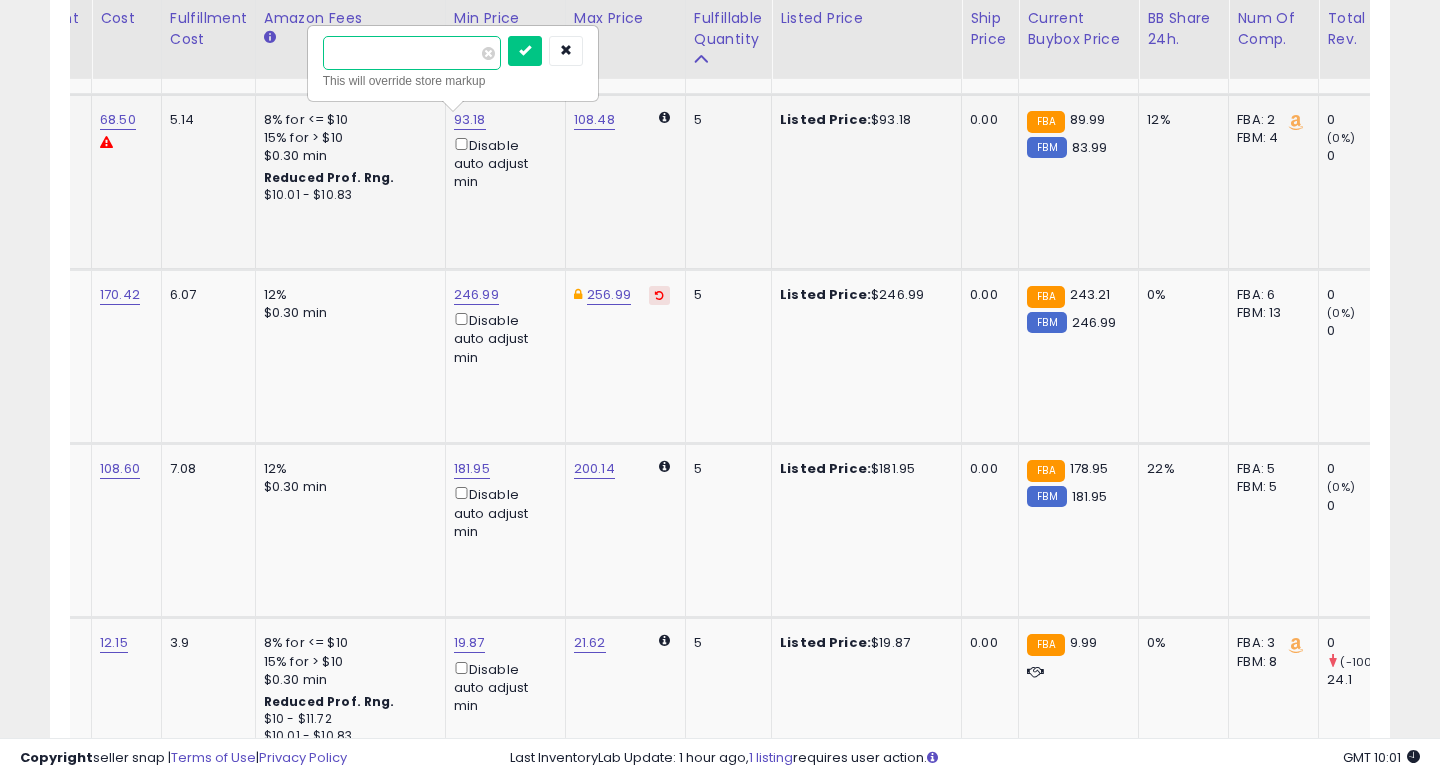 drag, startPoint x: 348, startPoint y: 52, endPoint x: 333, endPoint y: 53, distance: 15.033297 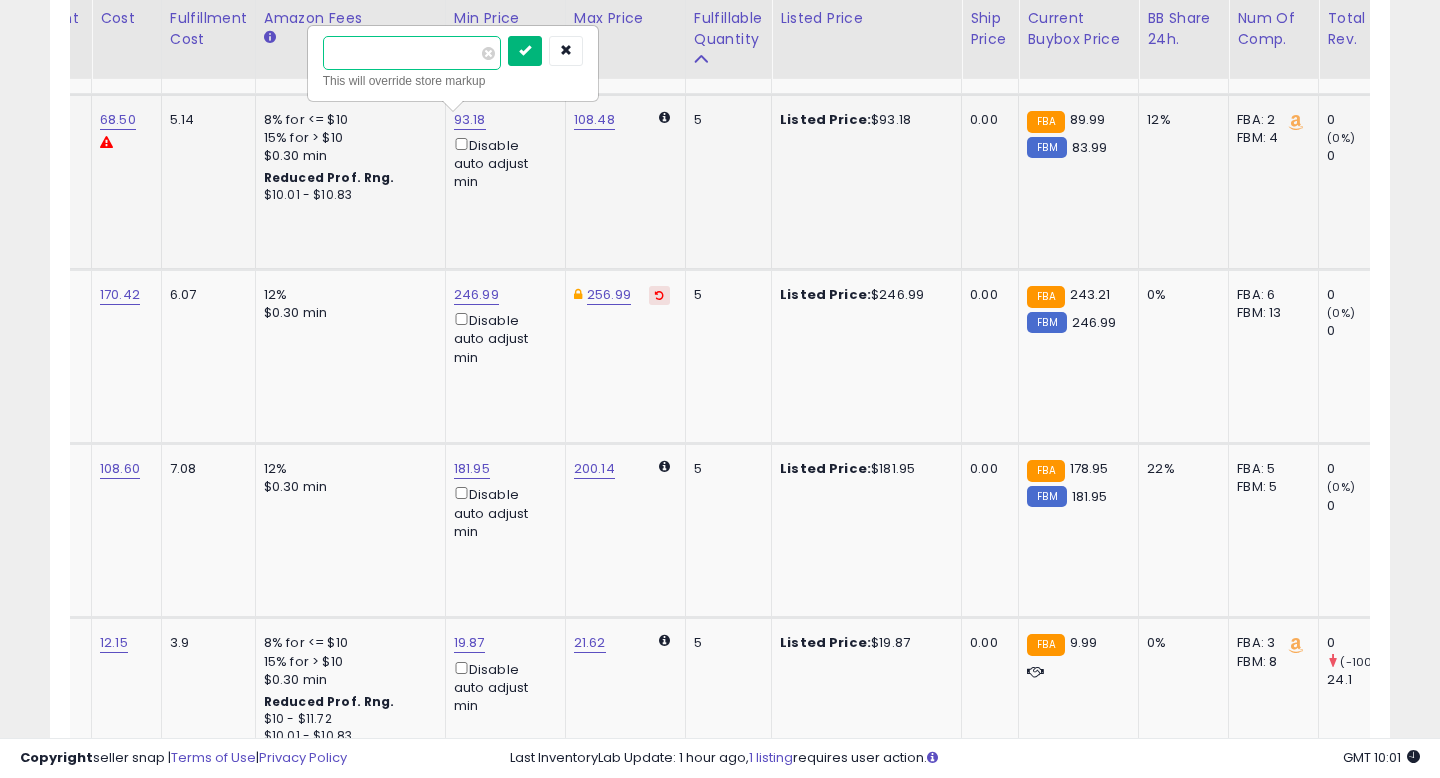 type on "*****" 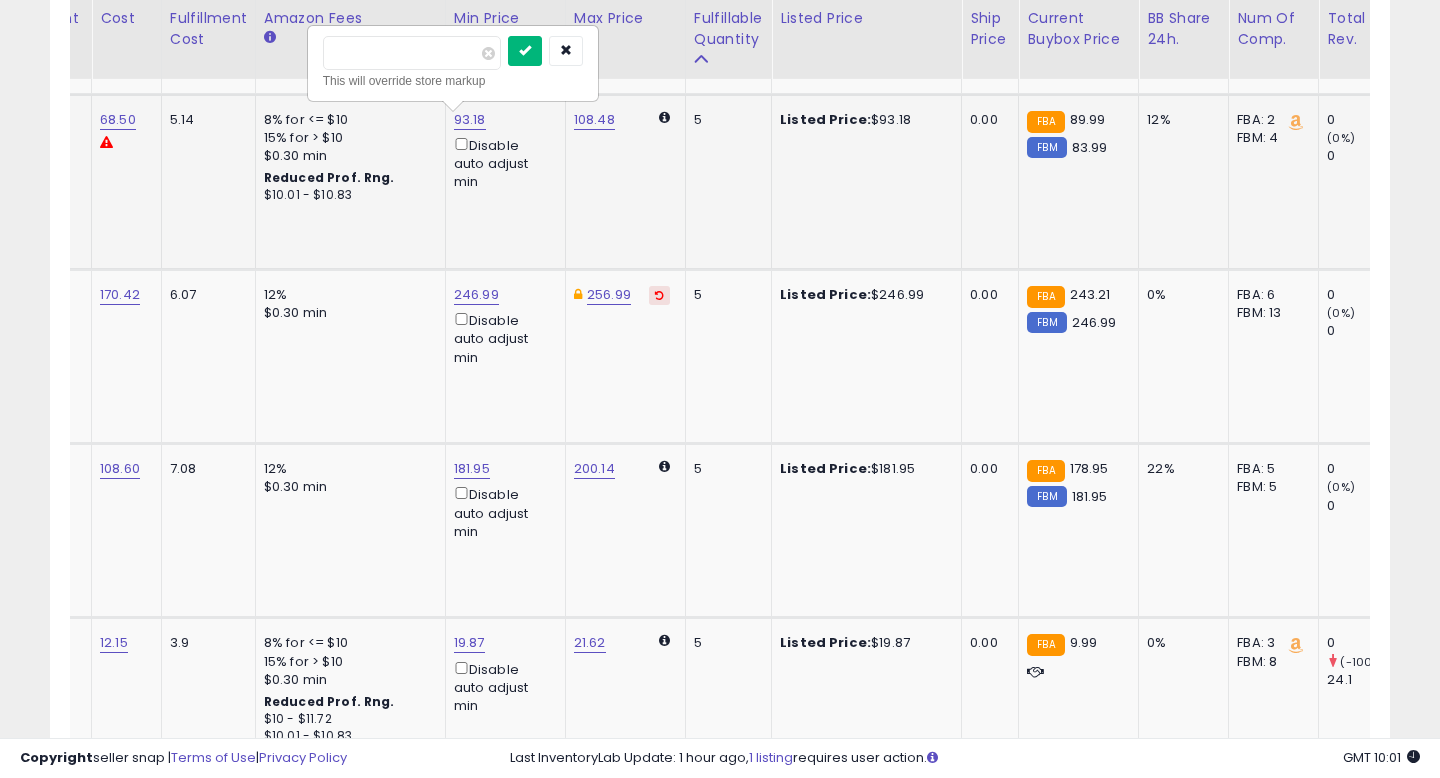 click at bounding box center (525, 50) 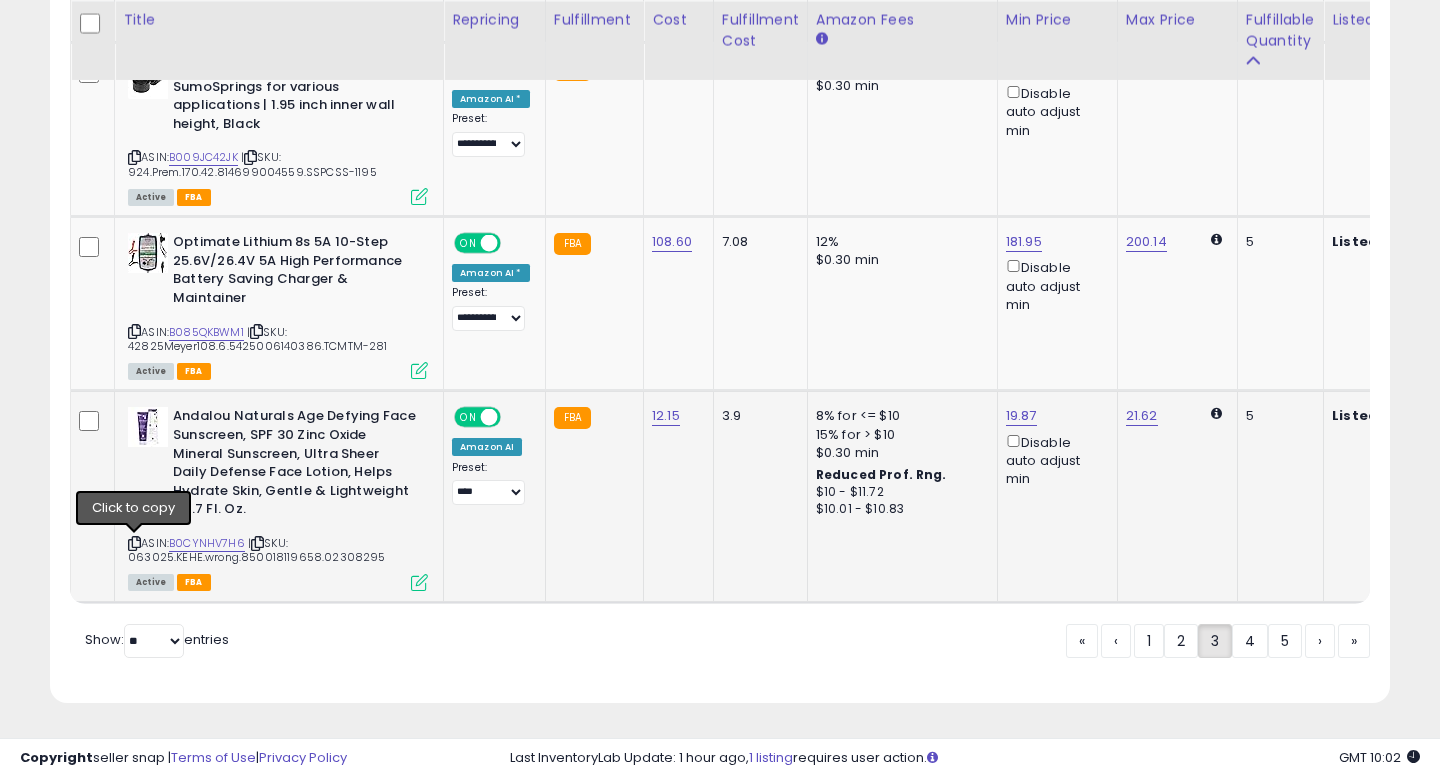 click at bounding box center (134, 543) 